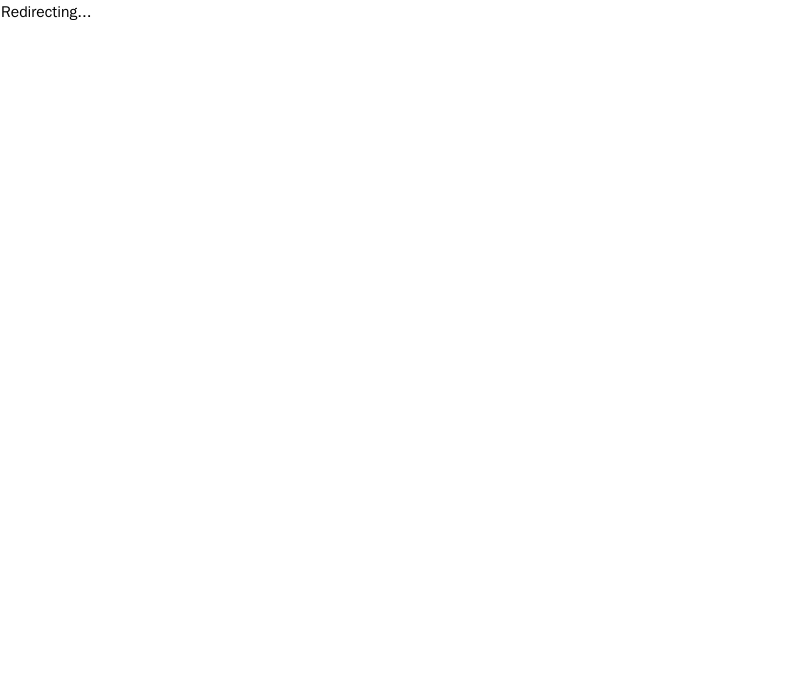scroll, scrollTop: 0, scrollLeft: 0, axis: both 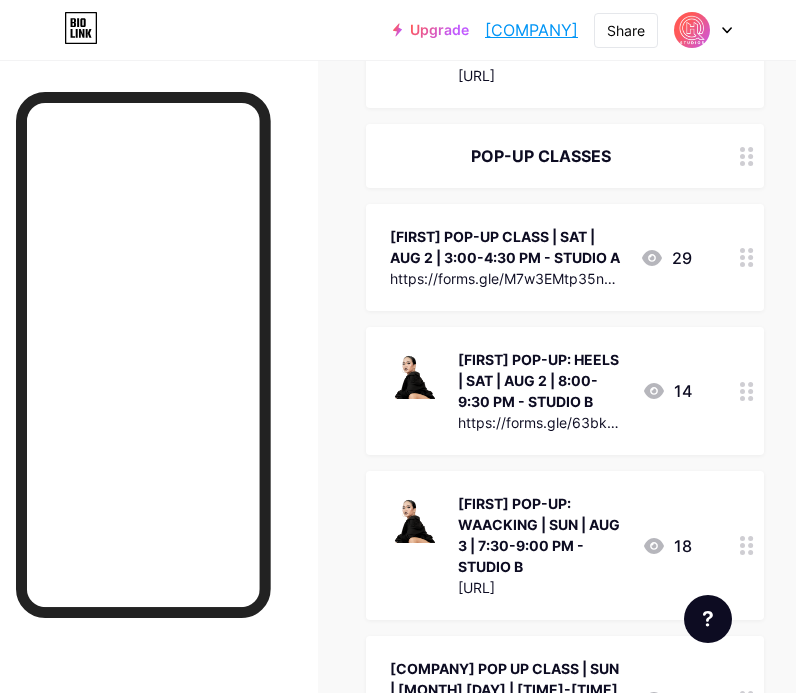 click 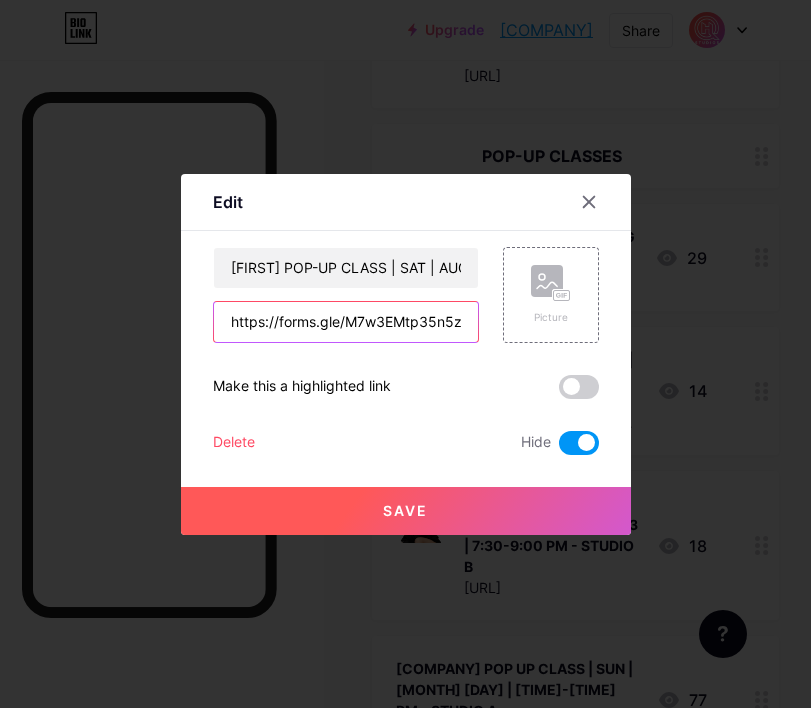 click on "https://forms.gle/M7w3EMtp35n5z43U6" at bounding box center [346, 322] 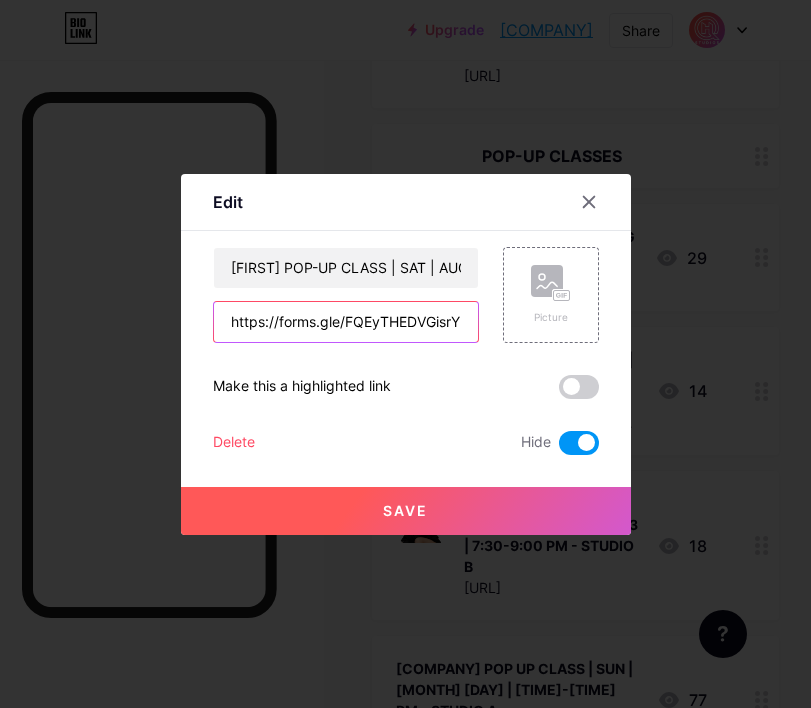 scroll, scrollTop: 0, scrollLeft: 22, axis: horizontal 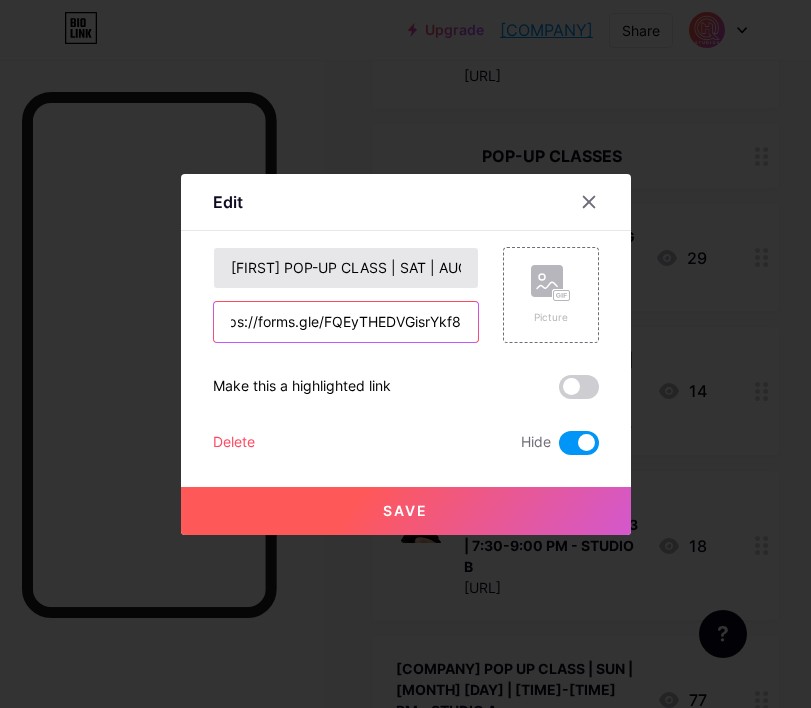 type on "https://forms.gle/FQEyTHEDVGisrYkf8" 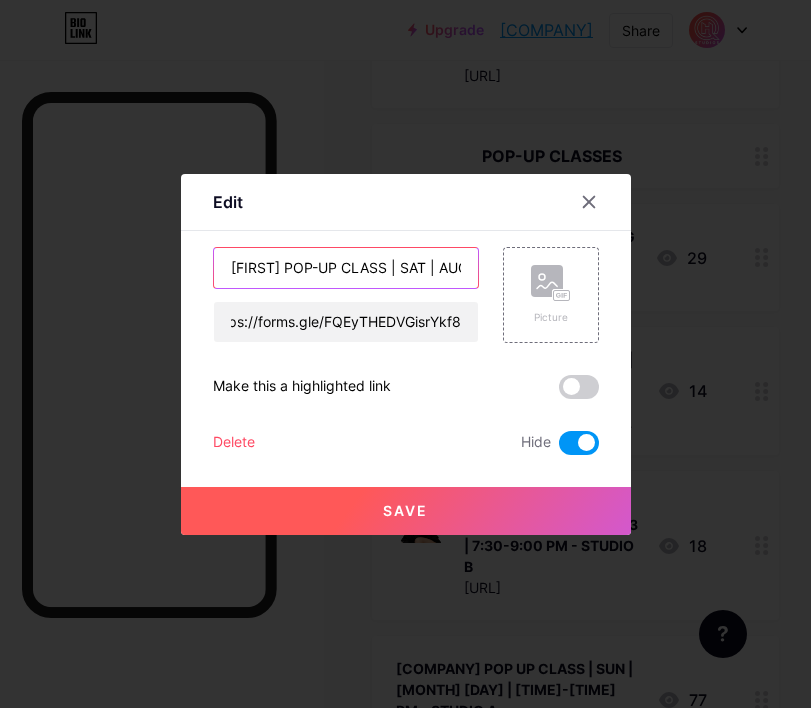 scroll, scrollTop: 0, scrollLeft: 0, axis: both 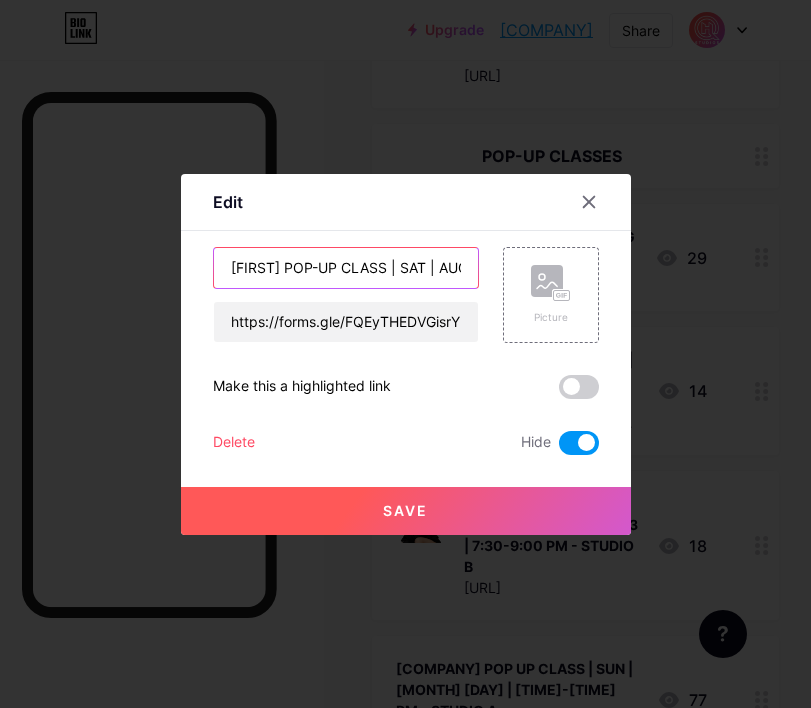 drag, startPoint x: 272, startPoint y: 269, endPoint x: 78, endPoint y: 251, distance: 194.83327 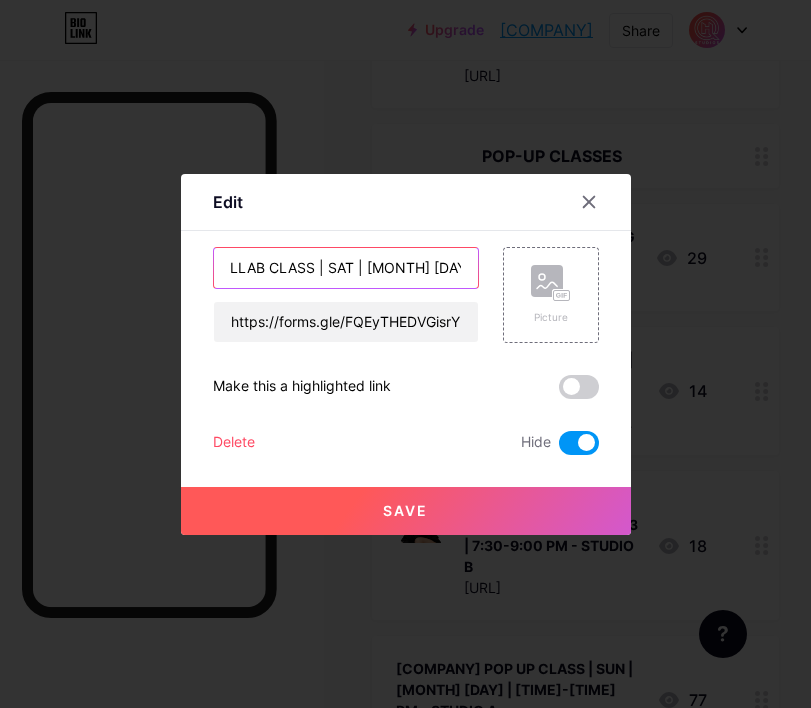 scroll, scrollTop: 0, scrollLeft: 185, axis: horizontal 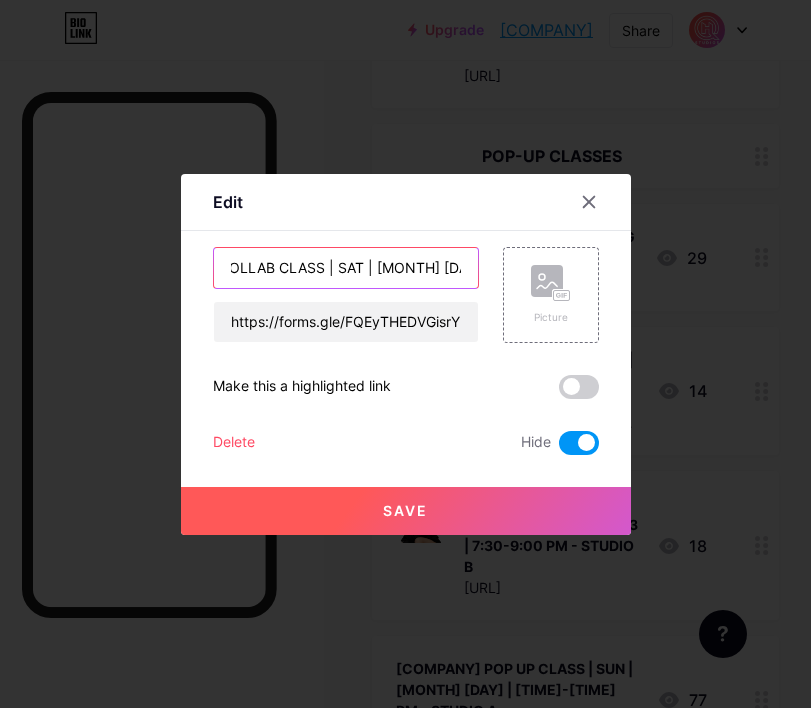 click on "[FIRST] X [LAST] POP-UP COLLAB CLASS | SAT | [MONTH] [DAY] | [TIME]-[TIME] PM - STUDIO A" at bounding box center (346, 268) 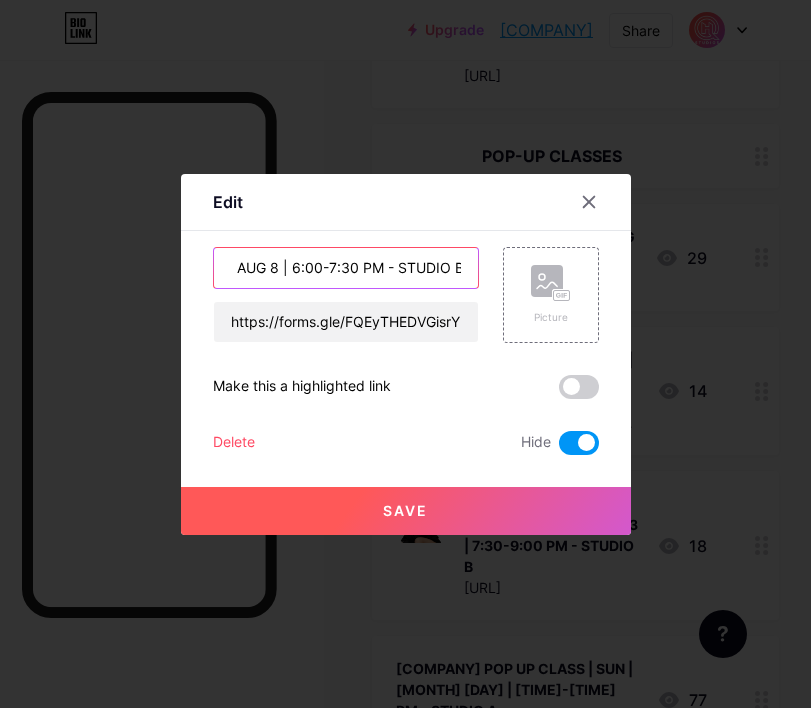 scroll, scrollTop: 0, scrollLeft: 329, axis: horizontal 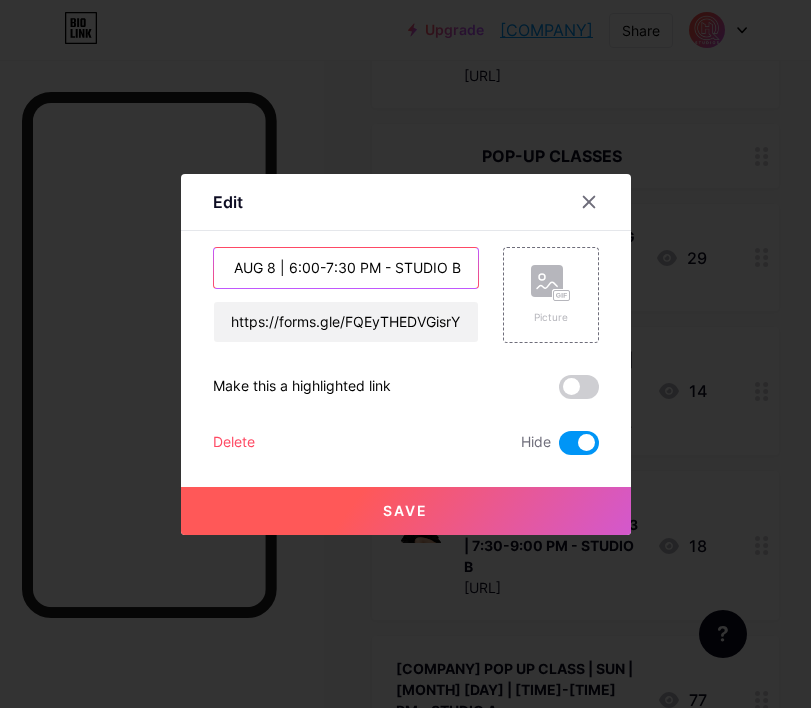 type on "[FIRST] X [LAST] POP-UP COLLAB CLASS | FRI | AUG 8 | 6:00-7:30 PM - STUDIO B" 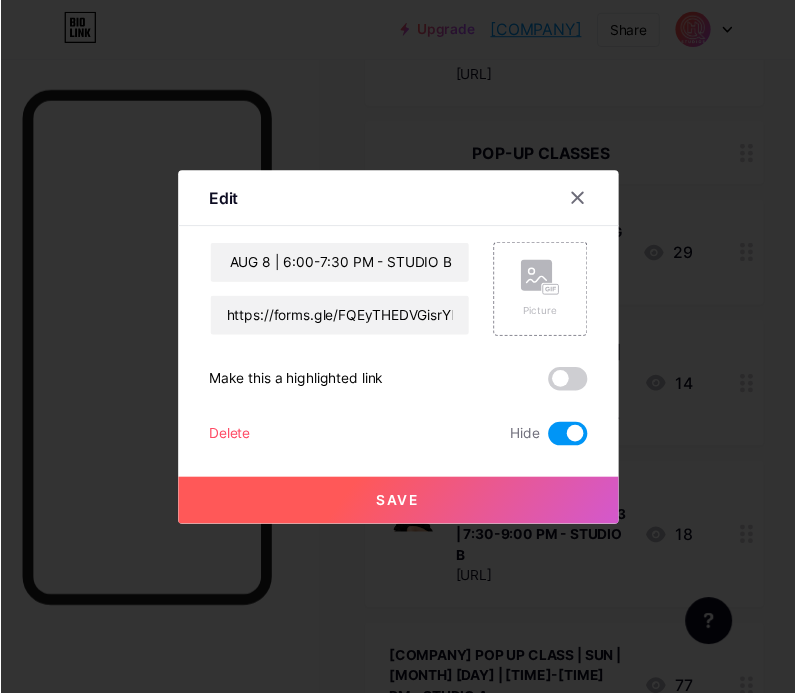 scroll, scrollTop: 0, scrollLeft: 0, axis: both 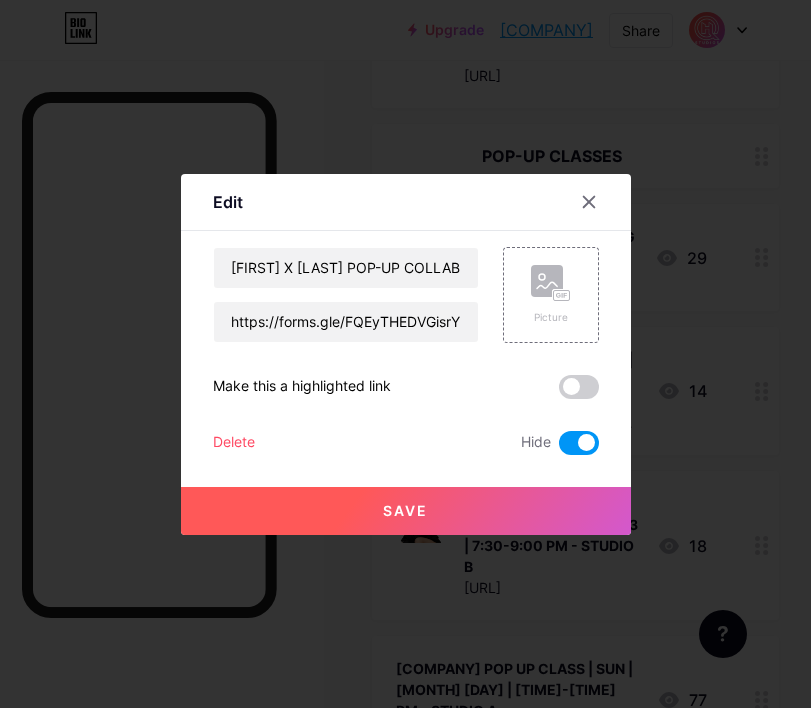 click on "Save" at bounding box center [406, 511] 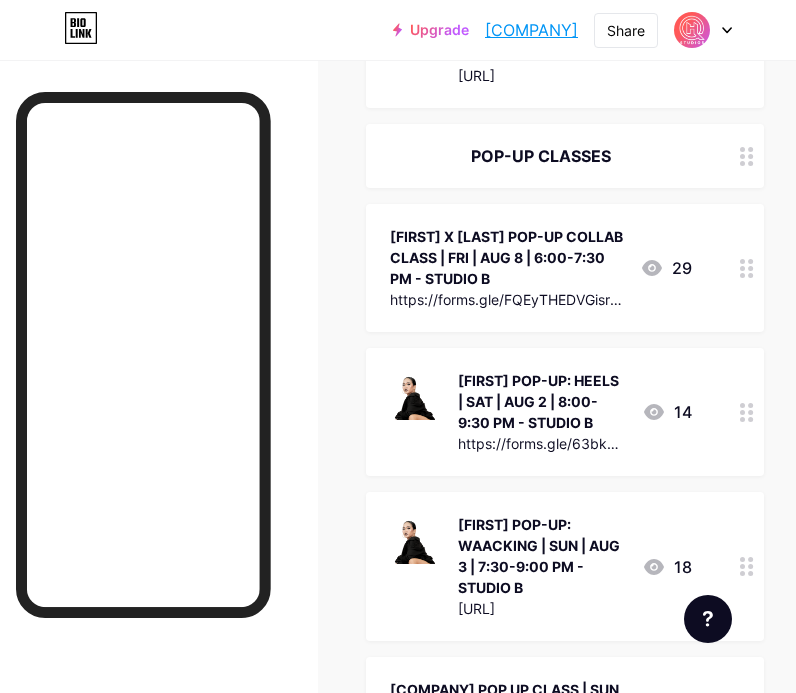 click on "https://forms.gle/FQEyTHEDVGisrYkf8" at bounding box center (507, 299) 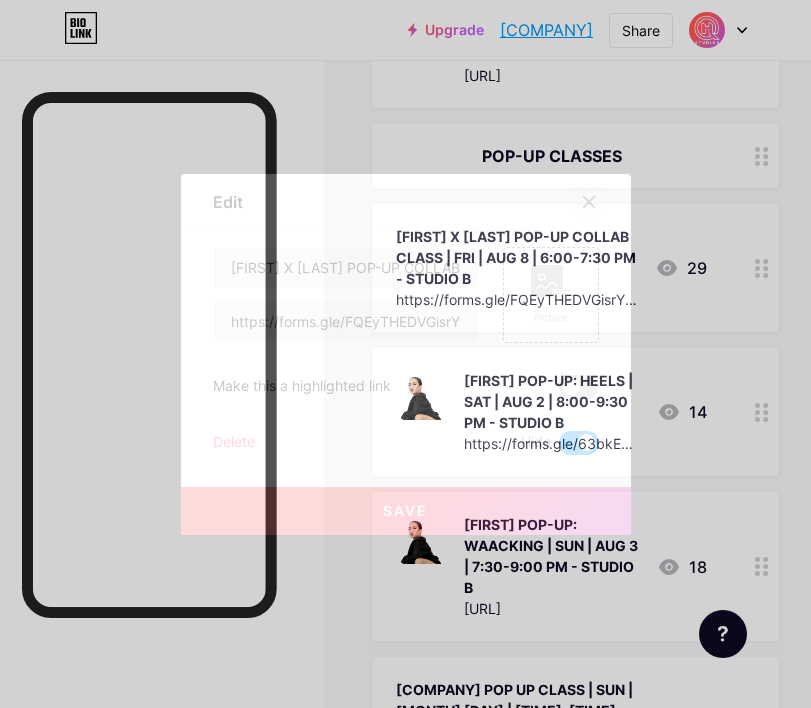 click 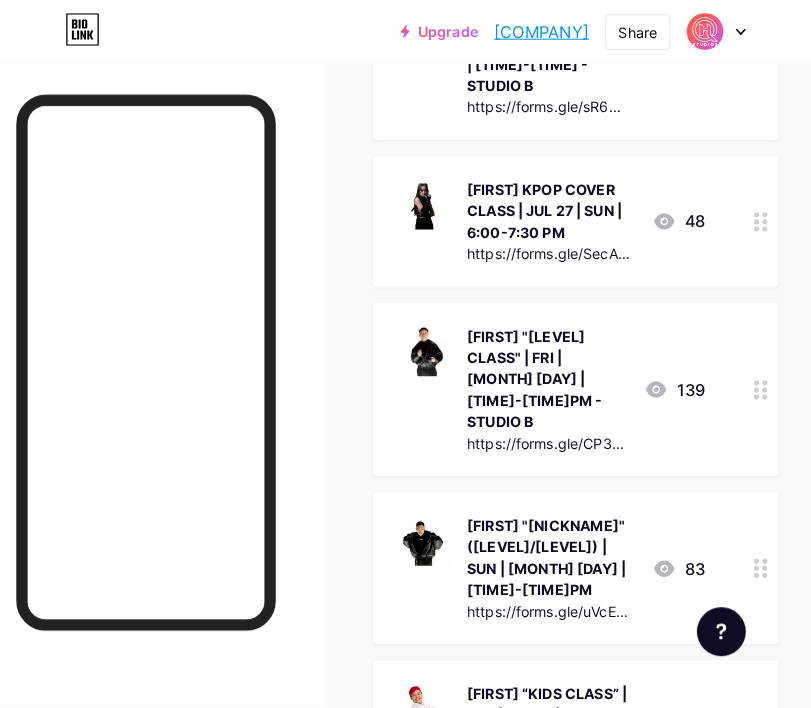 scroll, scrollTop: 4243, scrollLeft: 0, axis: vertical 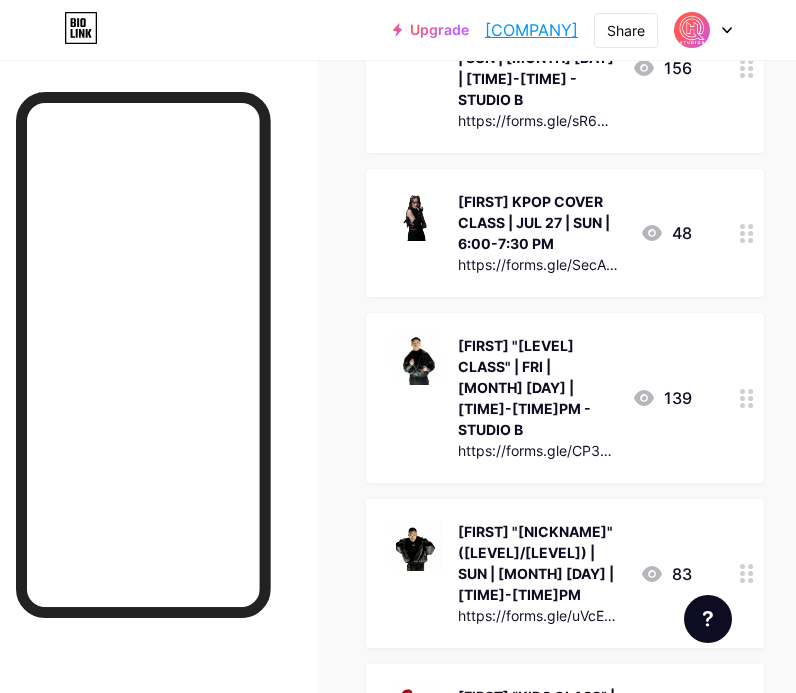 click 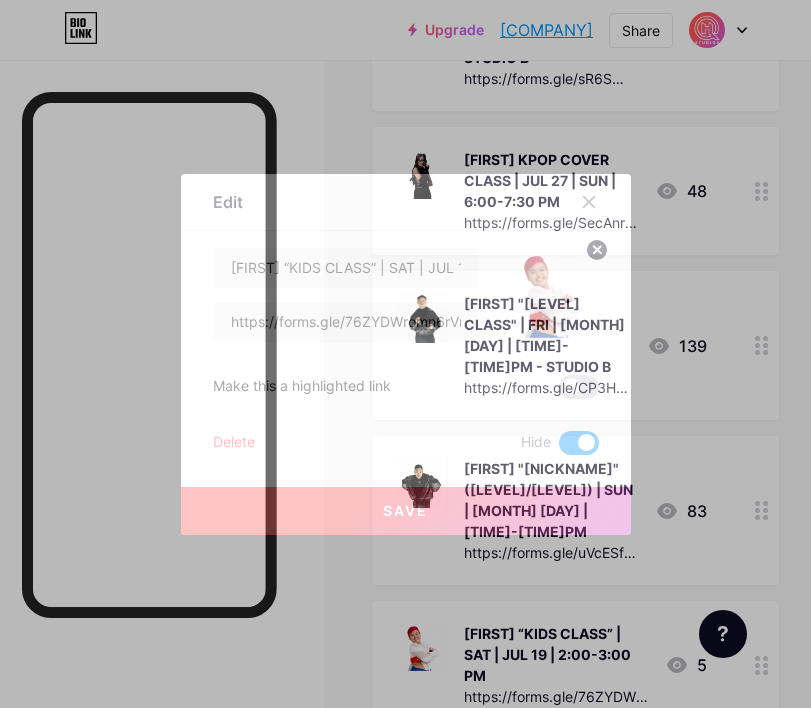 click 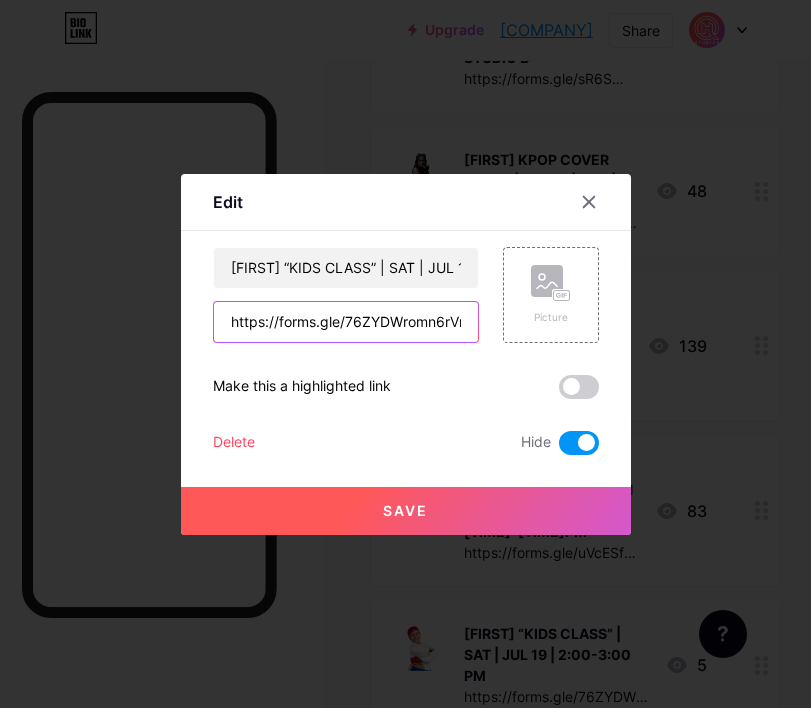 click on "https://forms.gle/76ZYDWromn6rVnM4A" at bounding box center (346, 322) 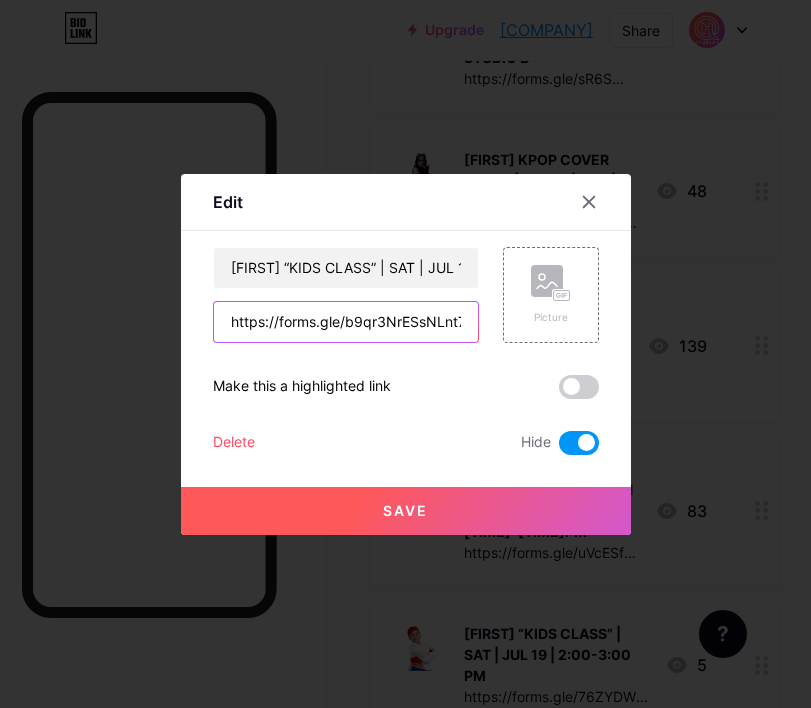 scroll, scrollTop: 0, scrollLeft: 16, axis: horizontal 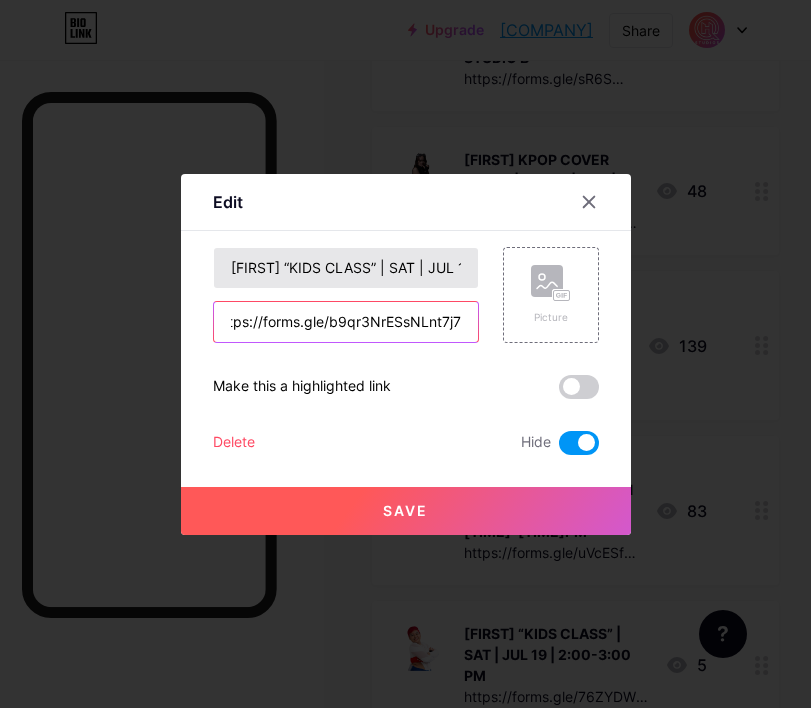 type on "https://forms.gle/b9qr3NrESsNLnt7j7" 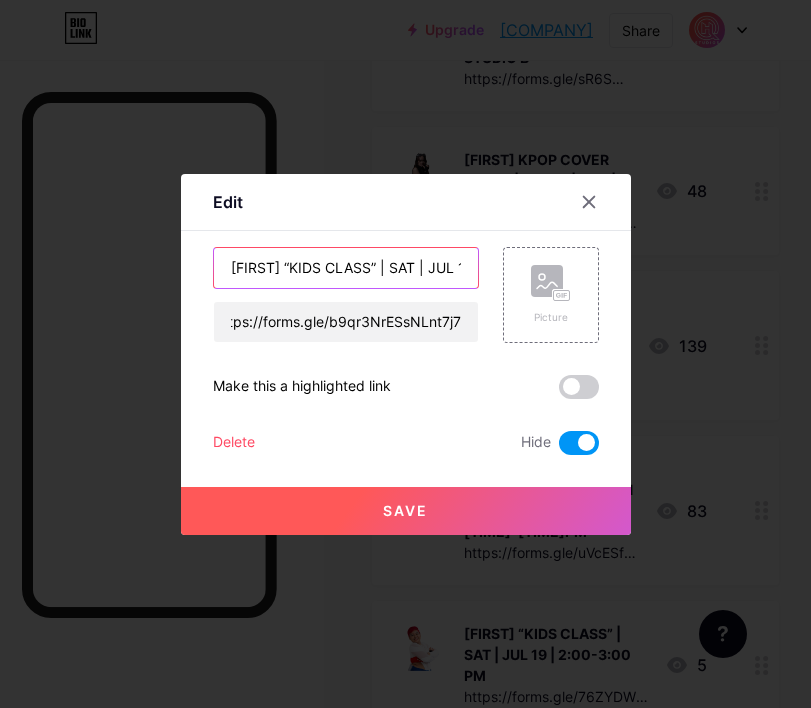 click on "[FIRST] “KIDS CLASS” | SAT | JUL 19 | 2:00-3:00 PM" at bounding box center (346, 268) 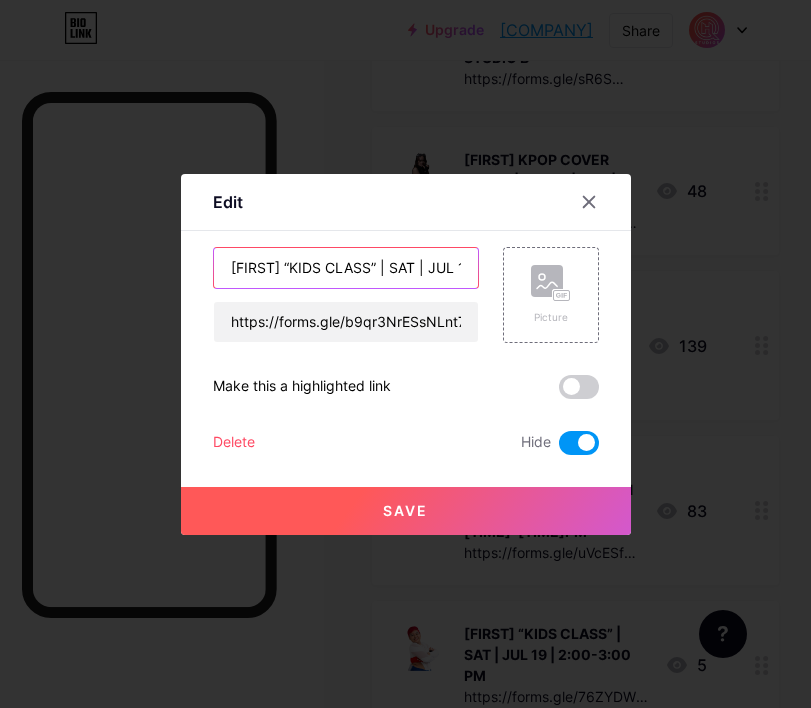 click on "[FIRST] “KIDS CLASS” | SAT | JUL 19 | 2:00-3:00 PM" at bounding box center [346, 268] 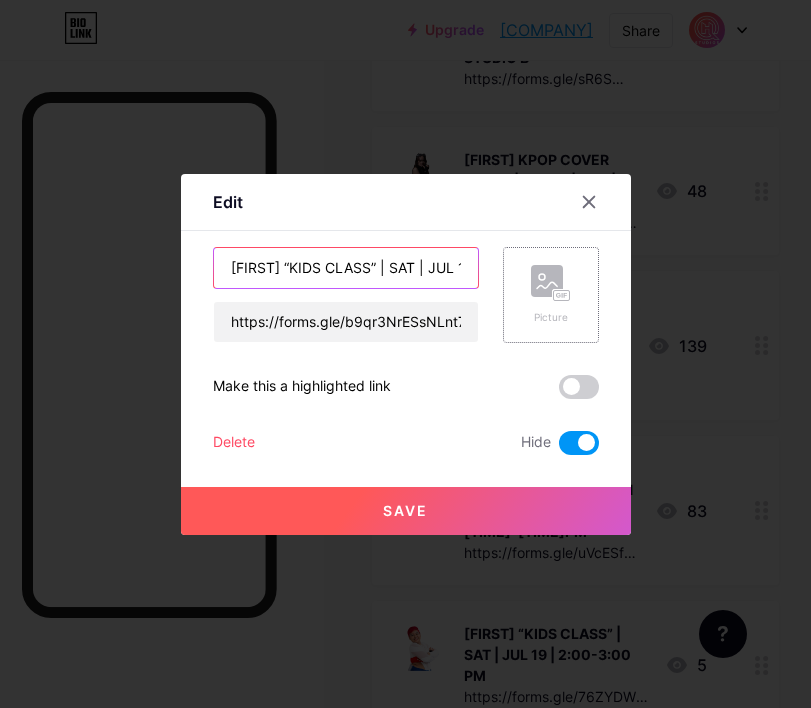 click on "[FIRST] “KIDS CLASS” | SAT | JUL 19 | 2:00-3:00 PM" at bounding box center [346, 268] 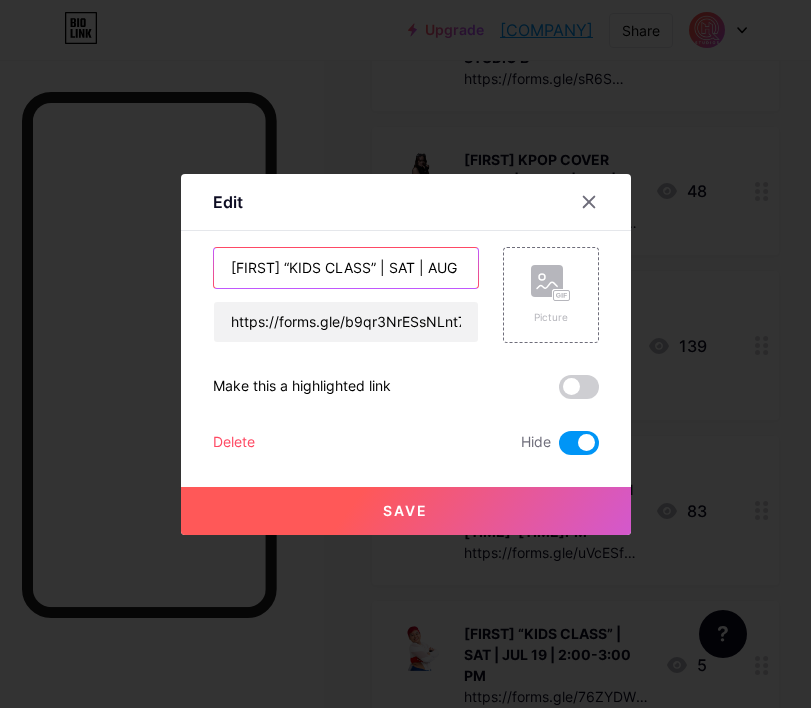 scroll, scrollTop: 0, scrollLeft: 110, axis: horizontal 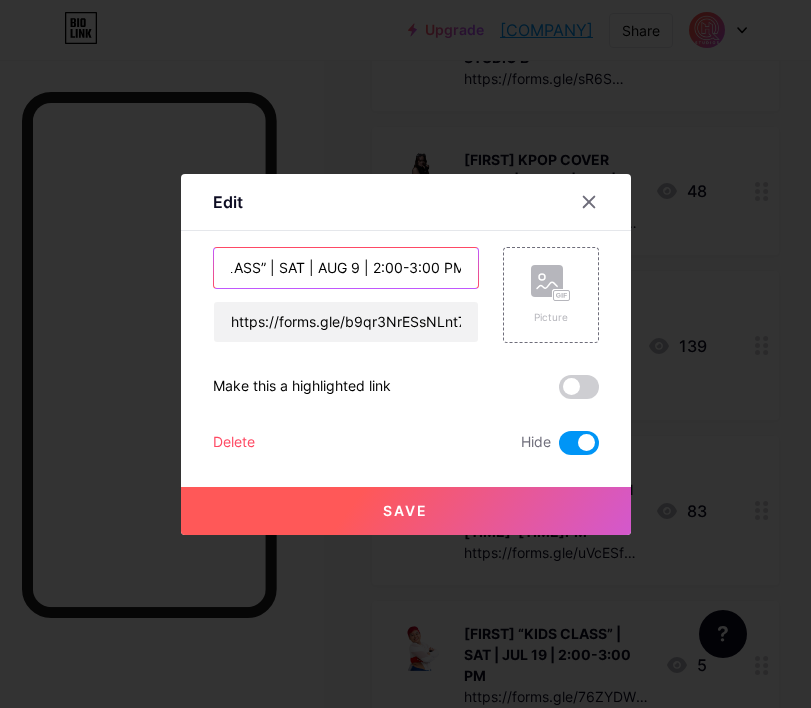 type on "[FIRST] “KIDS CLASS” | SAT | AUG 9 | 2:00-3:00 PM" 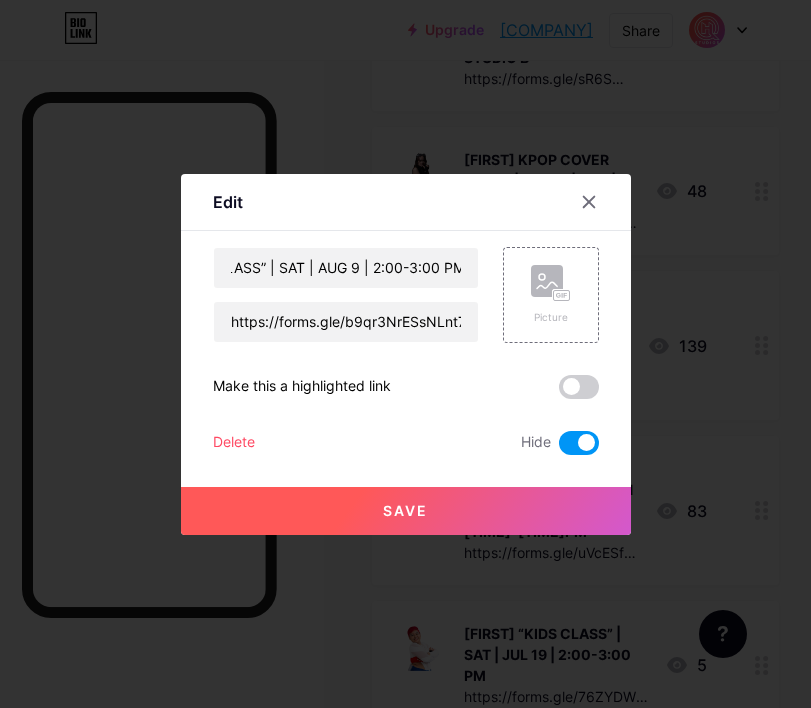click on "Save" at bounding box center [405, 510] 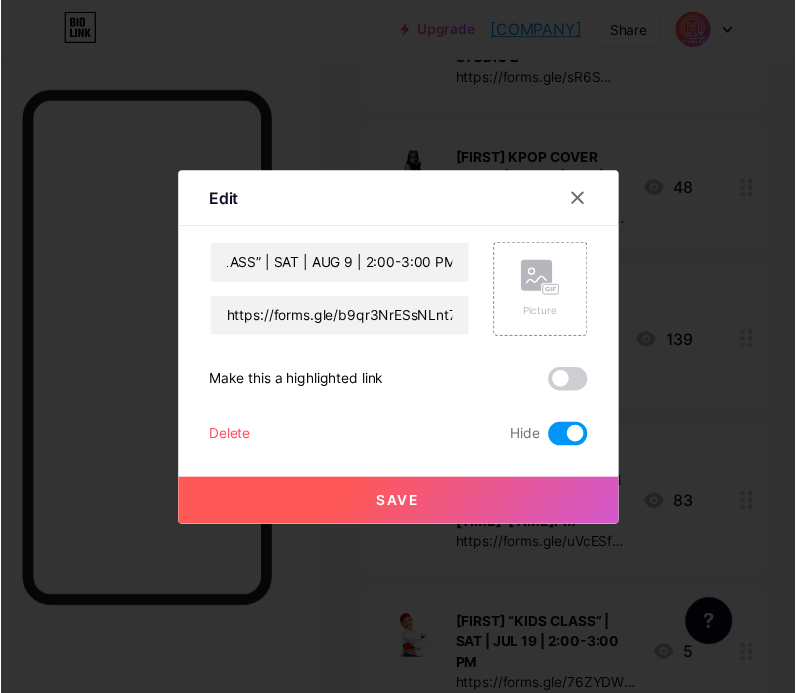 scroll, scrollTop: 0, scrollLeft: 0, axis: both 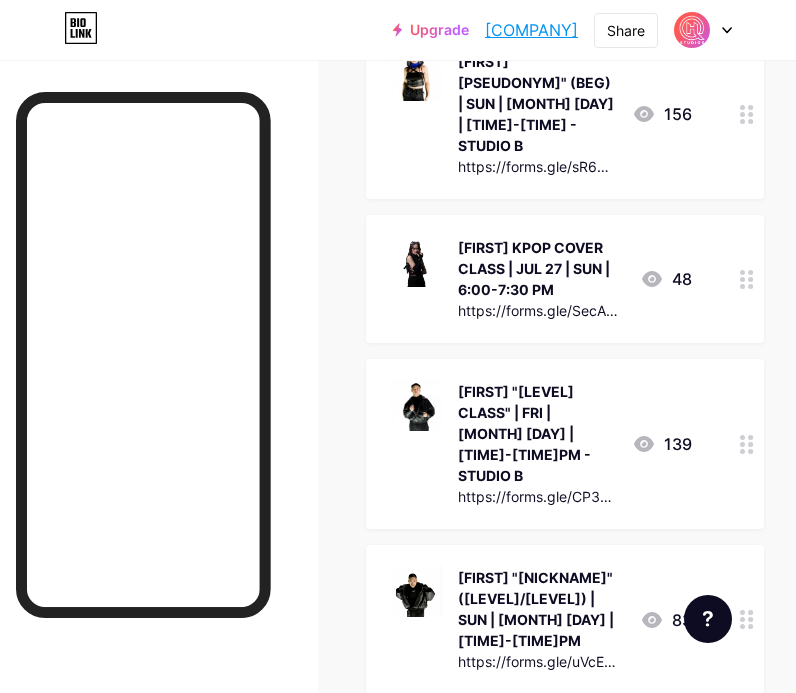 type 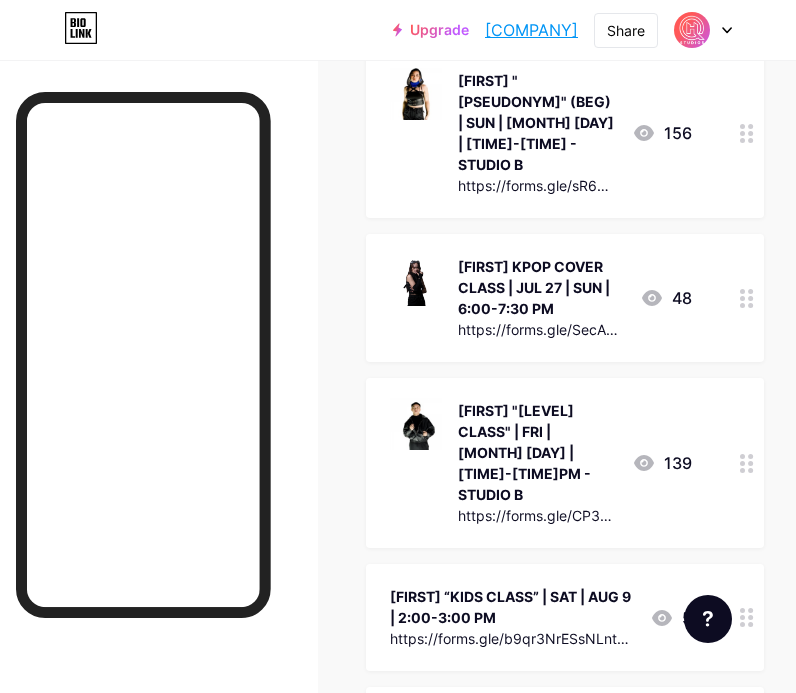 scroll, scrollTop: 3915, scrollLeft: 0, axis: vertical 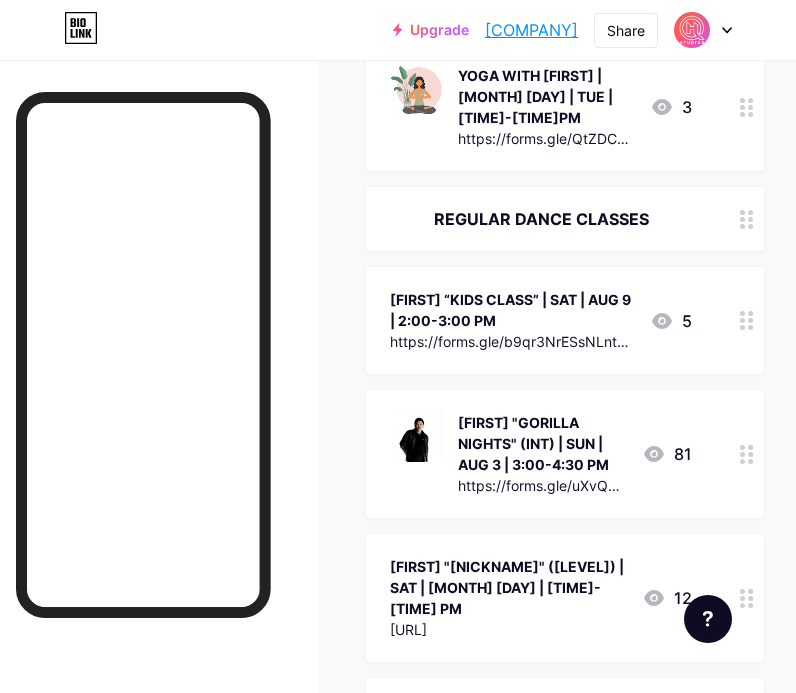click on "[FIRST] "GORILLA NIGHTS" (INT) | SUN | AUG 3 | 3:00-4:30 PM" at bounding box center (542, 443) 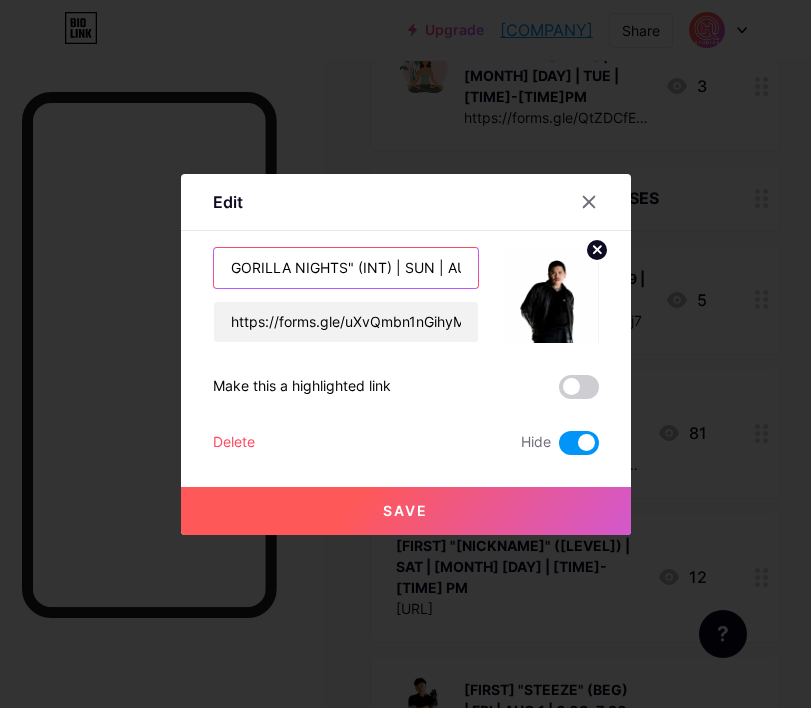 drag, startPoint x: 411, startPoint y: 272, endPoint x: 452, endPoint y: 265, distance: 41.59327 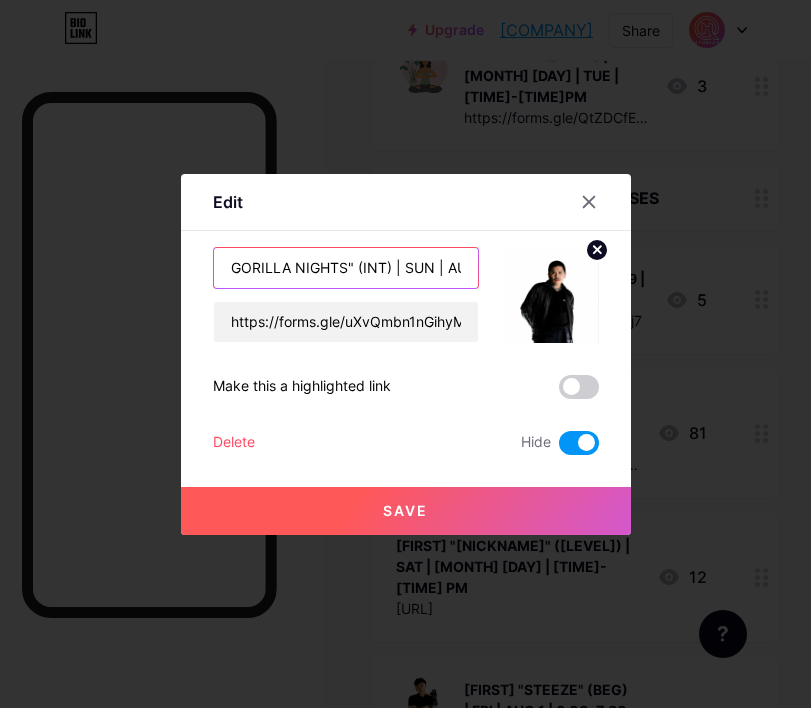click on "[FIRST] "GORILLA NIGHTS" (INT) | SUN | AUG 3 | 3:00-4:30 PM" at bounding box center (346, 268) 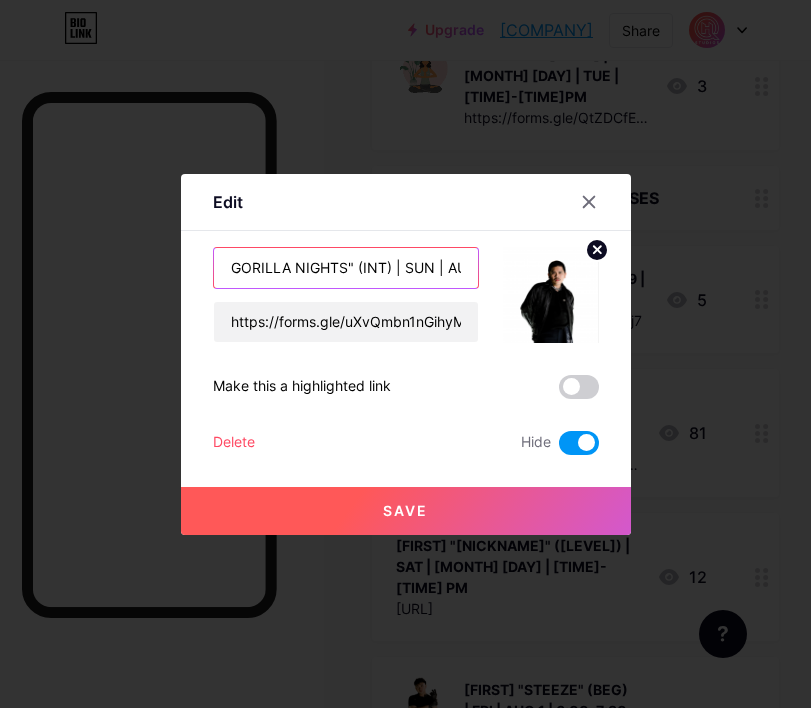 scroll, scrollTop: 0, scrollLeft: 88, axis: horizontal 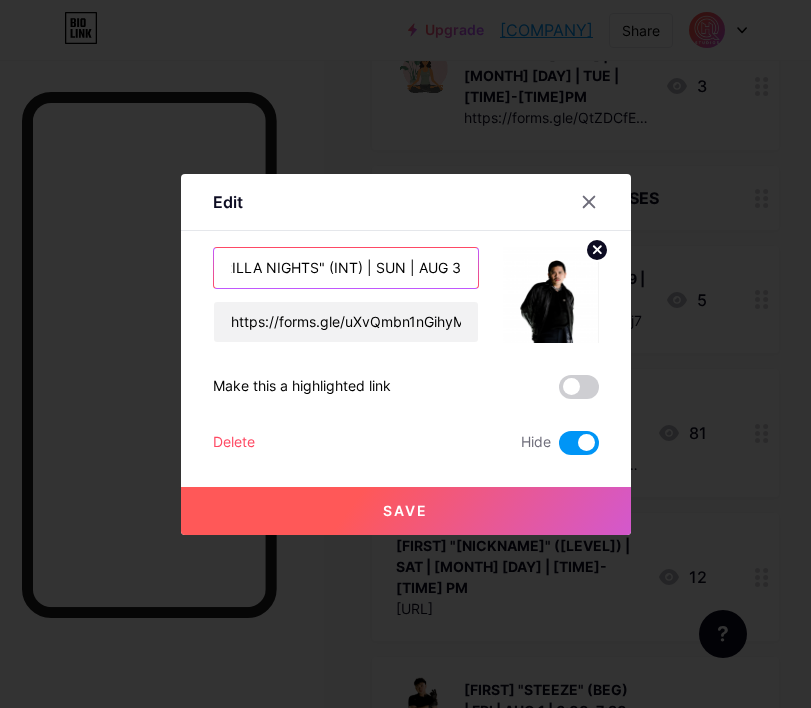 click on "[FIRST] "GORILLA NIGHTS" (INT) | SUN | AUG 3 | 3:00-4:30 PM" at bounding box center (346, 268) 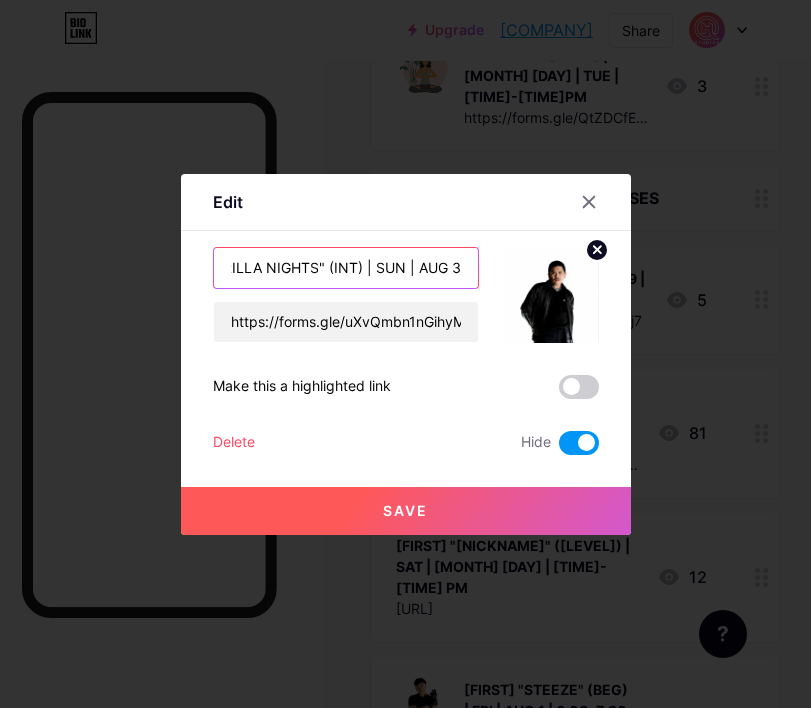 drag, startPoint x: 369, startPoint y: 268, endPoint x: 352, endPoint y: 269, distance: 17.029387 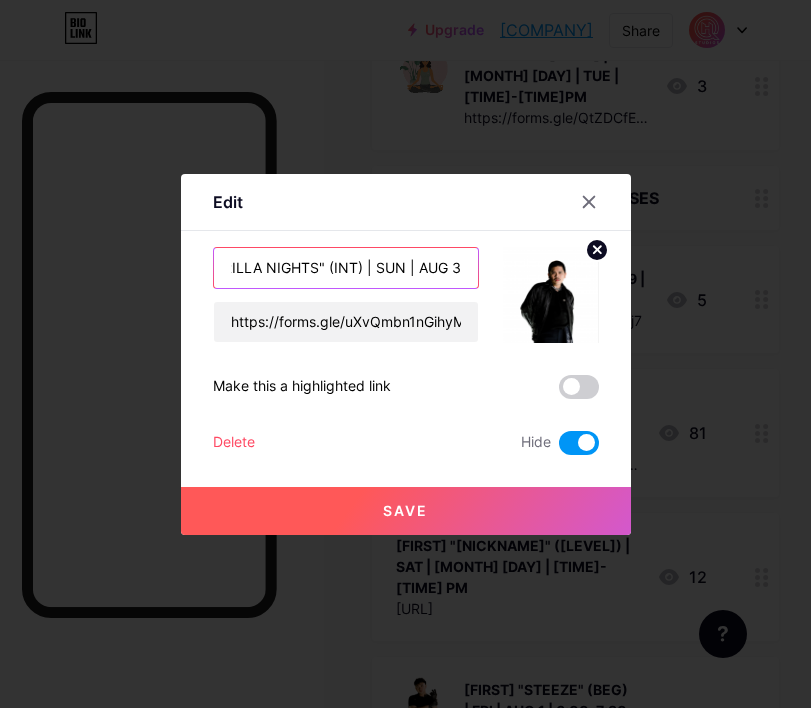 click on "[FIRST] "GORILLA NIGHTS" (INT) | SUN | AUG 3 | 3:00-4:30 PM" at bounding box center (346, 268) 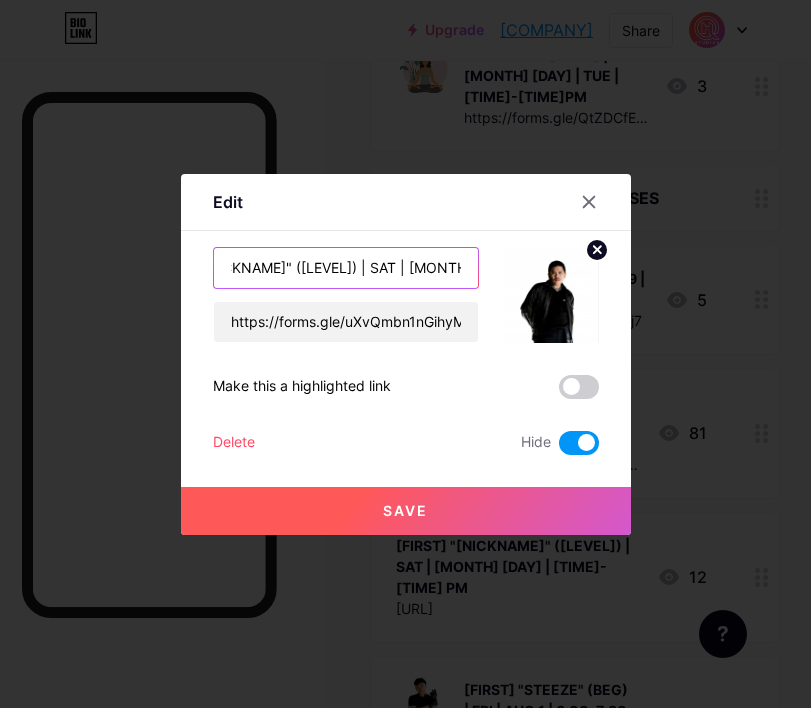scroll, scrollTop: 0, scrollLeft: 162, axis: horizontal 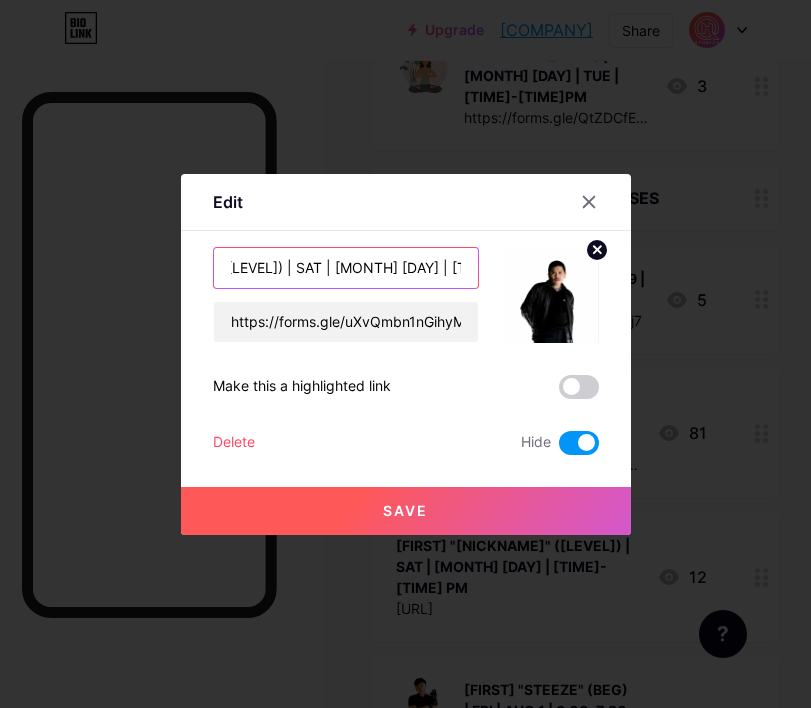 type on "[FIRST] "[NICKNAME]" ([LEVEL]) | SAT | [MONTH] [DAY] | [TIME]-[TIME] PM" 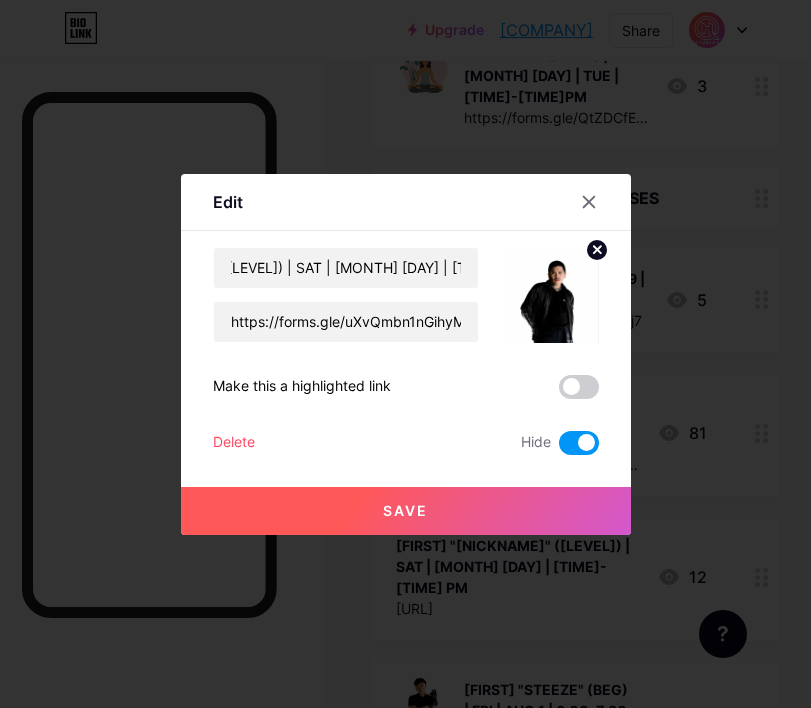 click on "Save" at bounding box center (406, 511) 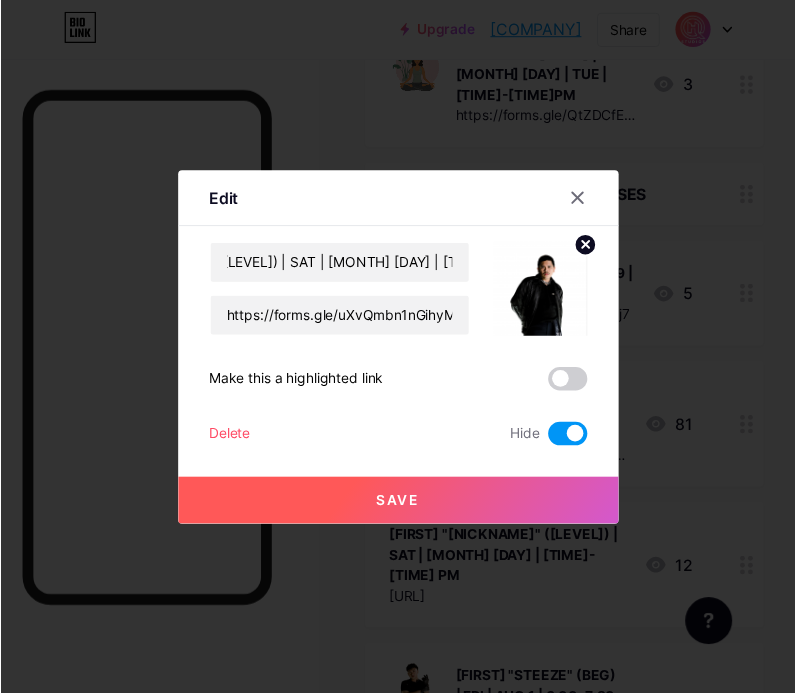 scroll, scrollTop: 0, scrollLeft: 0, axis: both 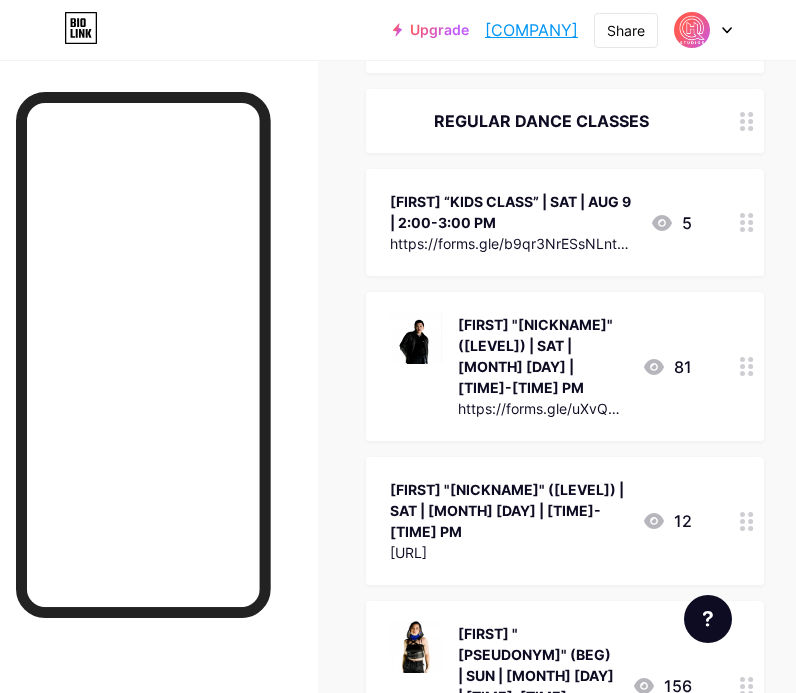 drag, startPoint x: 744, startPoint y: 408, endPoint x: 733, endPoint y: 255, distance: 153.39491 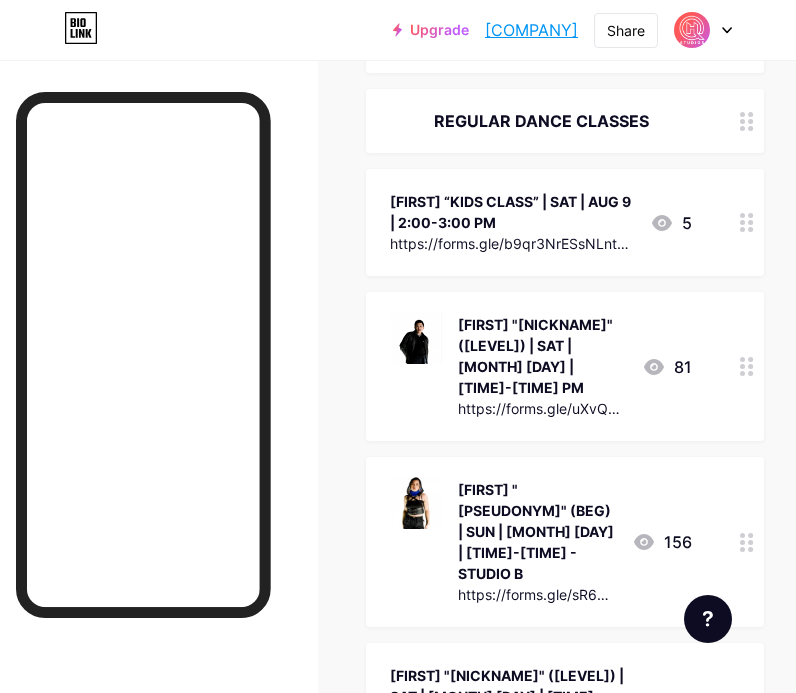 click on "[FIRST] "[PSEUDONYM]" (BEG) | SUN | [MONTH] [DAY] | [TIME]-[TIME] - STUDIO B" at bounding box center (537, 531) 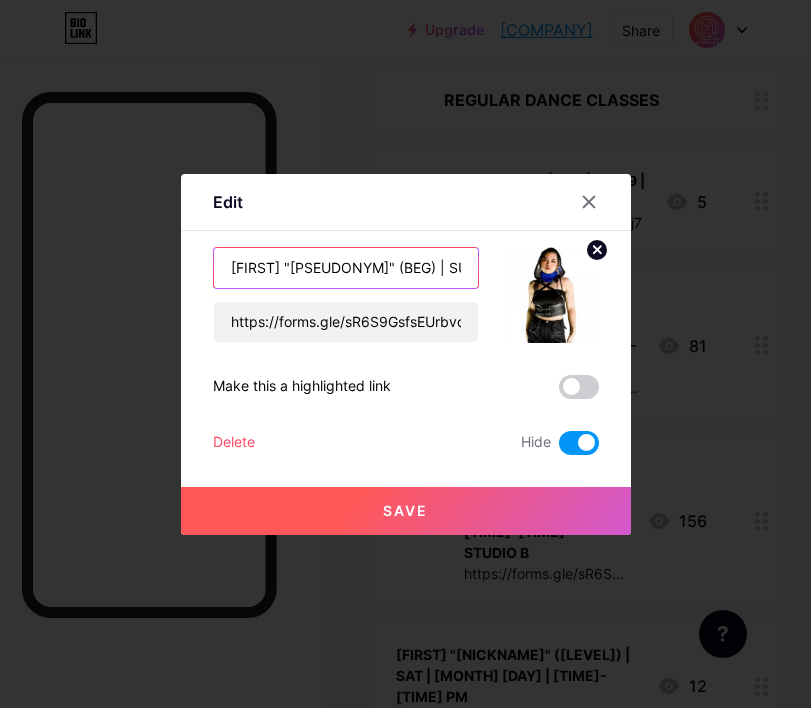 click on "[FIRST] "[PSEUDONYM]" (BEG) | SUN | [MONTH] [DAY] | [TIME]-[TIME] - STUDIO B" at bounding box center [346, 268] 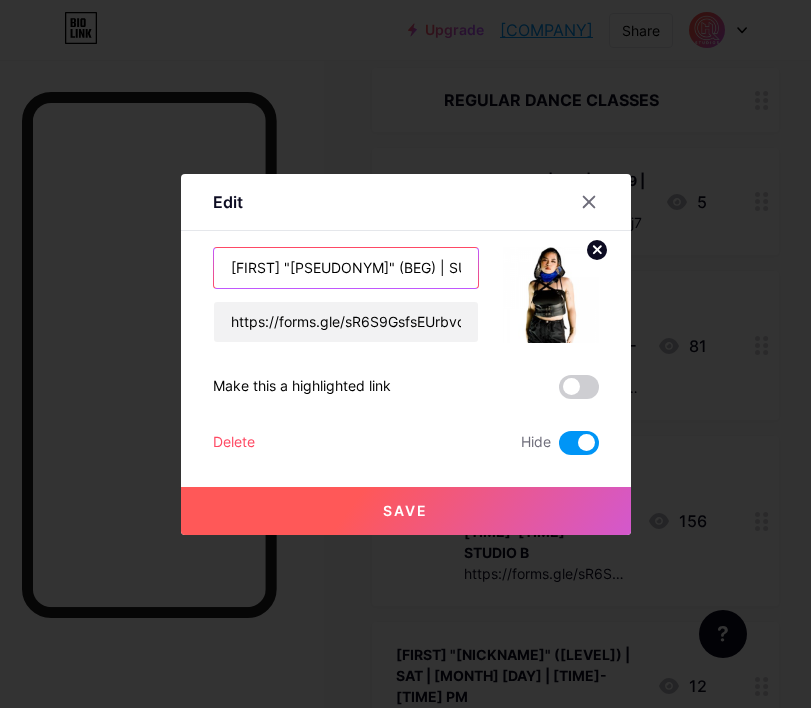 drag, startPoint x: 406, startPoint y: 267, endPoint x: 436, endPoint y: 267, distance: 30 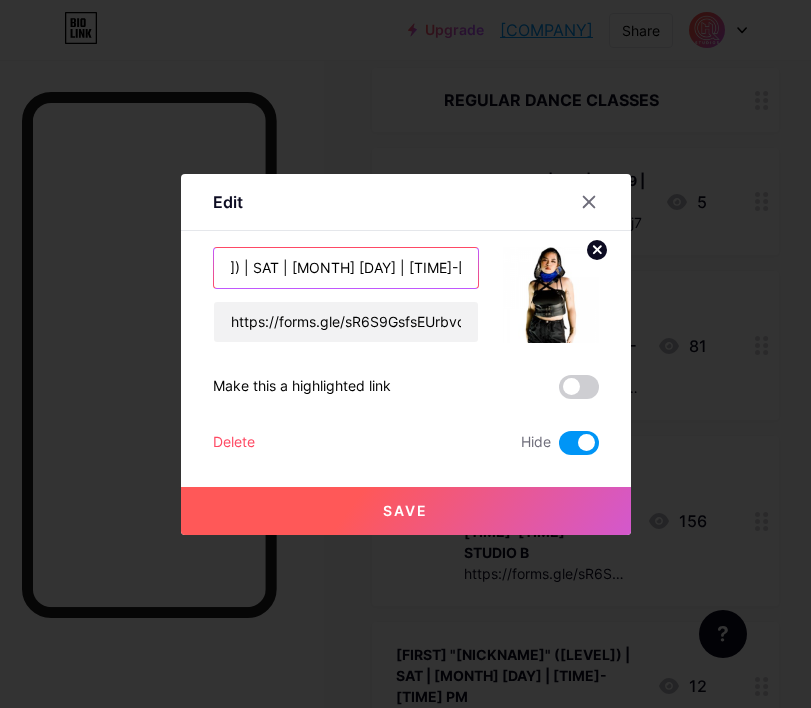 scroll, scrollTop: 0, scrollLeft: 214, axis: horizontal 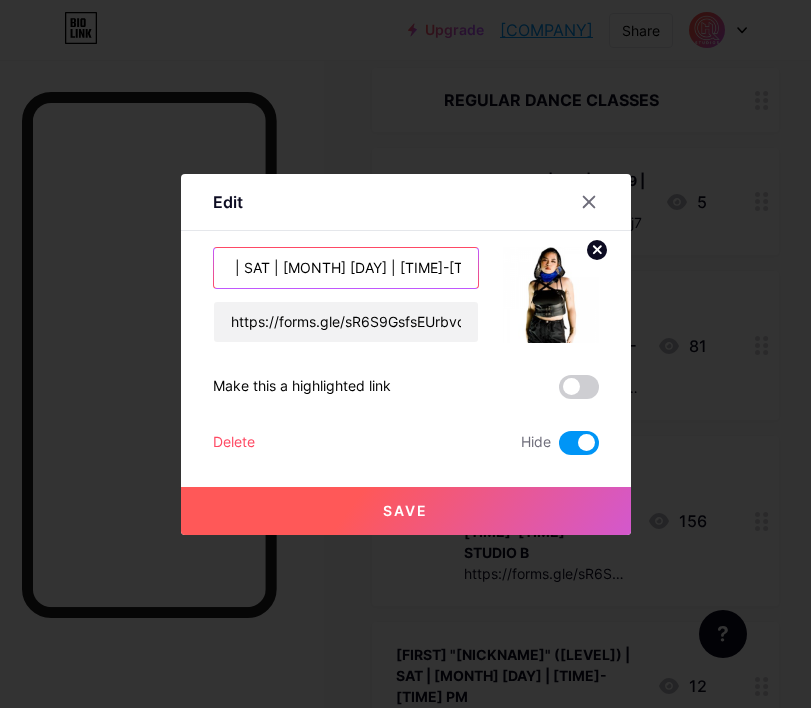 type on "[FIRST] "[NICKNAME]" ([LEVEL]) | SAT | [MONTH] [DAY] | [TIME]-[TIME] PM - STUDIO A" 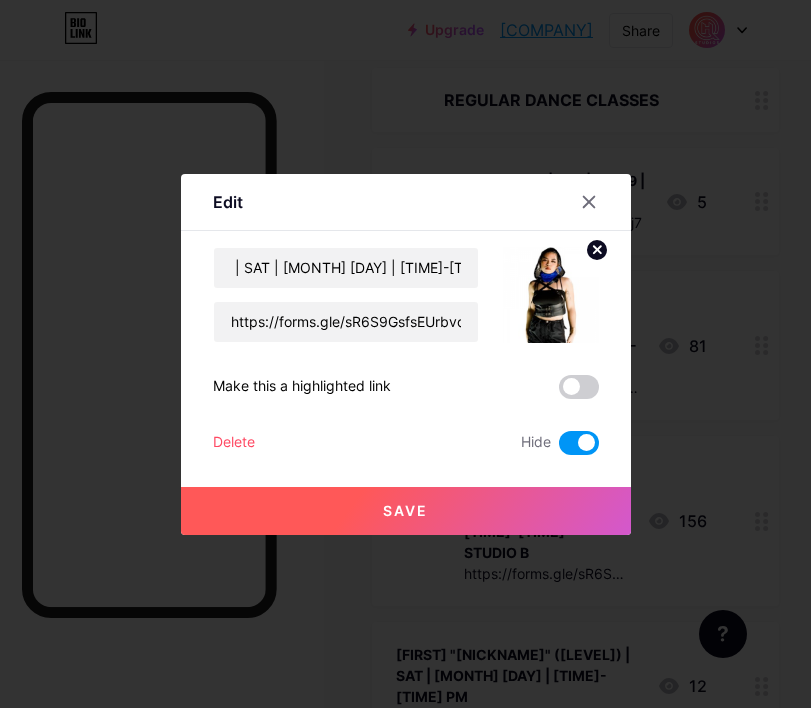 click on "Save" at bounding box center (406, 511) 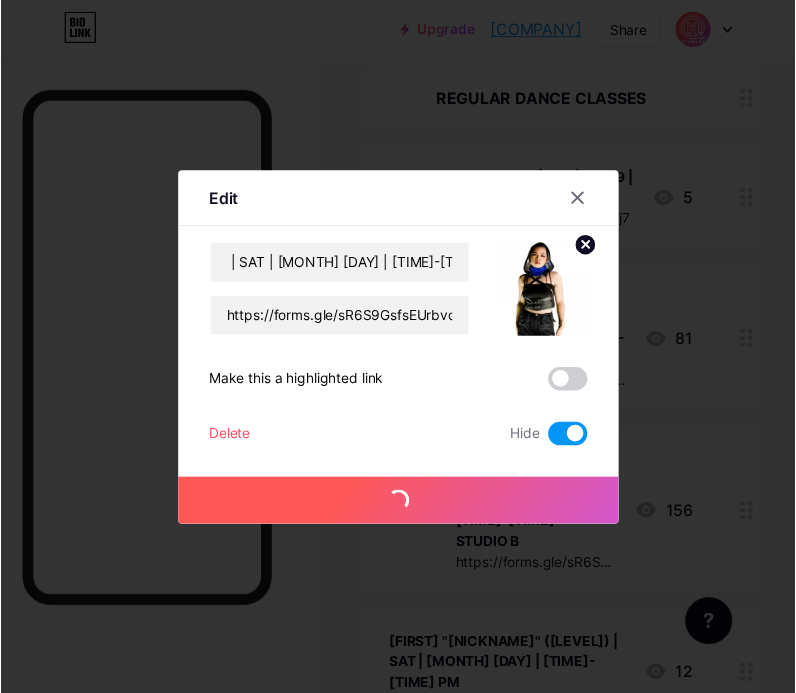 scroll, scrollTop: 0, scrollLeft: 0, axis: both 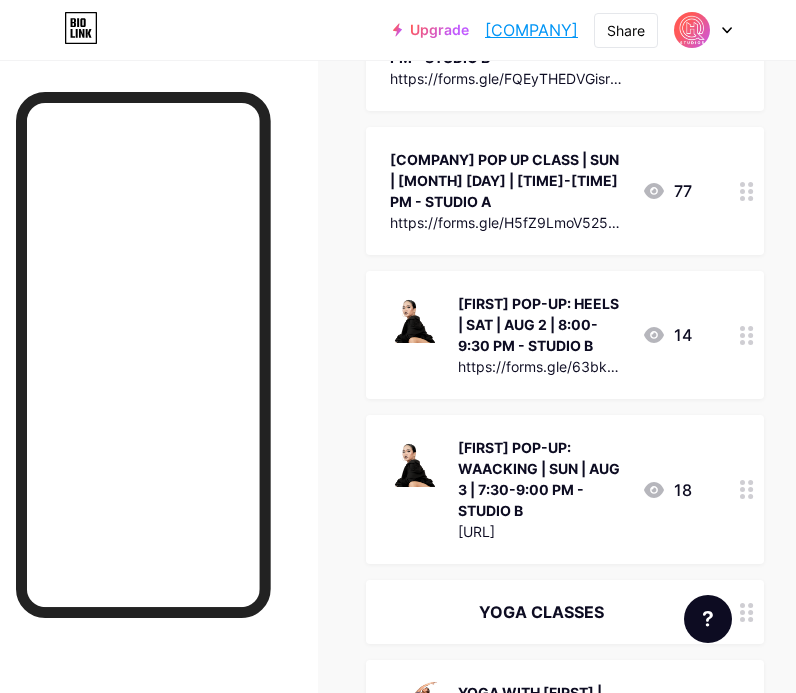 drag, startPoint x: 757, startPoint y: 500, endPoint x: 559, endPoint y: 35, distance: 505.39984 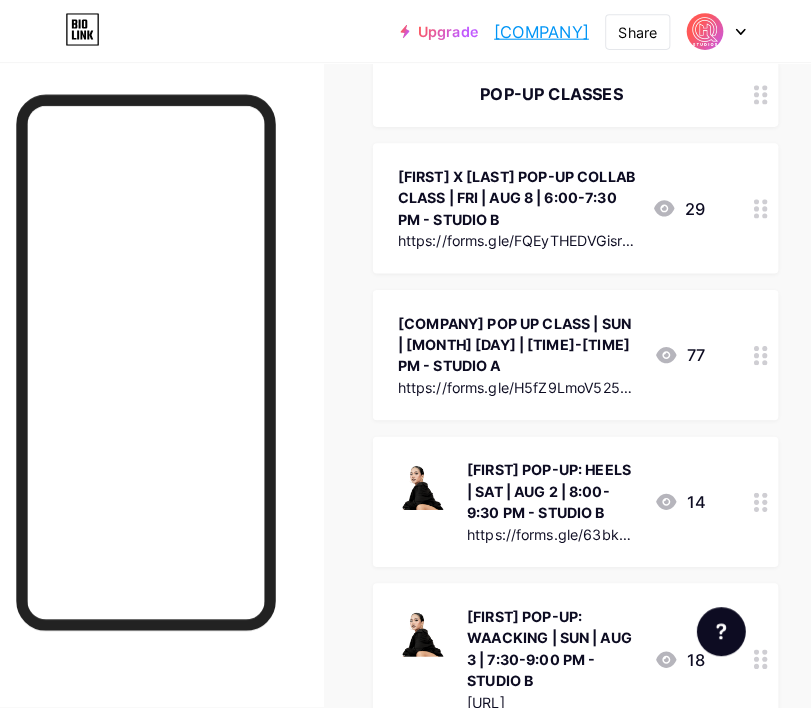 scroll, scrollTop: 740, scrollLeft: 0, axis: vertical 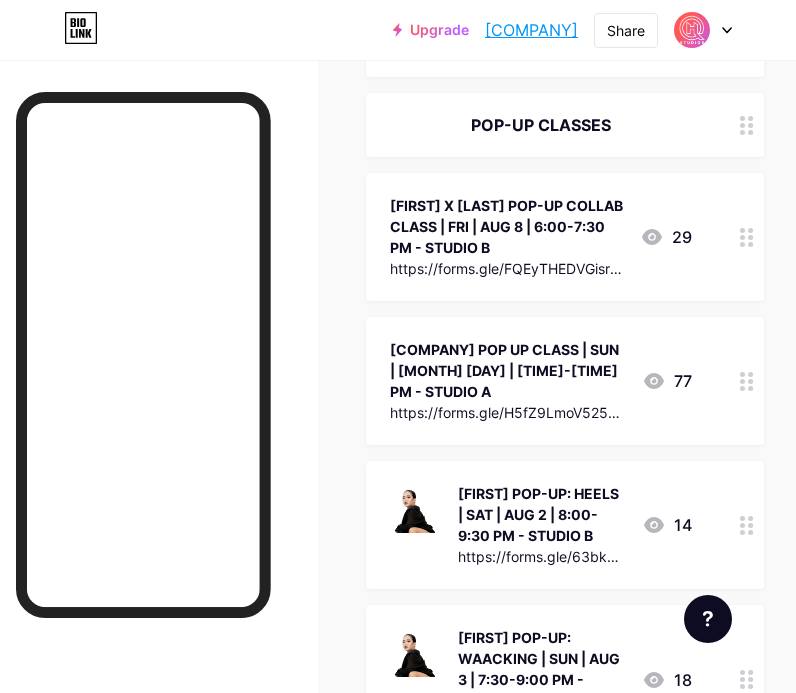 click 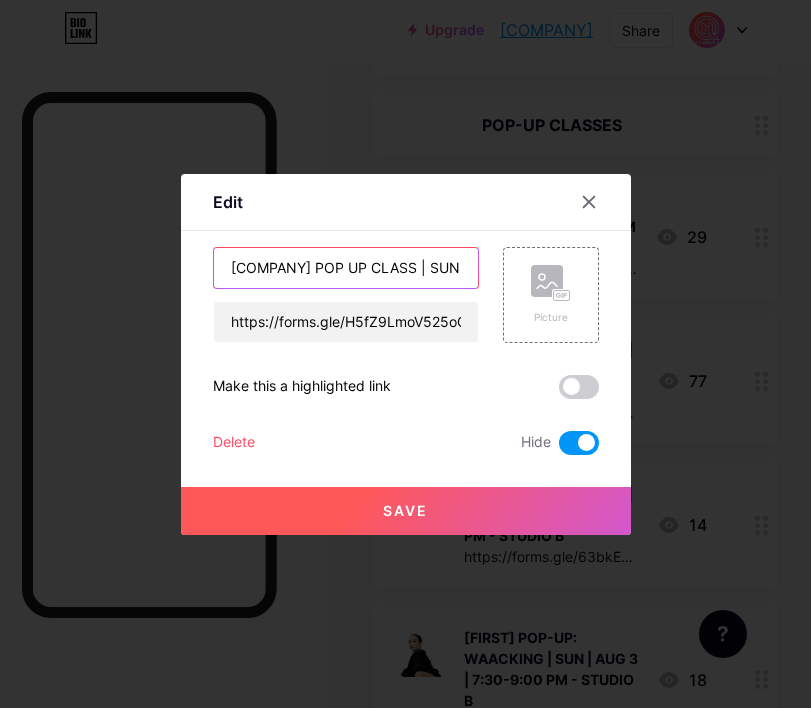 drag, startPoint x: 256, startPoint y: 266, endPoint x: 97, endPoint y: 263, distance: 159.0283 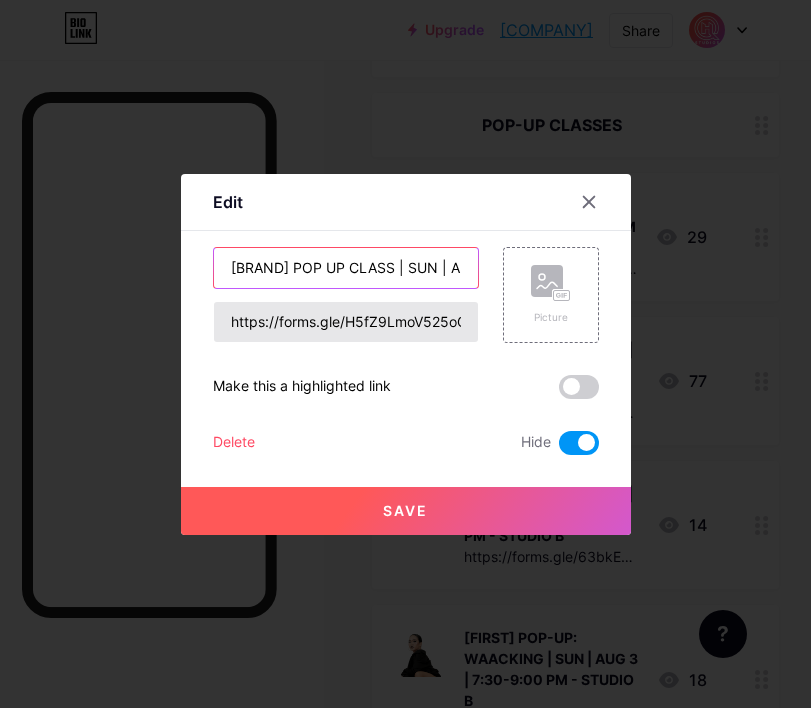 type on "[BRAND] POP UP CLASS | SUN | AUG 3 | 8:00-9:30 PM - STUDIO A" 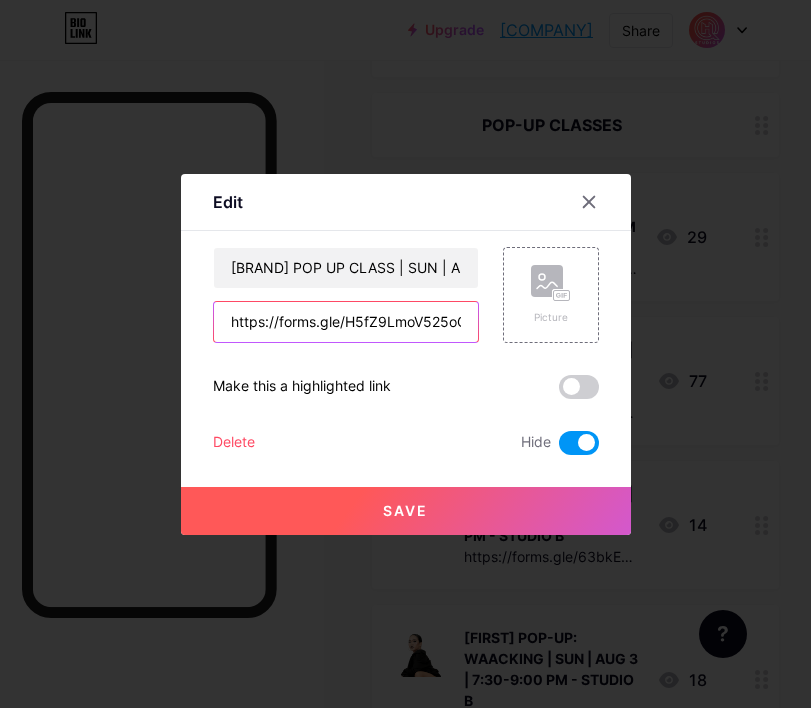 click on "https://forms.gle/H5fZ9LmoV525oCad7" at bounding box center [346, 322] 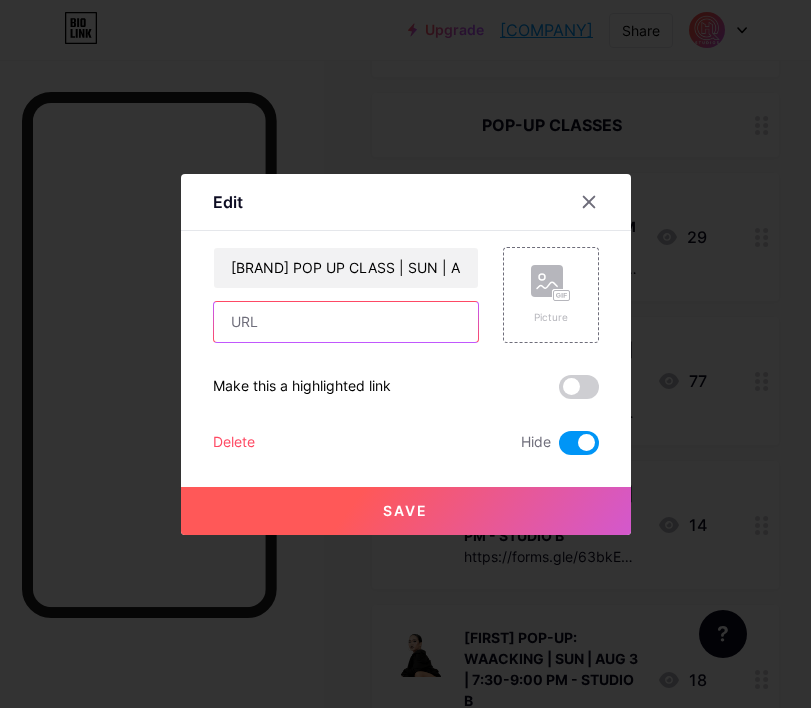 paste on "https://forms.gle/aavU5JXpGnmd7P5d6" 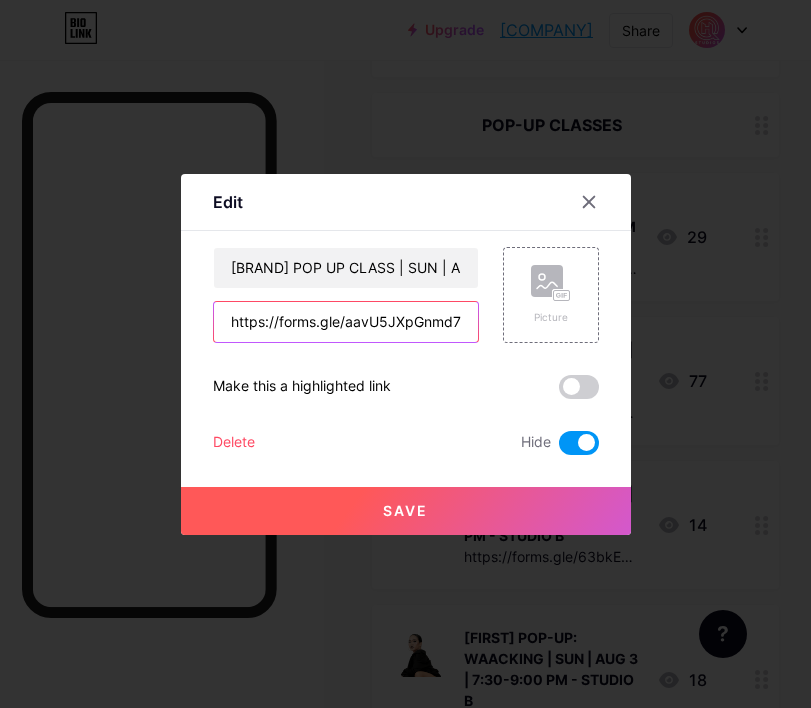 scroll, scrollTop: 0, scrollLeft: 34, axis: horizontal 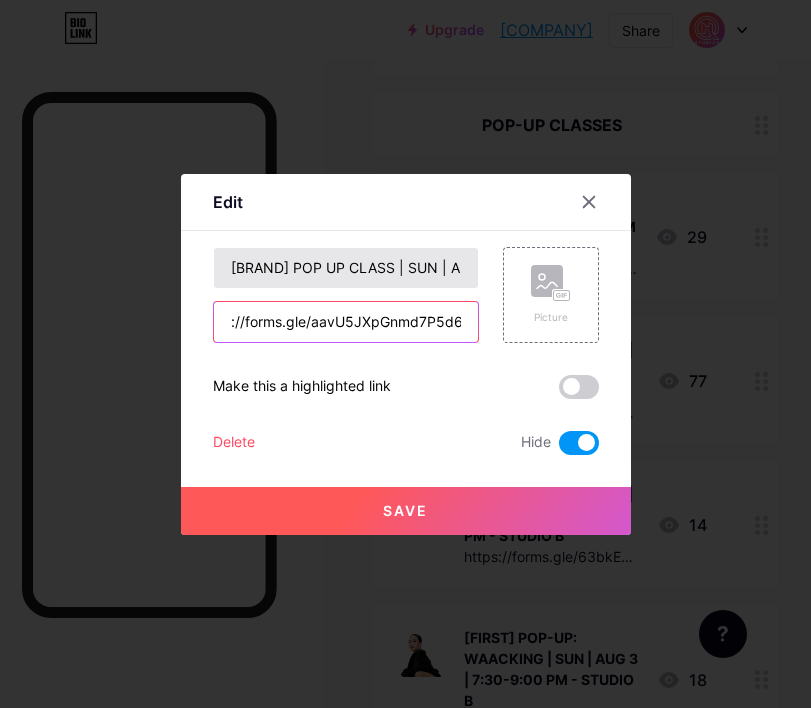 type on "https://forms.gle/aavU5JXpGnmd7P5d6" 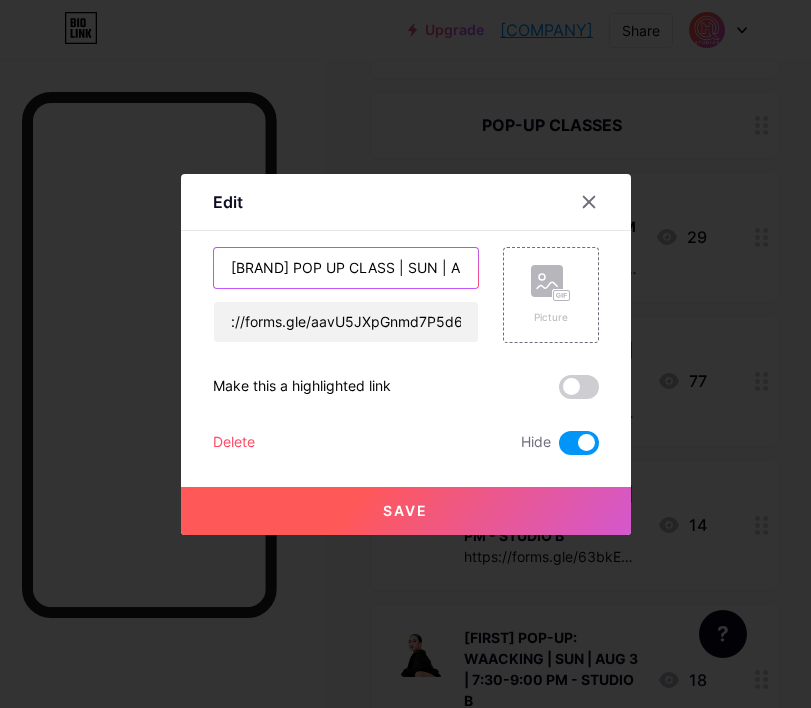 click on "[BRAND] POP UP CLASS | SUN | AUG 3 | 8:00-9:30 PM - STUDIO A" at bounding box center (346, 268) 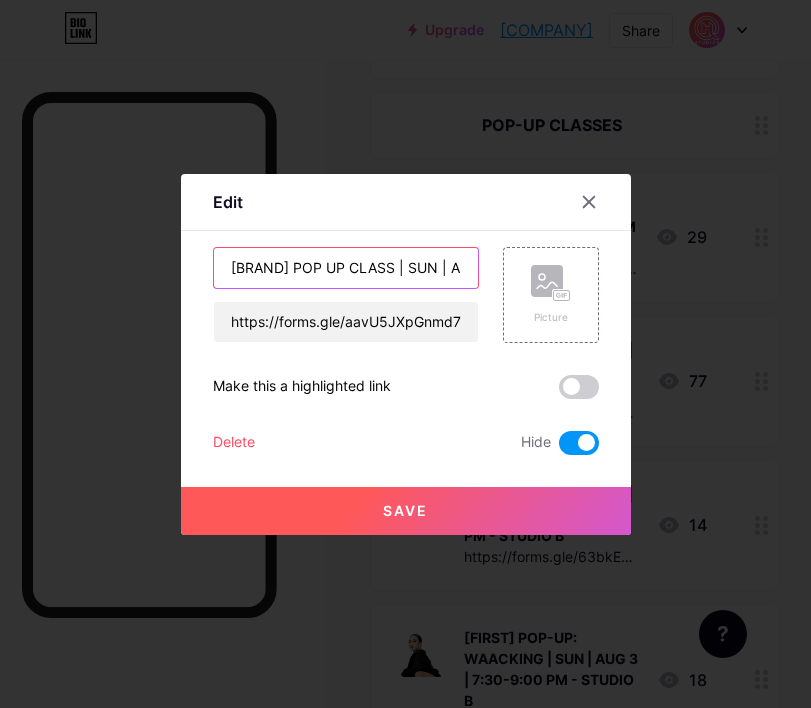 click on "[BRAND] POP UP CLASS | SUN | AUG 3 | 8:00-9:30 PM - STUDIO A" at bounding box center (346, 268) 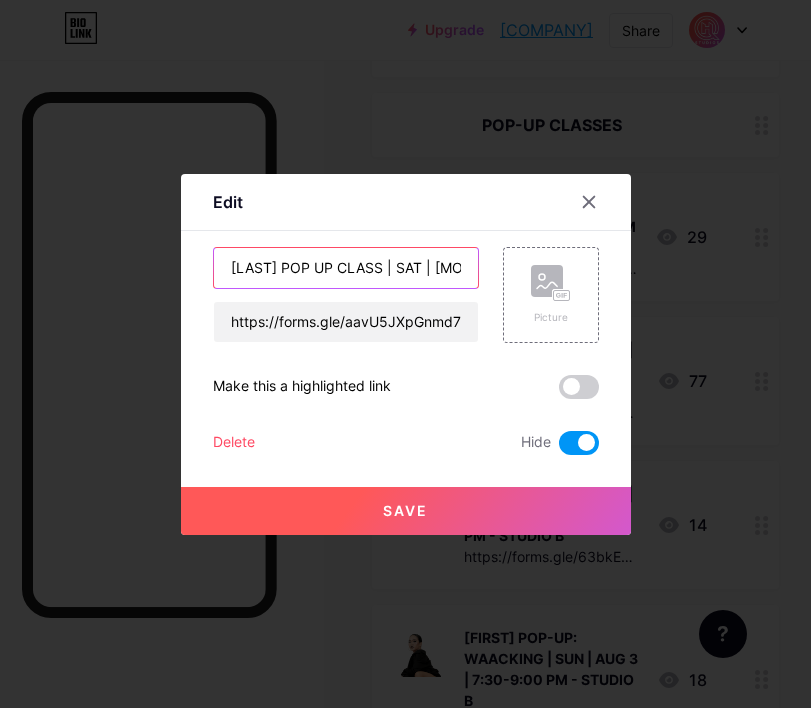 scroll, scrollTop: 0, scrollLeft: 122, axis: horizontal 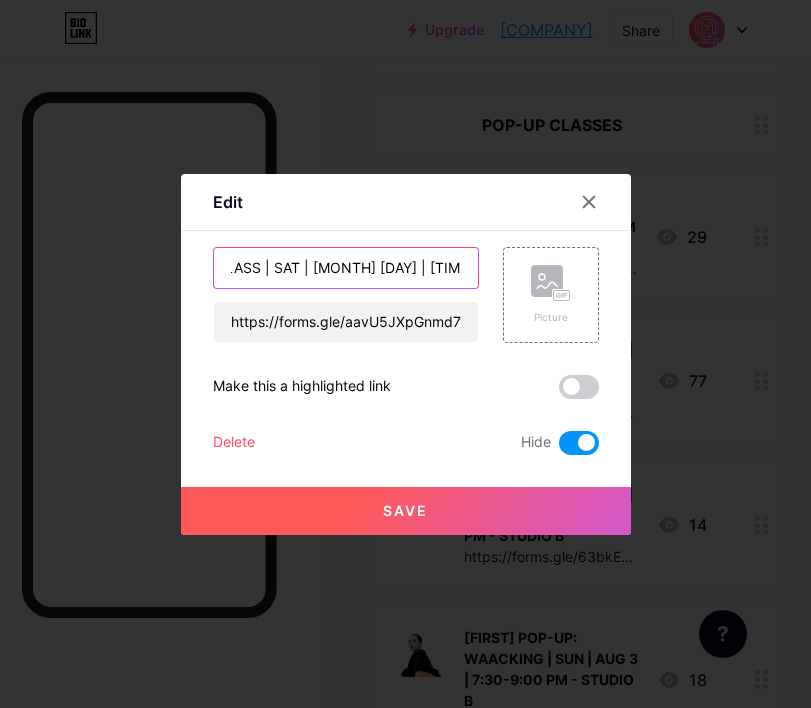 click on "[LAST] POP UP CLASS | SAT | [MONTH] [DAY] | [TIME]-[TIME] PM - STUDIO A" at bounding box center (346, 268) 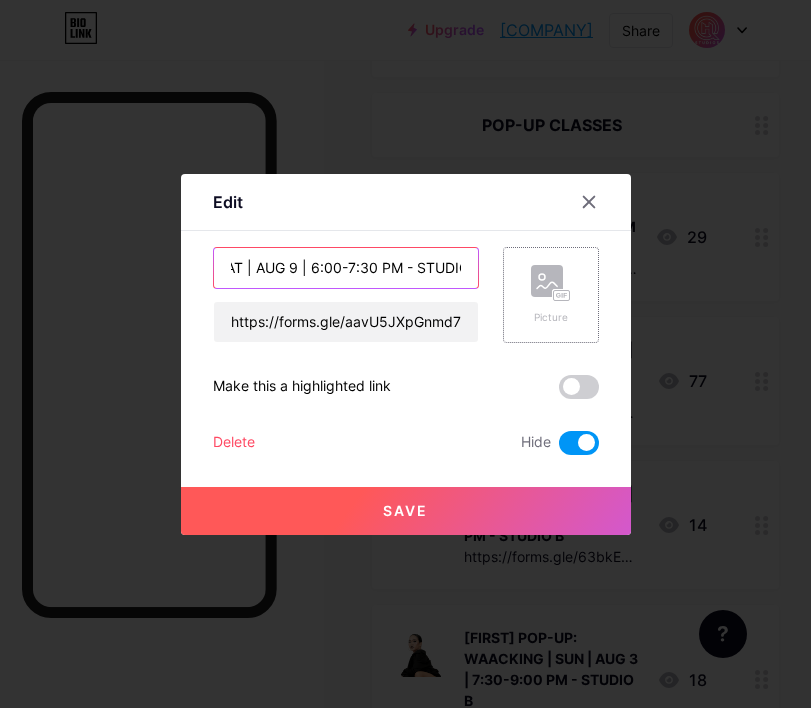 scroll, scrollTop: 0, scrollLeft: 190, axis: horizontal 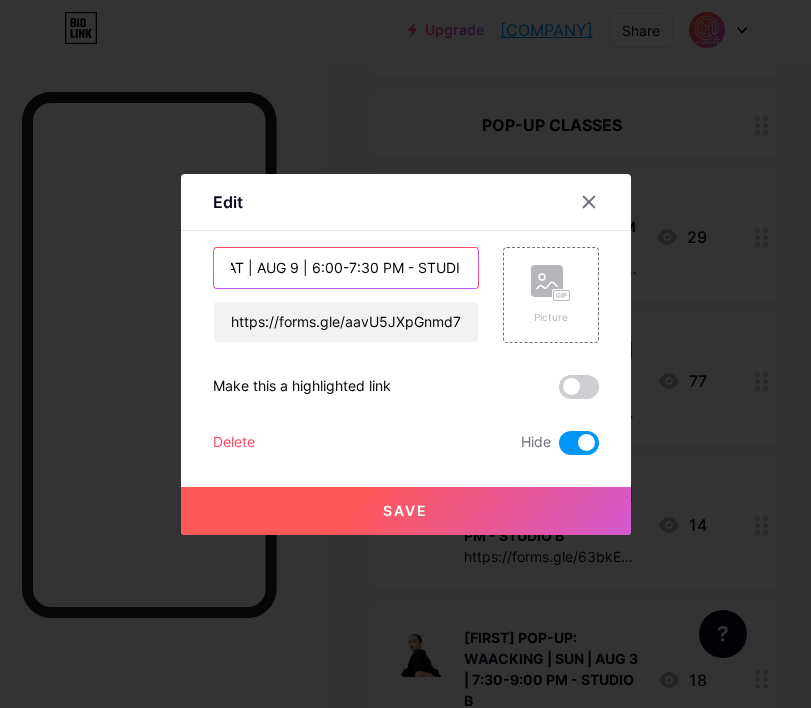 type on "[BRAND] POP UP CLASS | SAT | AUG 9 | 6:00-7:30 PM - STUDIO B" 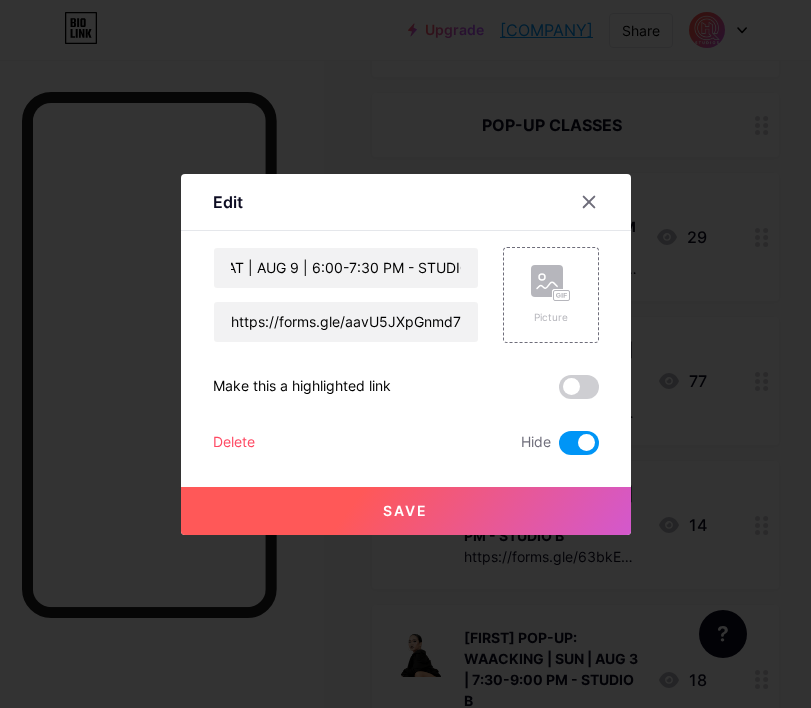 click on "Save" at bounding box center [406, 511] 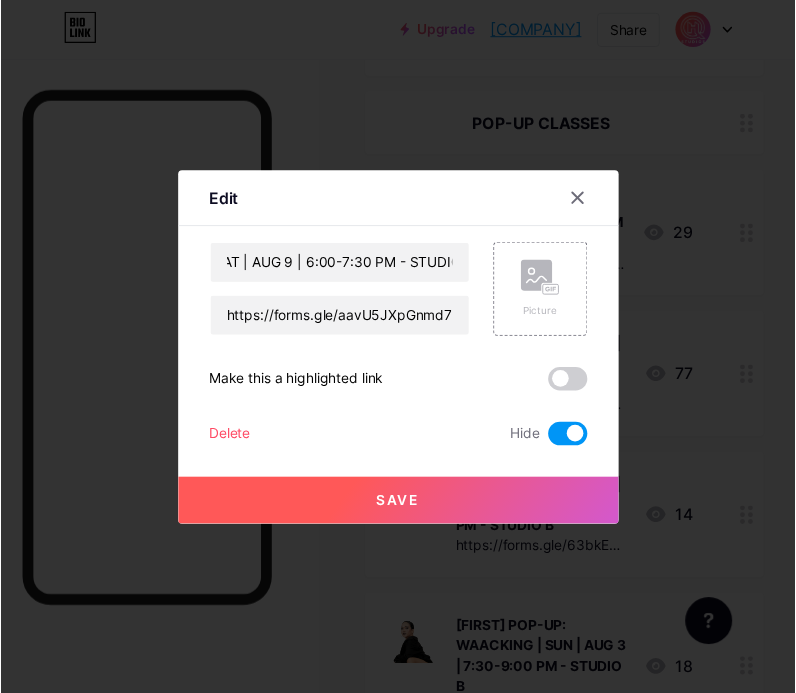 scroll, scrollTop: 0, scrollLeft: 0, axis: both 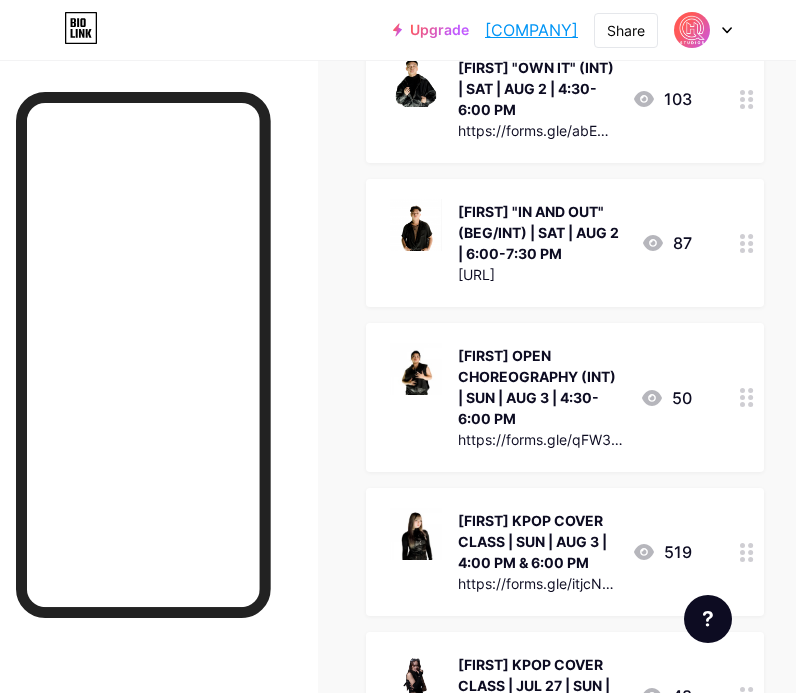 drag, startPoint x: 740, startPoint y: 515, endPoint x: 708, endPoint y: 258, distance: 258.98456 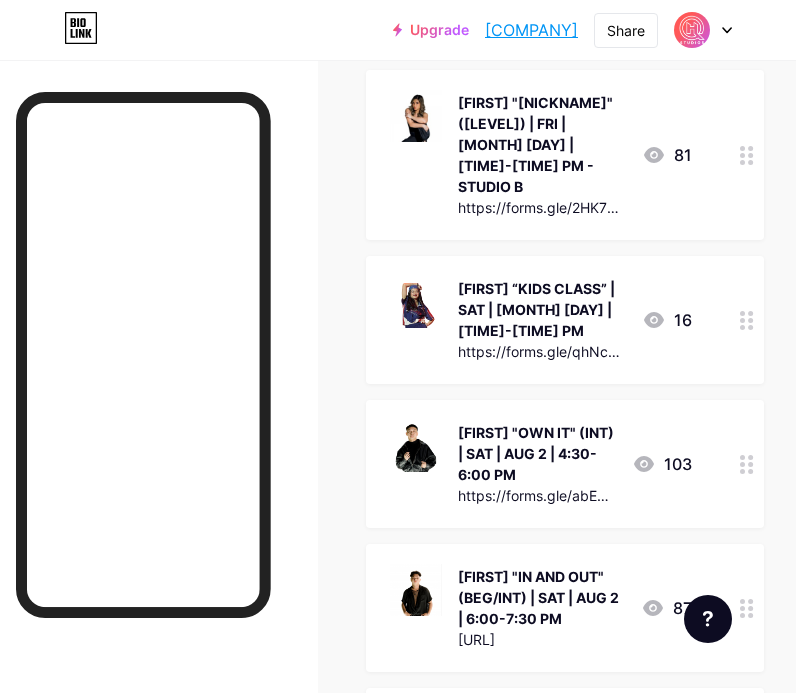 scroll, scrollTop: 3537, scrollLeft: 0, axis: vertical 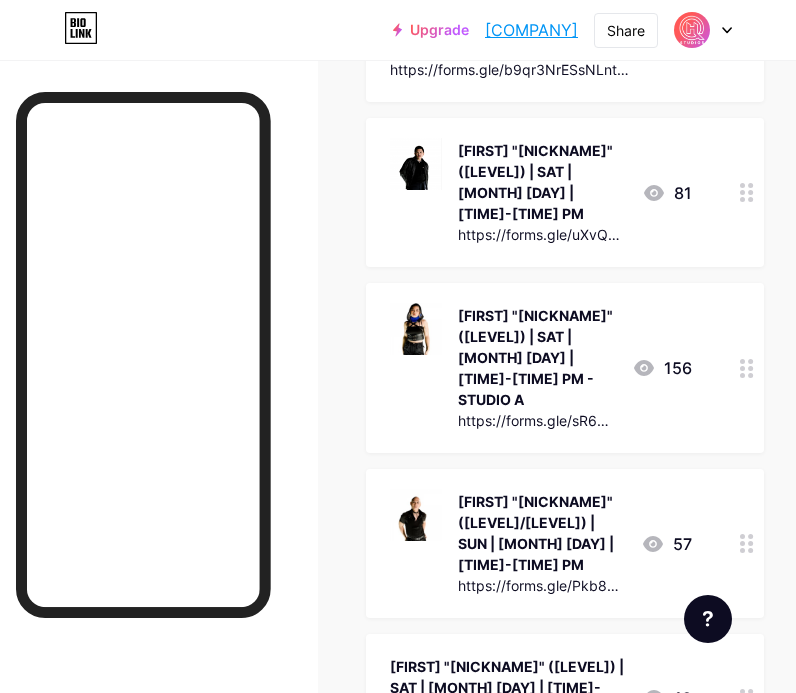click on "[FIRST] "[NICKNAME]" ([LEVEL]/[LEVEL]) | SUN | [MONTH] [DAY] | [TIME]-[TIME] PM" at bounding box center (541, 533) 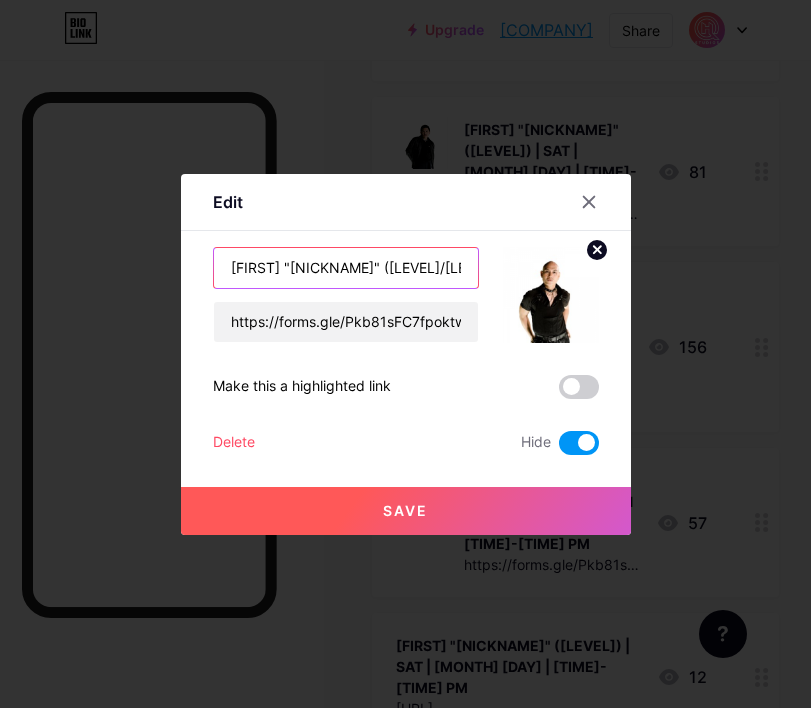click on "[FIRST] "[NICKNAME]" ([LEVEL]/[LEVEL]) | SUN | [MONTH] [DAY] | [TIME]-[TIME] PM" at bounding box center (346, 268) 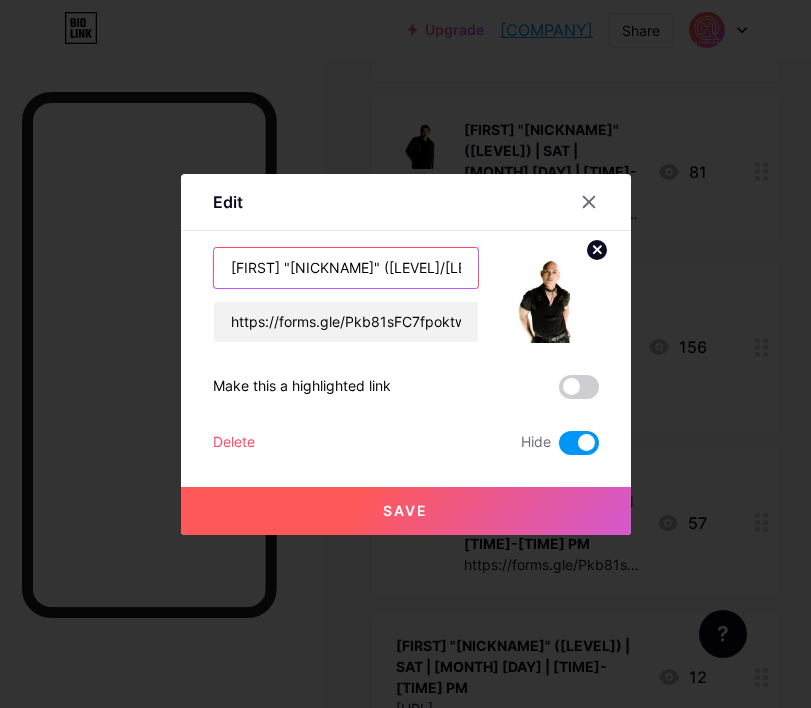 drag, startPoint x: 421, startPoint y: 265, endPoint x: 358, endPoint y: 264, distance: 63.007935 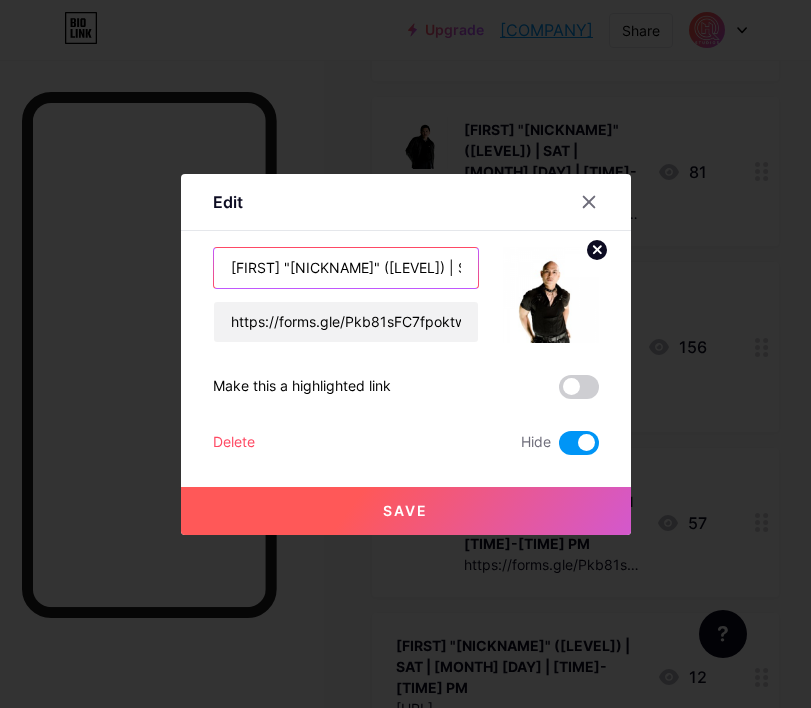 drag, startPoint x: 379, startPoint y: 269, endPoint x: 441, endPoint y: 269, distance: 62 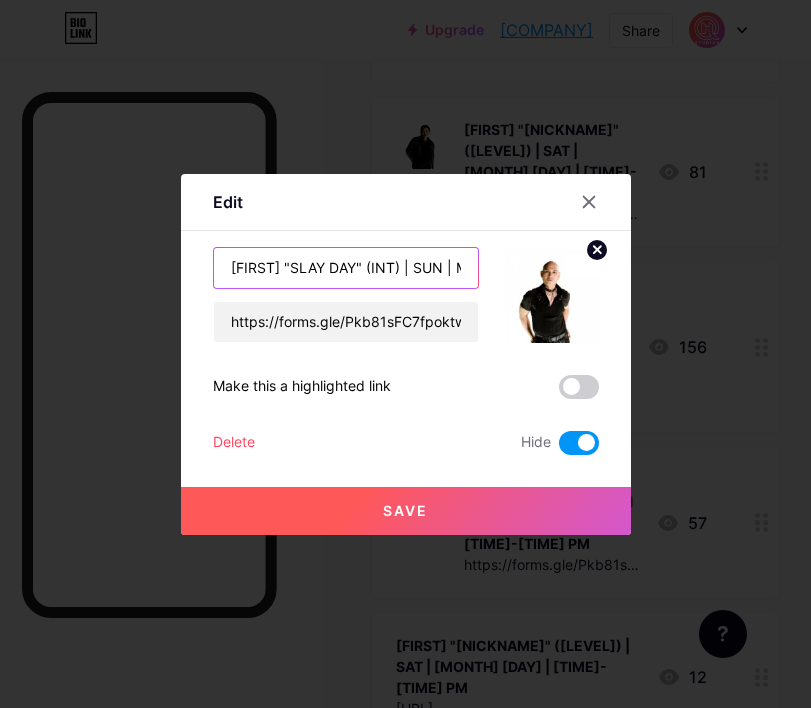 click on "[FIRST] "SLAY DAY" (INT) | SUN | MAR 16 | 7:00-8:30 PM" at bounding box center [346, 268] 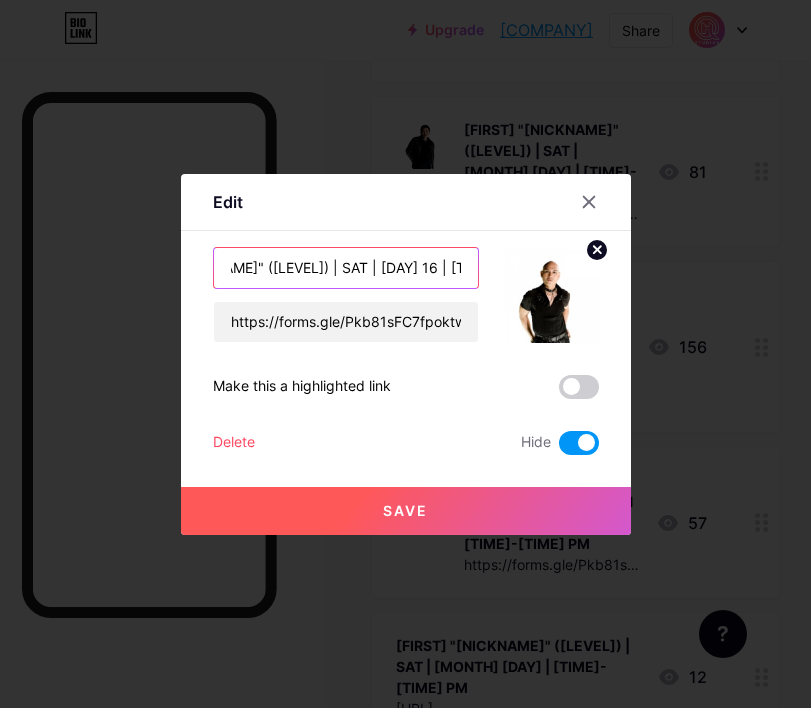 scroll, scrollTop: 0, scrollLeft: 103, axis: horizontal 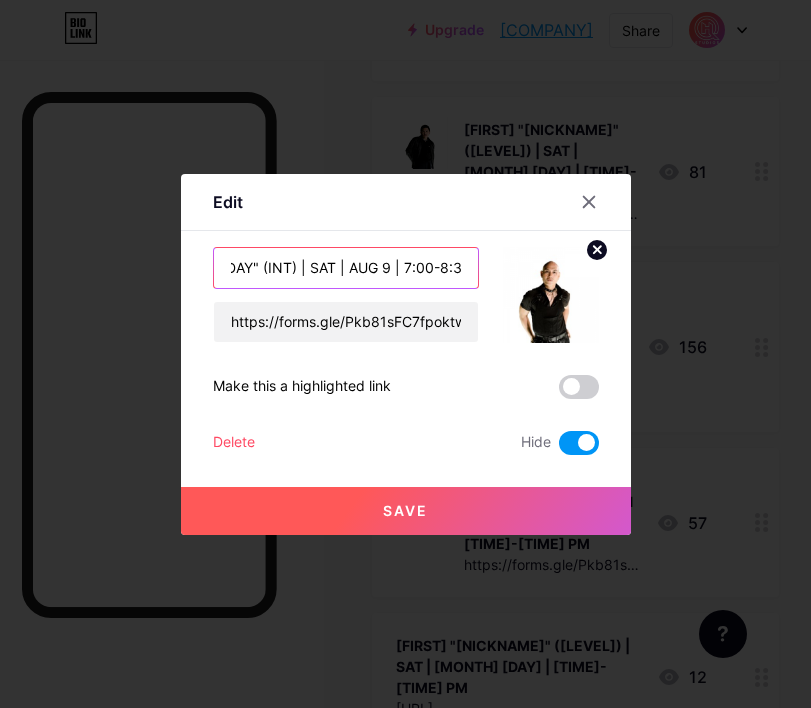 click on "[FIRST] "SLAY DAY" (INT) | SAT | AUG 9 | 7:00-8:30 PM" at bounding box center [346, 268] 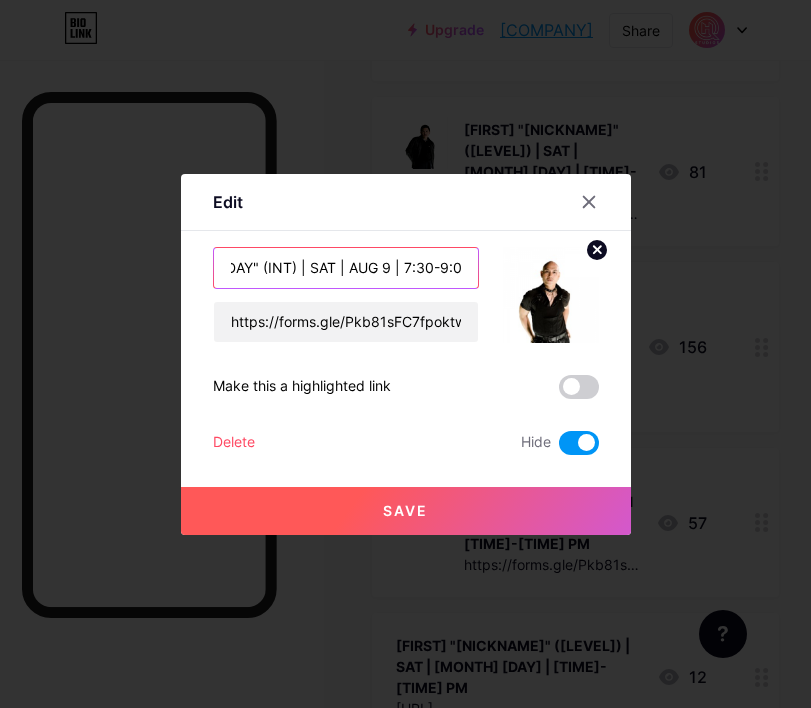 scroll, scrollTop: 0, scrollLeft: 127, axis: horizontal 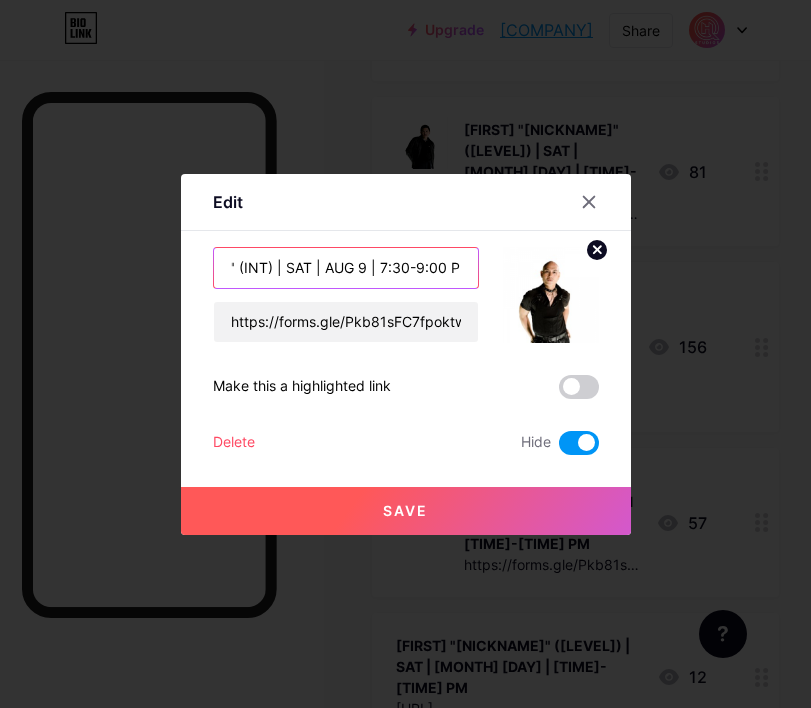 type on "[FIRST] "SLAY DAY" (INT) | SAT | AUG 9 | 7:30-9:00 PM" 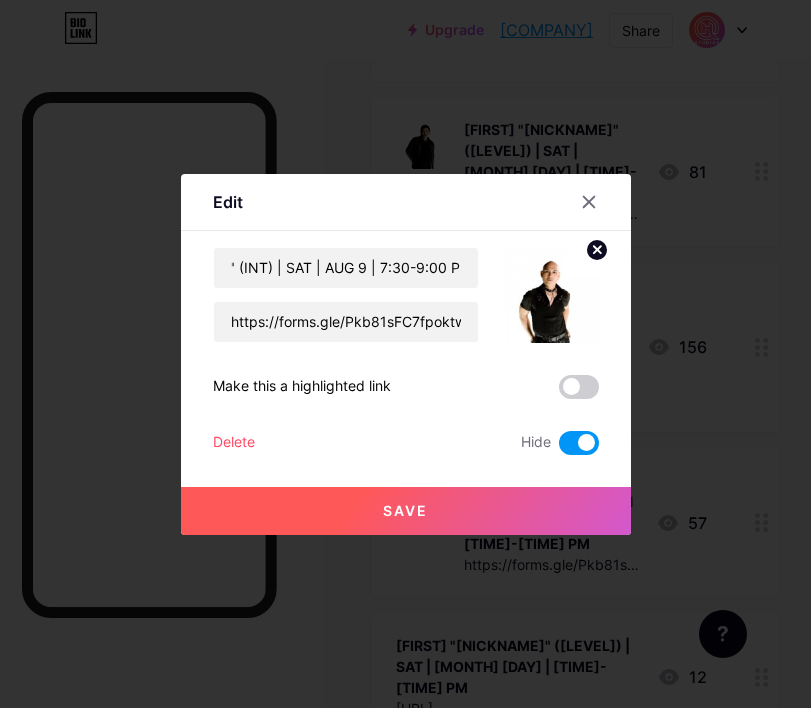 click on "Save" at bounding box center (406, 511) 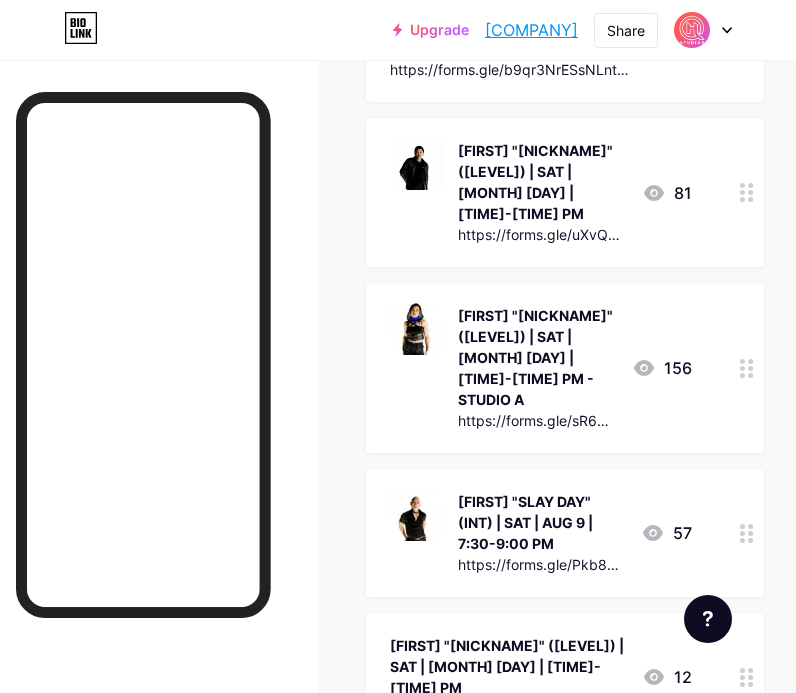 click 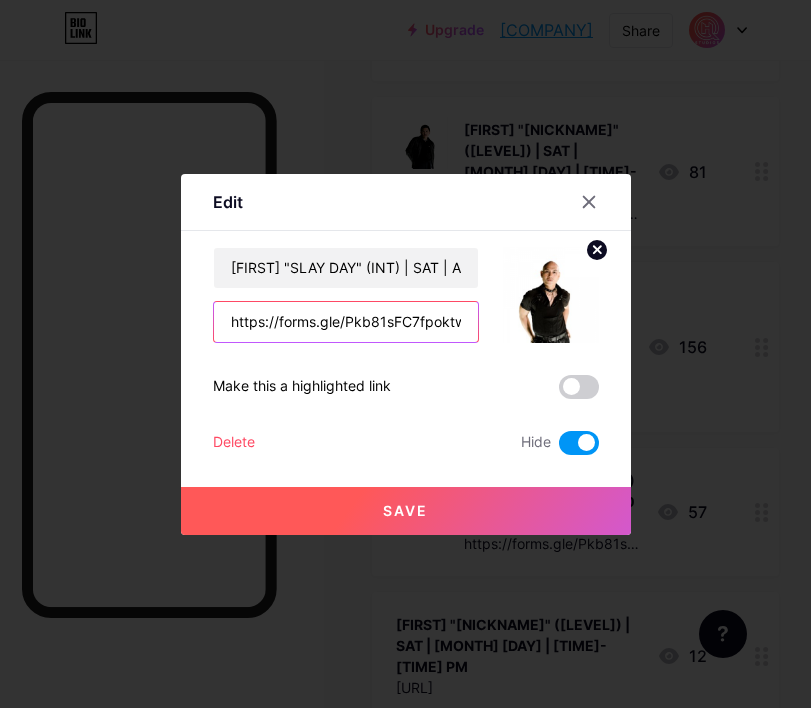 click on "https://forms.gle/Pkb81sFC7fpoktwD8" at bounding box center [346, 322] 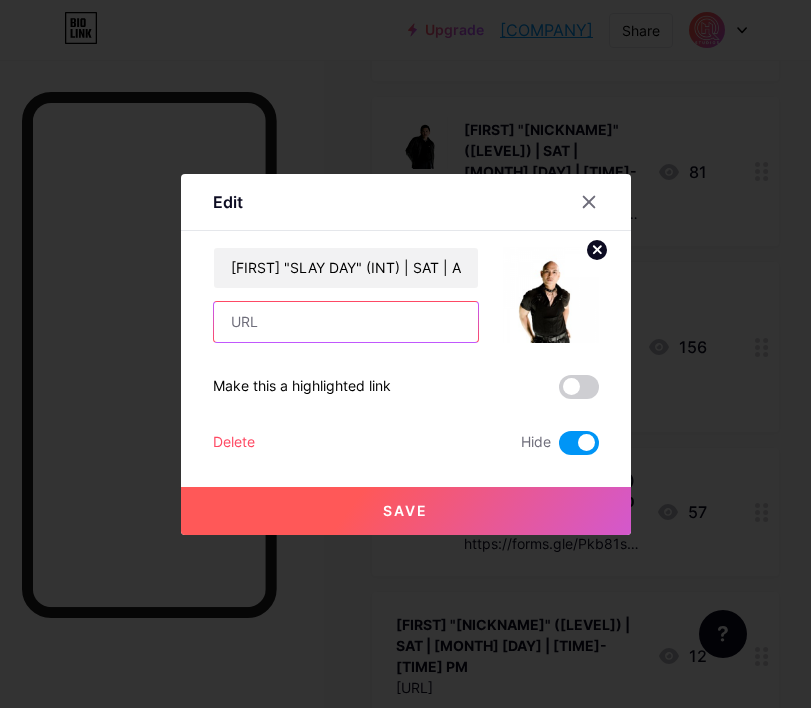 paste on "[URL]" 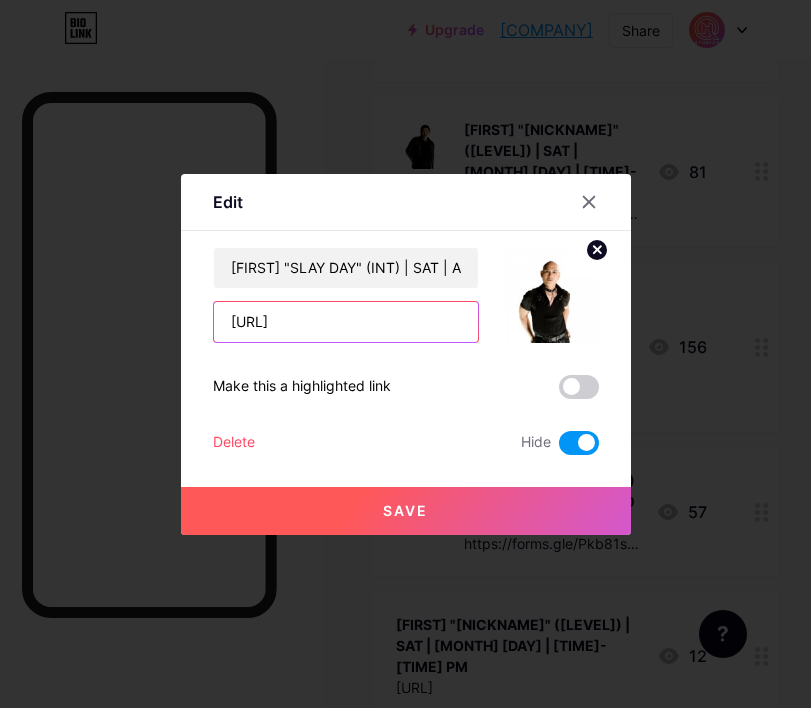 scroll, scrollTop: 0, scrollLeft: 22, axis: horizontal 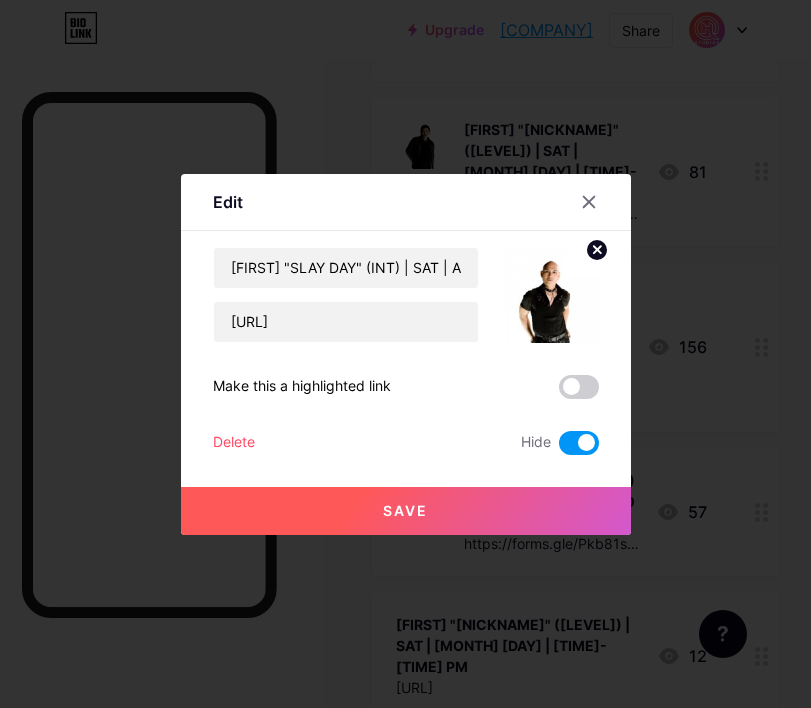 click on "Save" at bounding box center [406, 511] 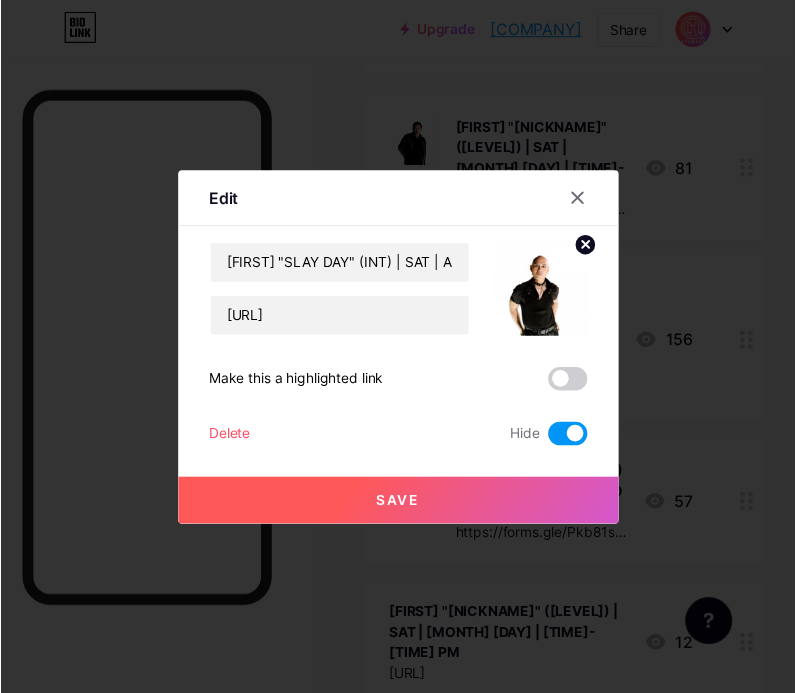 scroll, scrollTop: 0, scrollLeft: 0, axis: both 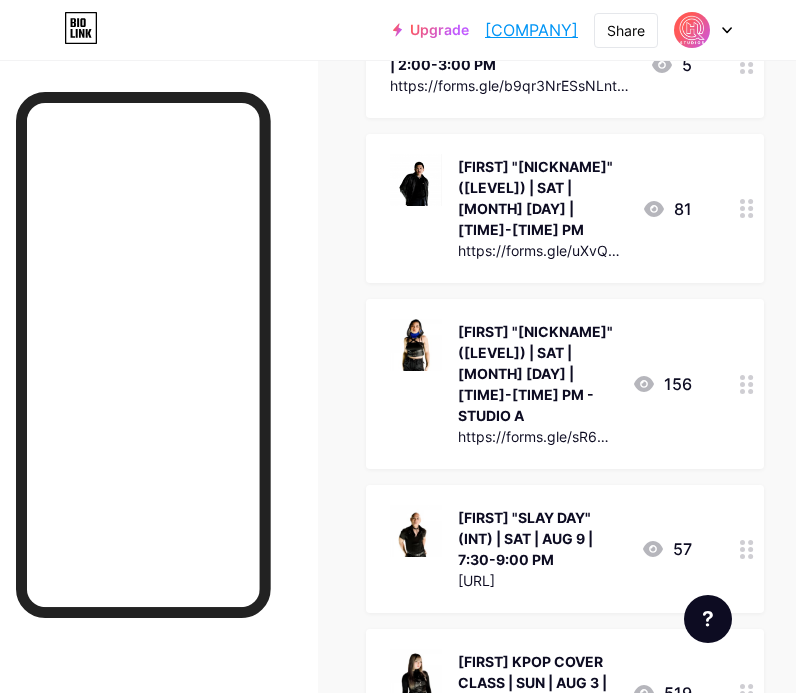 click on "[FIRST] KPOP COVER CLASS | SUN | AUG 3 | 4:00 PM & 6:00 PM" at bounding box center (537, 682) 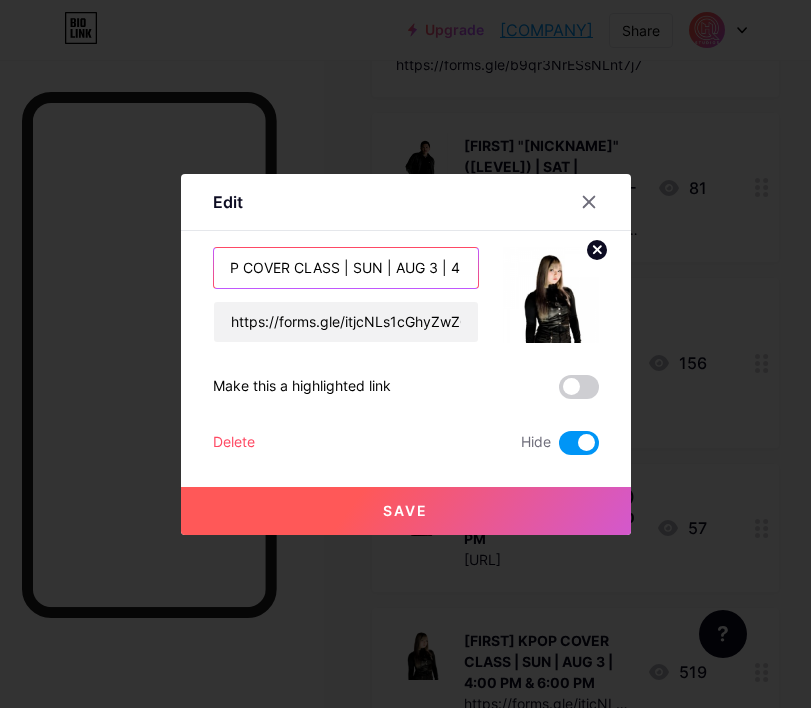 scroll, scrollTop: 0, scrollLeft: 175, axis: horizontal 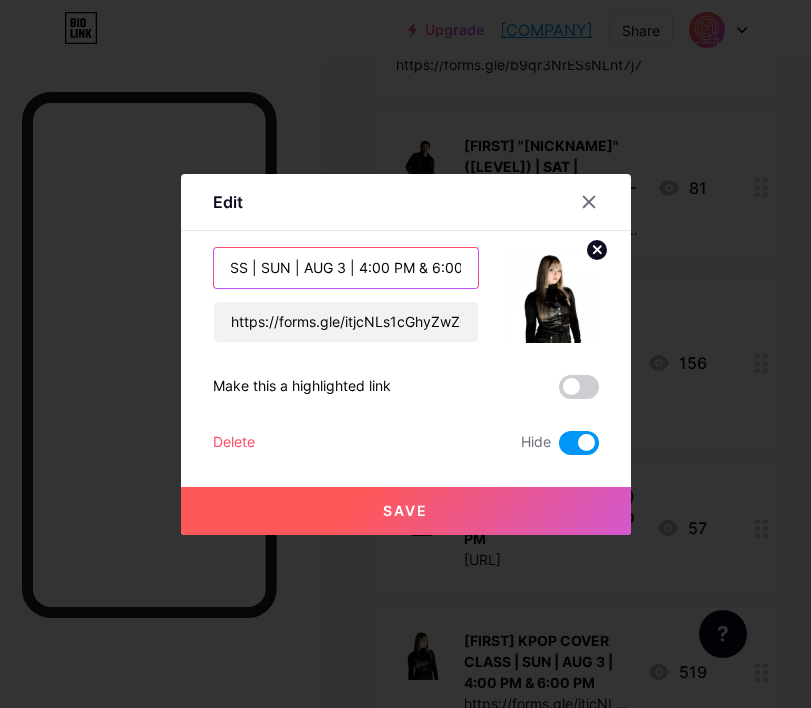 drag, startPoint x: 395, startPoint y: 273, endPoint x: 466, endPoint y: 273, distance: 71 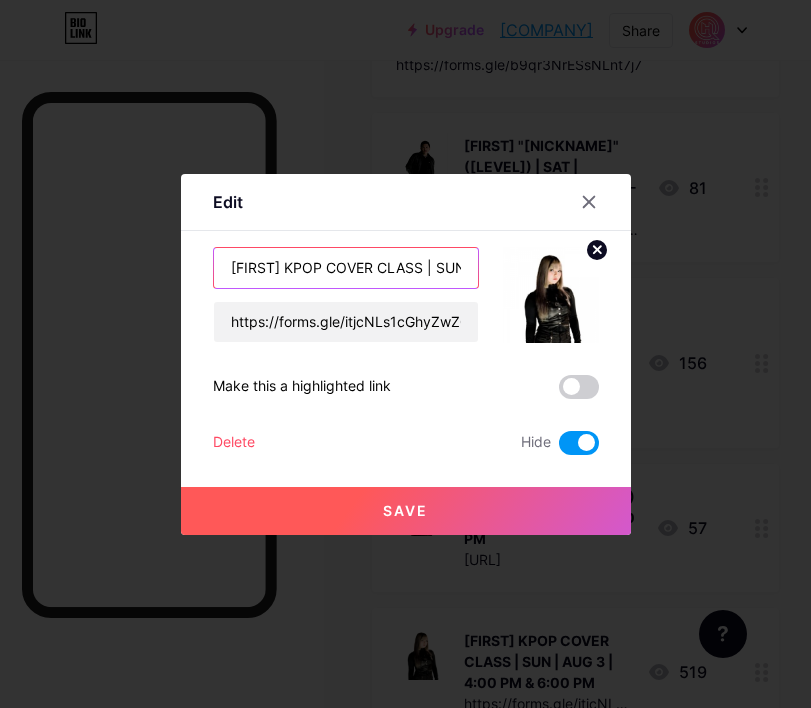 click on "Edit           Content
YouTube
Play YouTube video without leaving your page.
ADD
Vimeo
Play Vimeo video without leaving your page.
ADD
Tiktok
Grow your TikTok following
ADD
Tweet
Embed a tweet.
ADD
Reddit
Showcase your Reddit profile
ADD
Spotify
Embed Spotify to play the preview of a track.
ADD
Twitch
Play Twitch video without leaving your page.
ADD
SoundCloud" at bounding box center [405, 354] 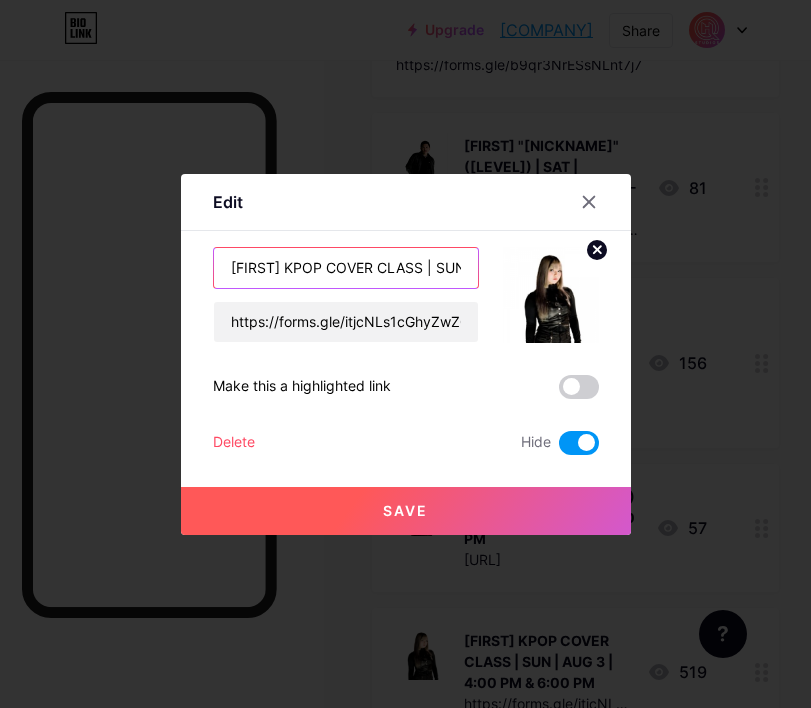drag, startPoint x: 432, startPoint y: 270, endPoint x: 402, endPoint y: 271, distance: 30.016663 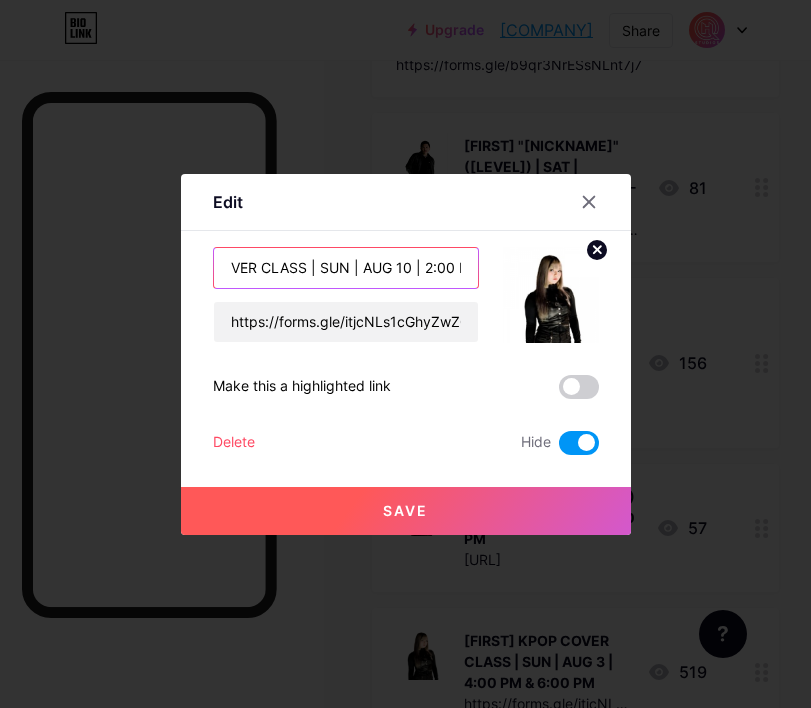 scroll, scrollTop: 0, scrollLeft: 181, axis: horizontal 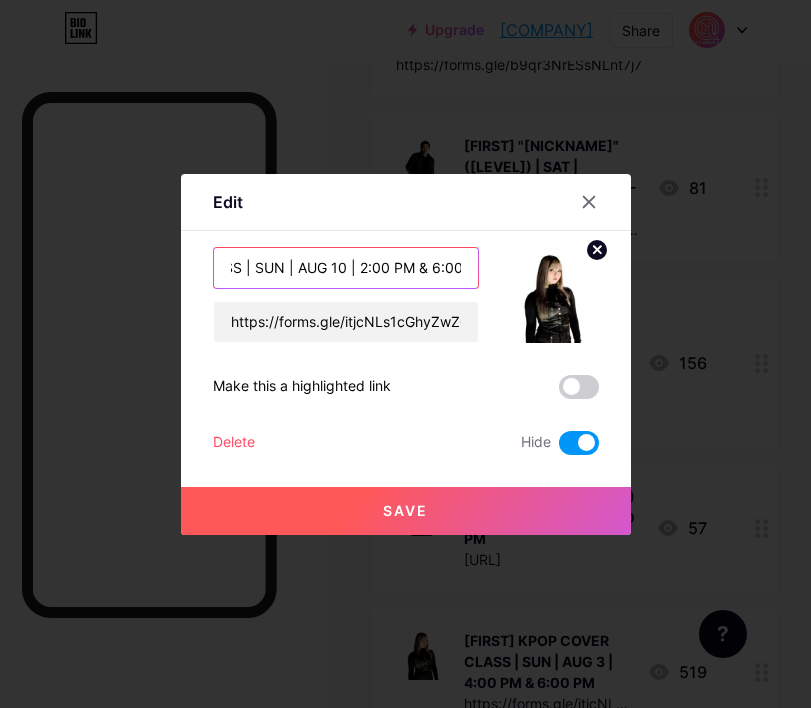 drag, startPoint x: 426, startPoint y: 265, endPoint x: 469, endPoint y: 266, distance: 43.011627 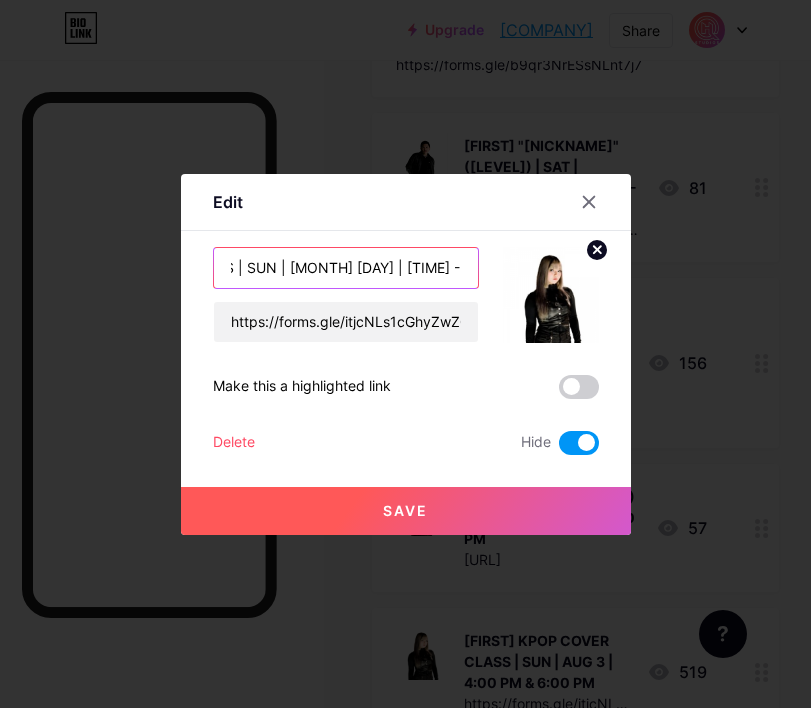 scroll, scrollTop: 0, scrollLeft: 234, axis: horizontal 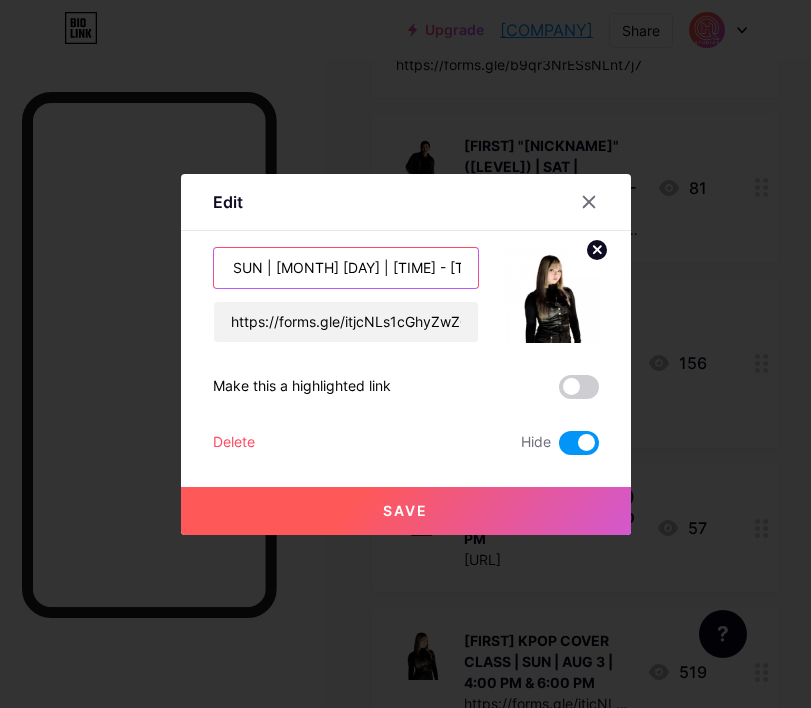 type on "[COMPANY] KPOP COVER CLASS | SUN | [MONTH] [DAY] | [TIME] - [TIME] PM - STUDIO A" 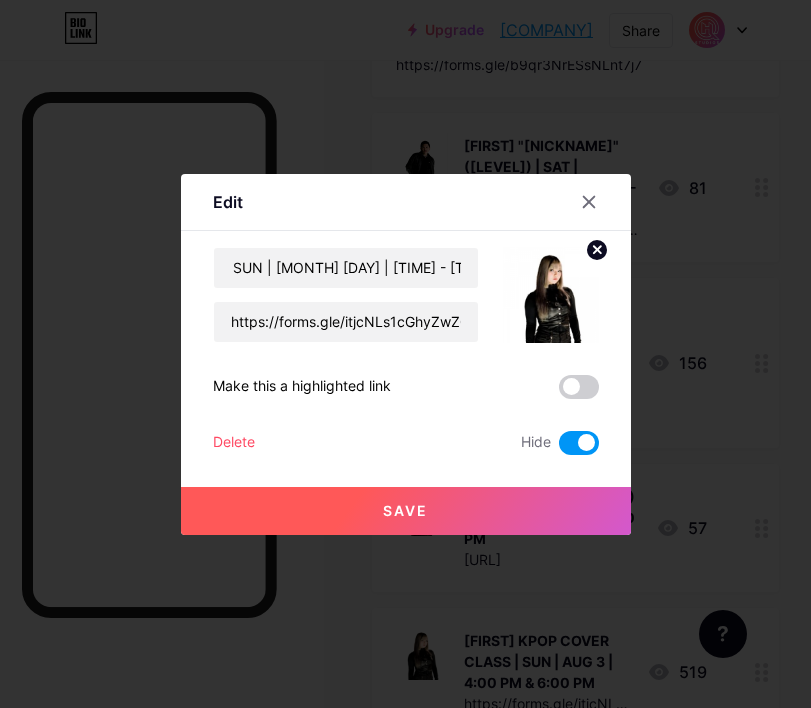 click on "Save" at bounding box center (406, 511) 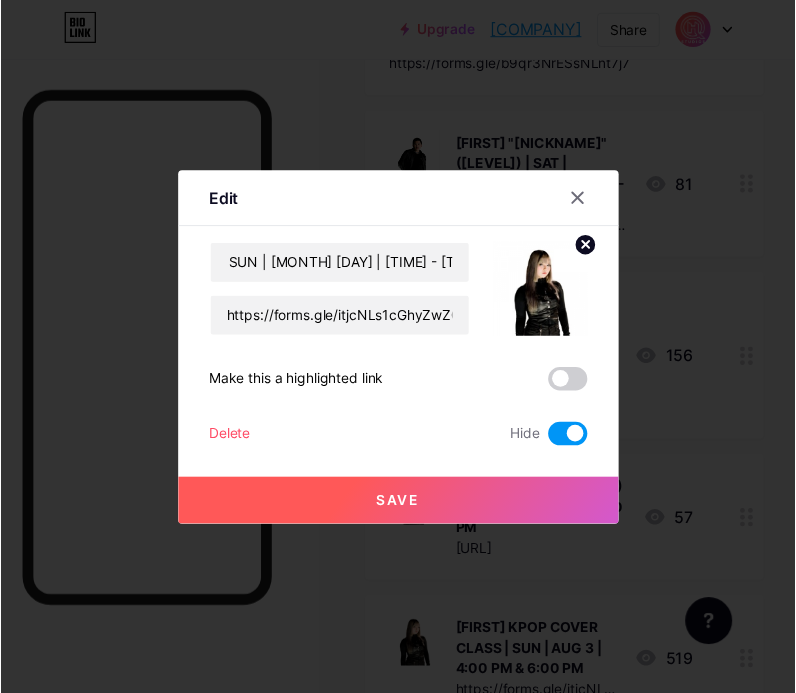 scroll, scrollTop: 0, scrollLeft: 0, axis: both 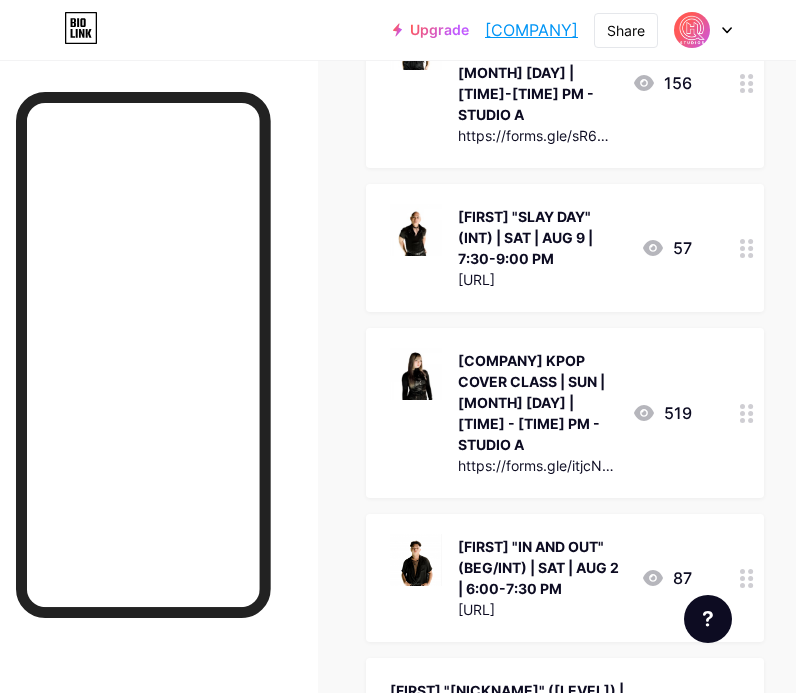 click on "[FIRST] "IN AND OUT" (BEG/INT) | SAT | AUG 2 | 6:00-7:30 PM" at bounding box center (541, 567) 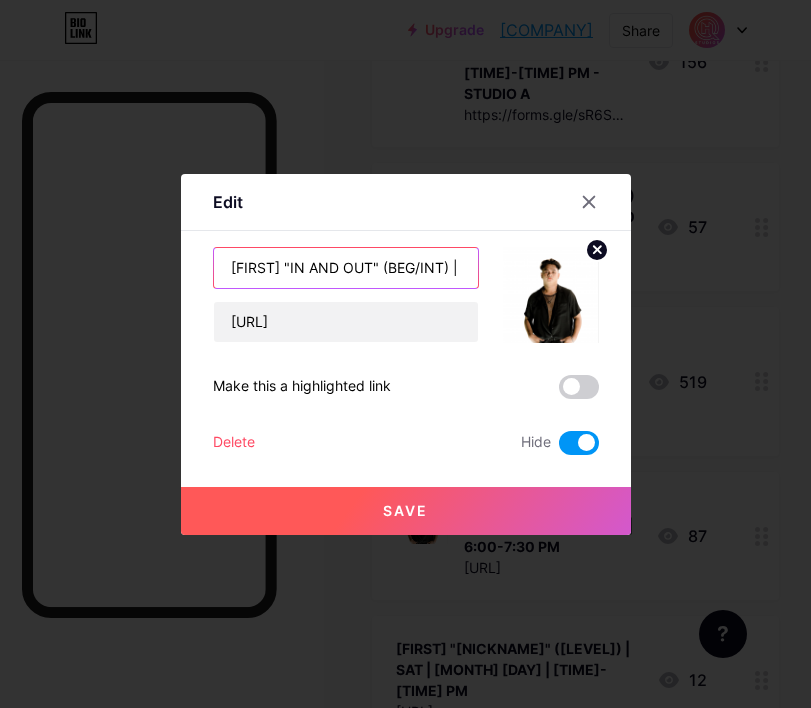 scroll, scrollTop: 0, scrollLeft: 55, axis: horizontal 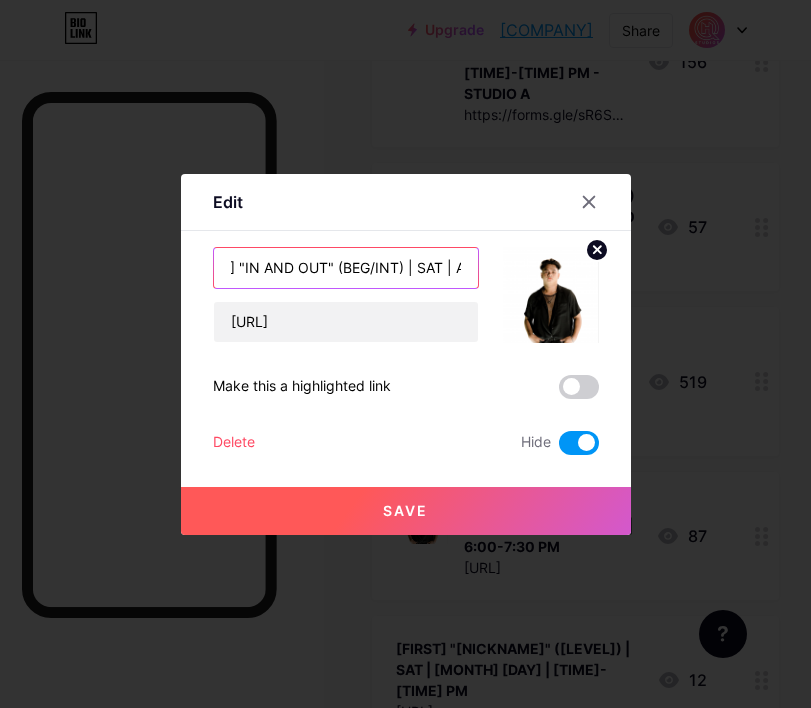 drag, startPoint x: 376, startPoint y: 267, endPoint x: 439, endPoint y: 270, distance: 63.07139 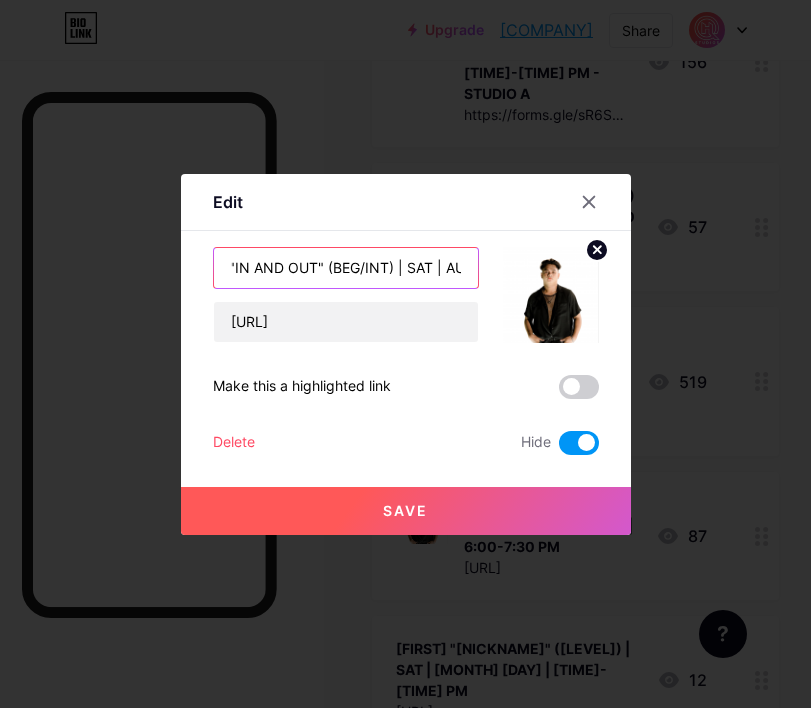 click on "[FIRST] "IN AND OUT" (BEG/INT) | SAT | AUG 2 | 6:00-7:30 PM" at bounding box center [346, 268] 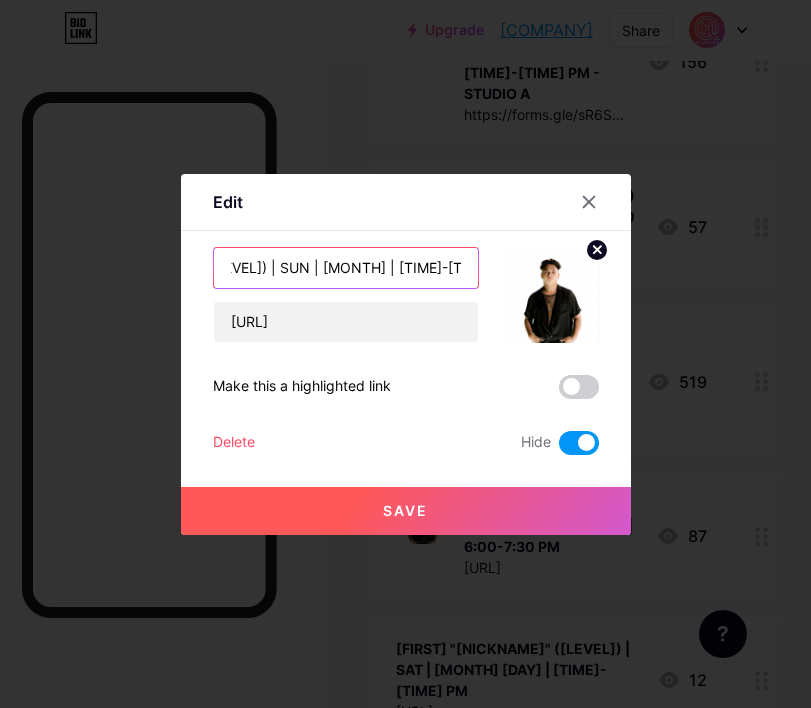 scroll, scrollTop: 0, scrollLeft: 170, axis: horizontal 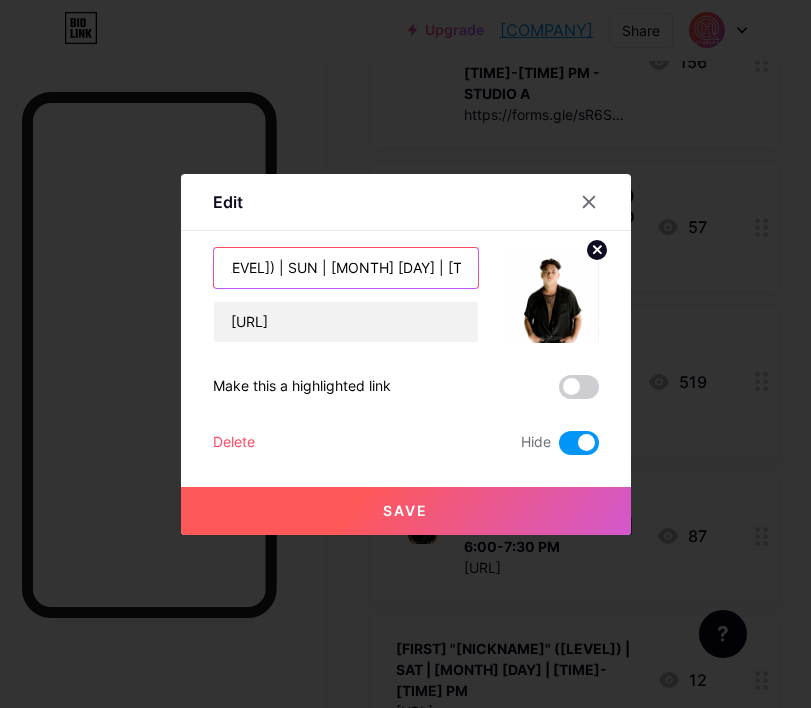 click on "[FIRST] "[NICKNAME]" ([LEVEL]) | SUN | [MONTH] [DAY] | [TIME]-[TIME] PM" at bounding box center (346, 268) 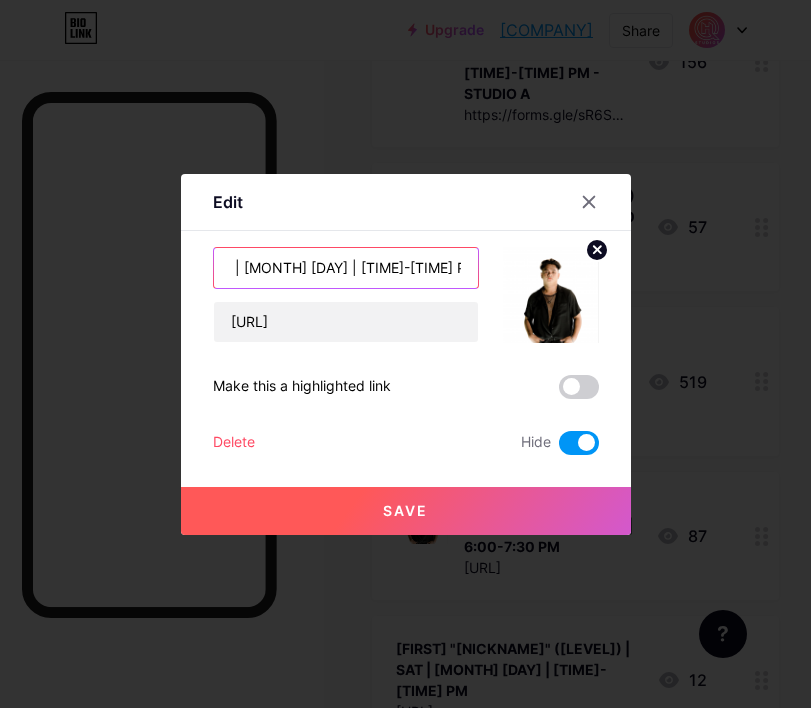 scroll, scrollTop: 0, scrollLeft: 267, axis: horizontal 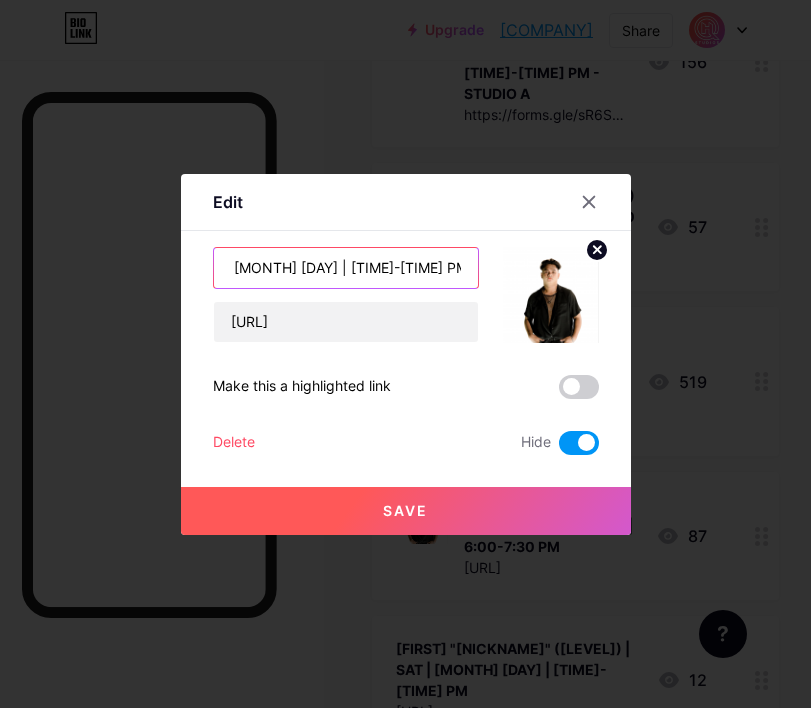 type on "[FIRST] "[NICKNAME]" ([LEVEL]) | SUN | [MONTH] [DAY] | [TIME]-[TIME] PM - STUDIO A" 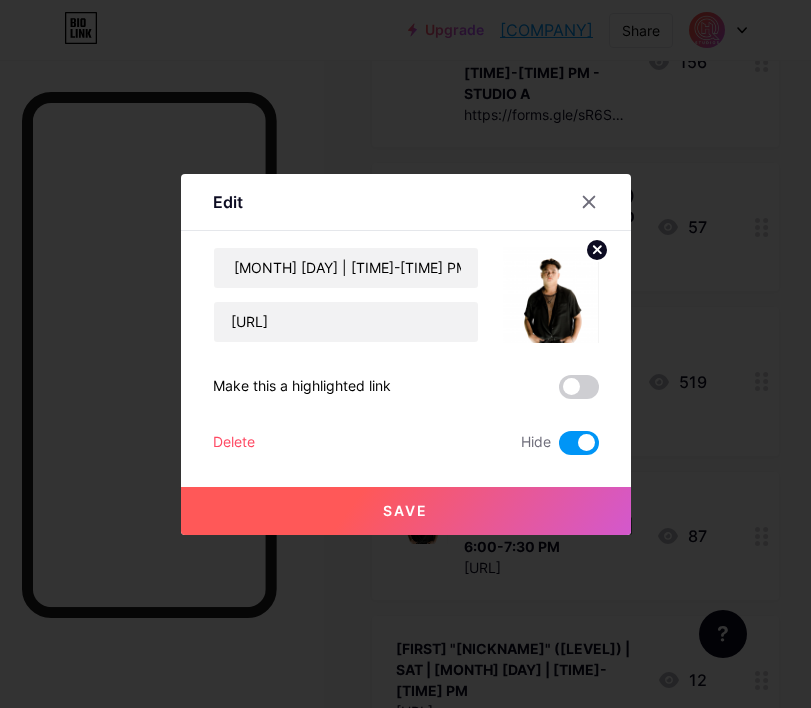 click on "Save" at bounding box center [405, 510] 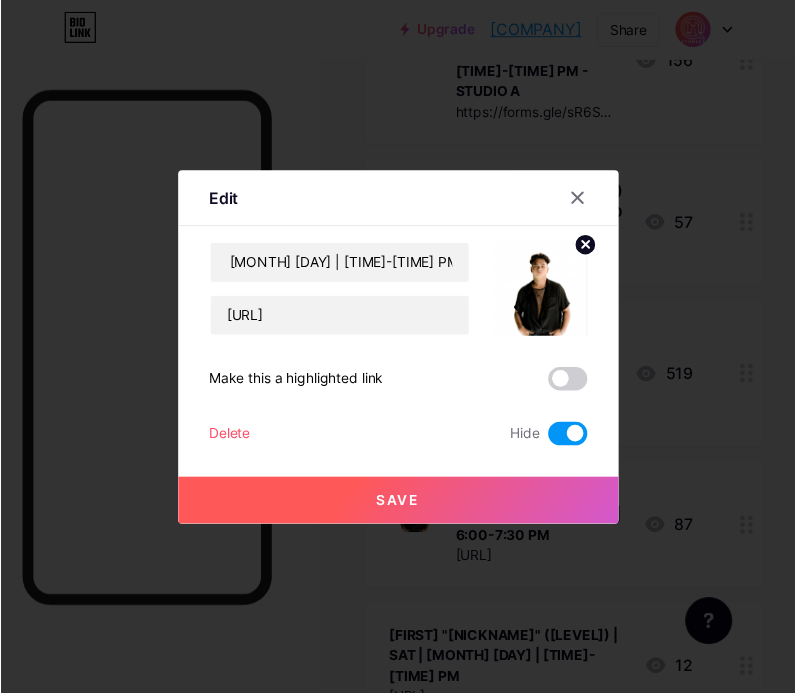 scroll, scrollTop: 0, scrollLeft: 0, axis: both 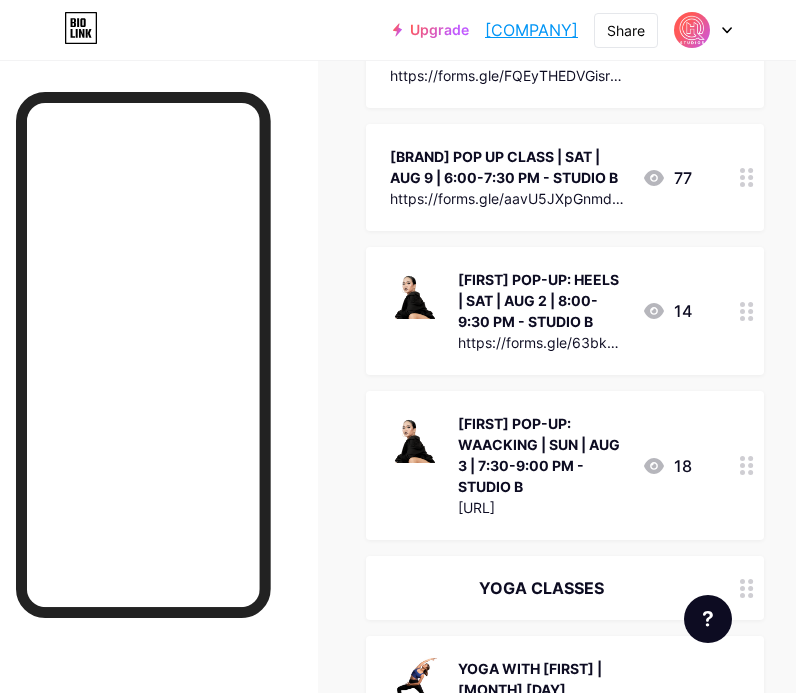click at bounding box center [747, 311] 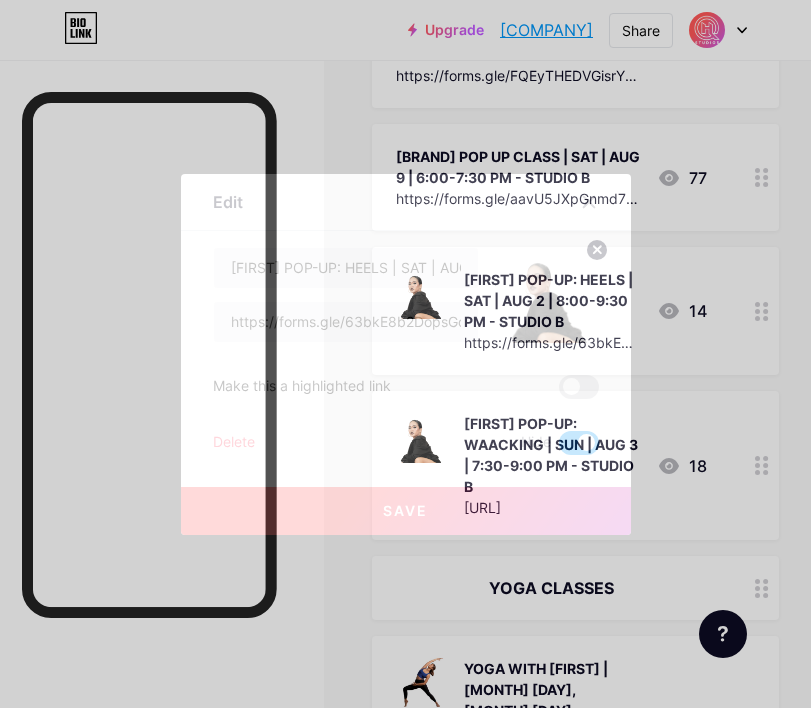 click 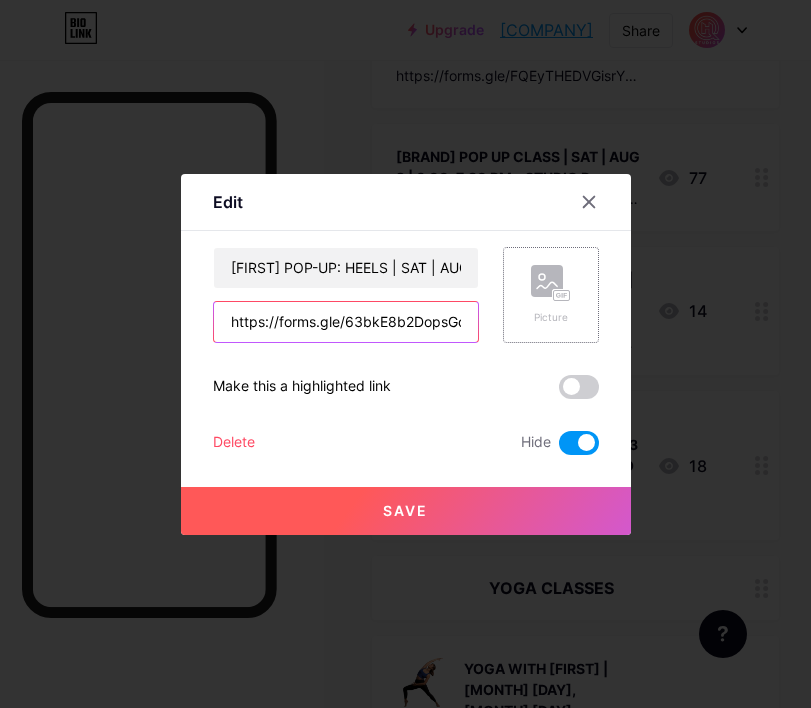 click on "https://forms.gle/63bkE8b2DopsGdVP7" at bounding box center (346, 322) 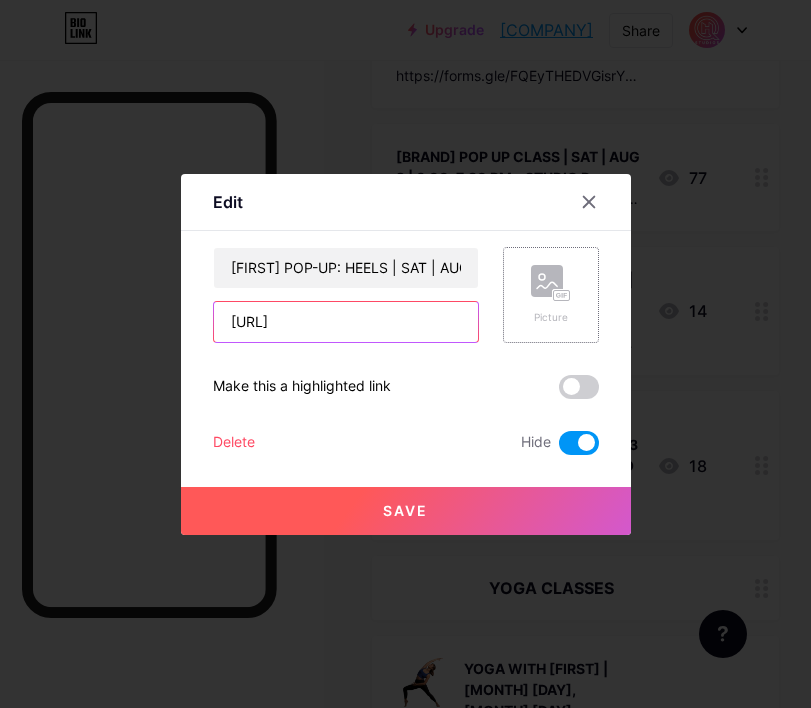 scroll, scrollTop: 0, scrollLeft: 32, axis: horizontal 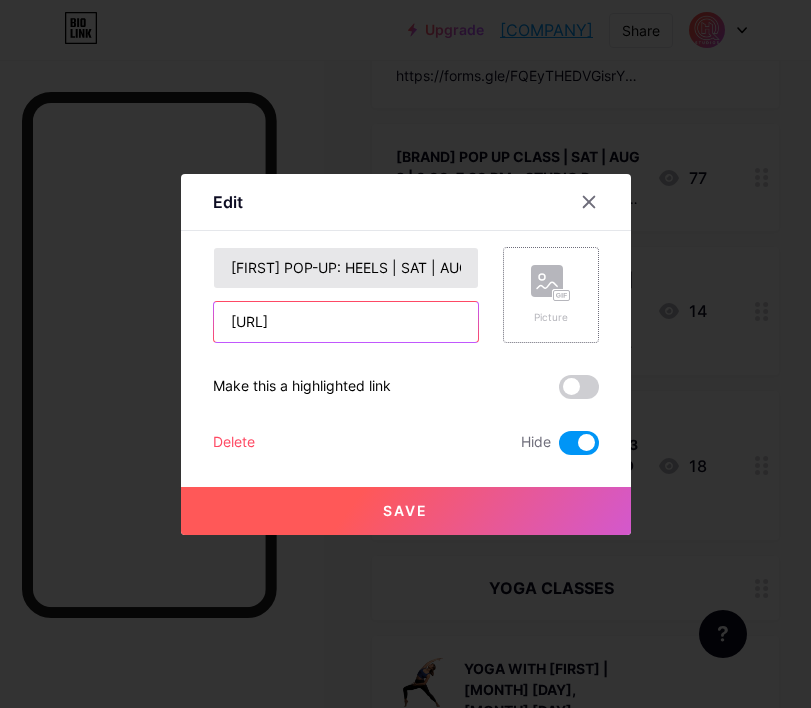 type on "[URL]" 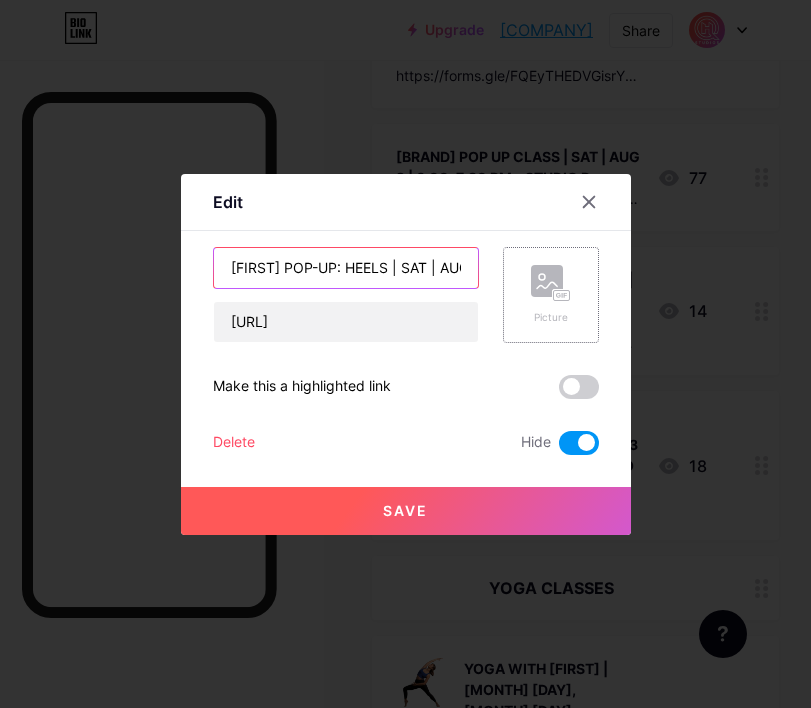 click on "[FIRST] POP-UP: HEELS | SAT | AUG 2 | 8:00-9:30 PM - STUDIO B" at bounding box center (346, 268) 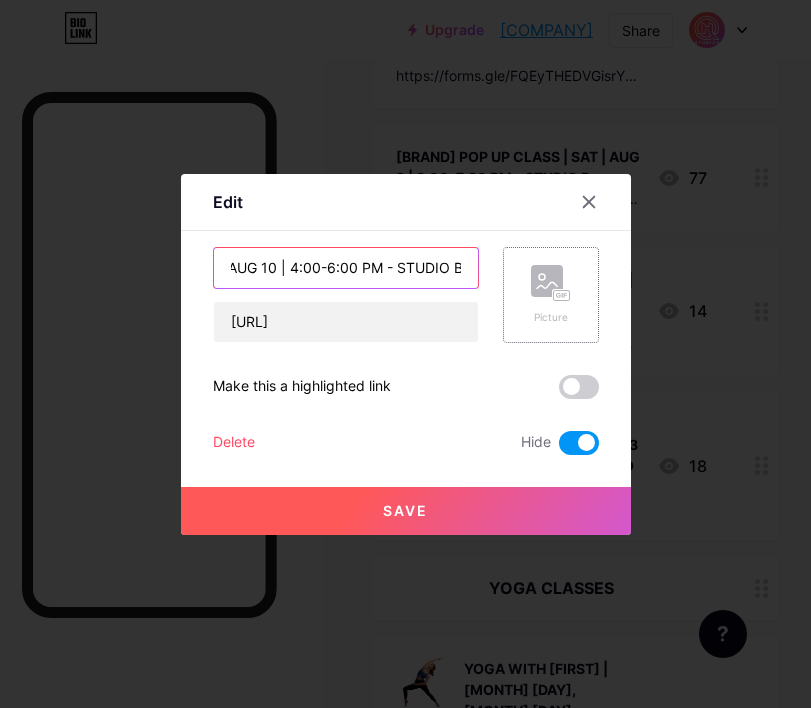 scroll, scrollTop: 0, scrollLeft: 338, axis: horizontal 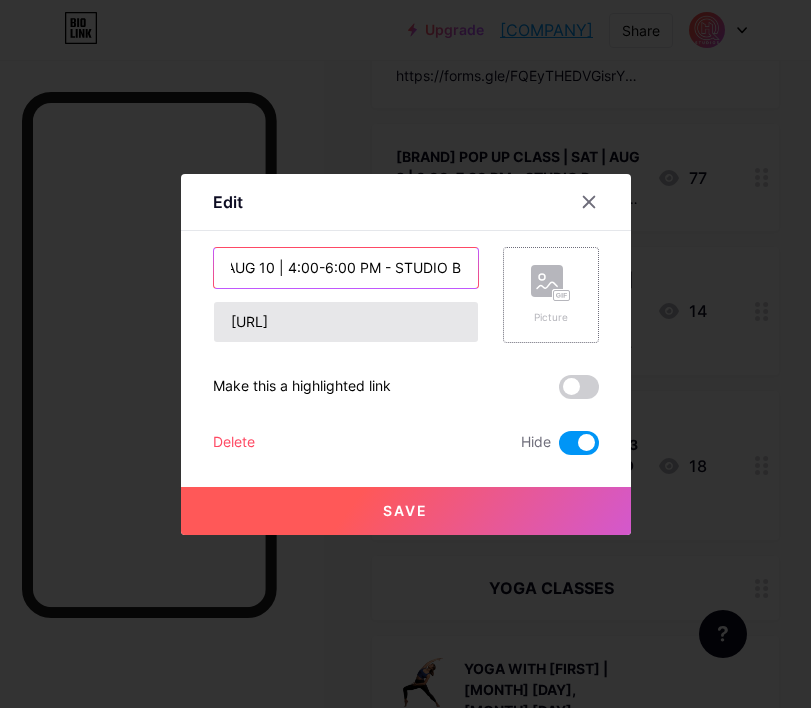 type on "[FIRST] X KATH POP-UP COLLAB: HEELS | SUN | AUG 10 | 4:00-6:00 PM - STUDIO B" 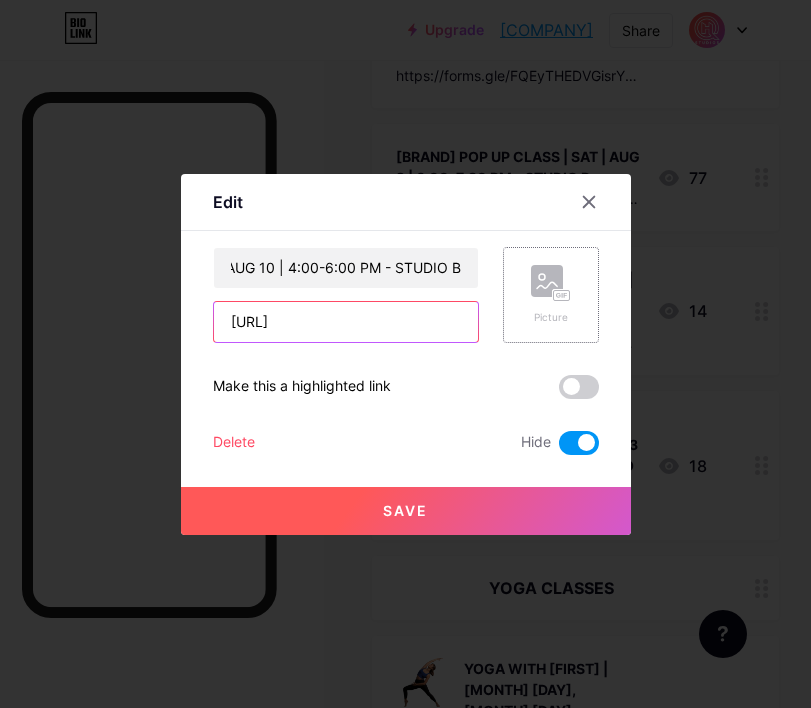 click on "[URL]" at bounding box center [346, 322] 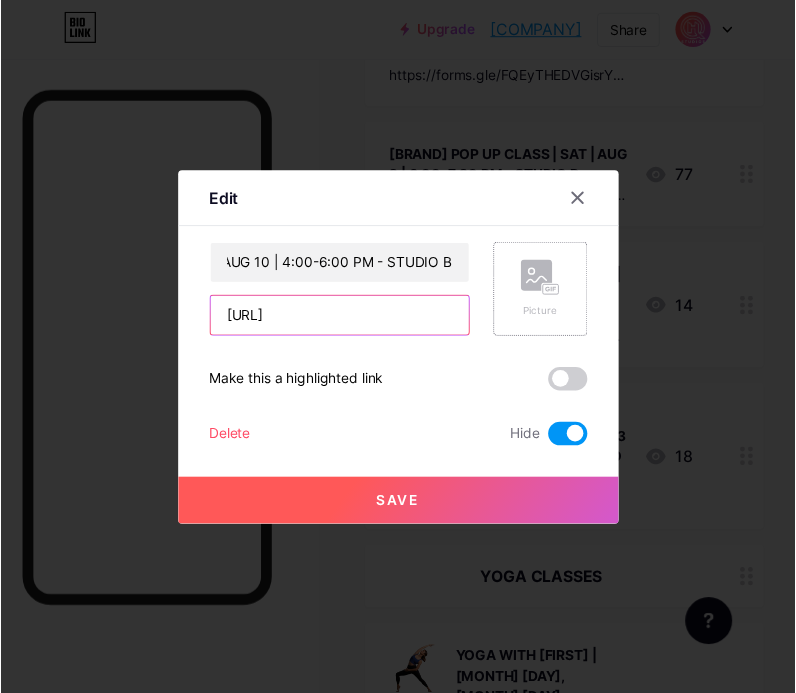 scroll, scrollTop: 0, scrollLeft: 0, axis: both 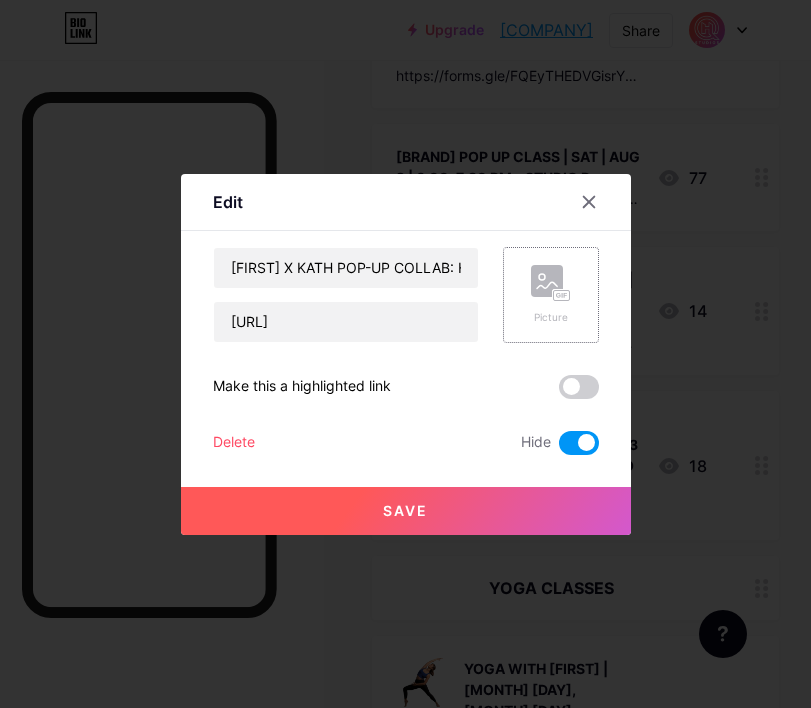 click on "Save" at bounding box center (406, 511) 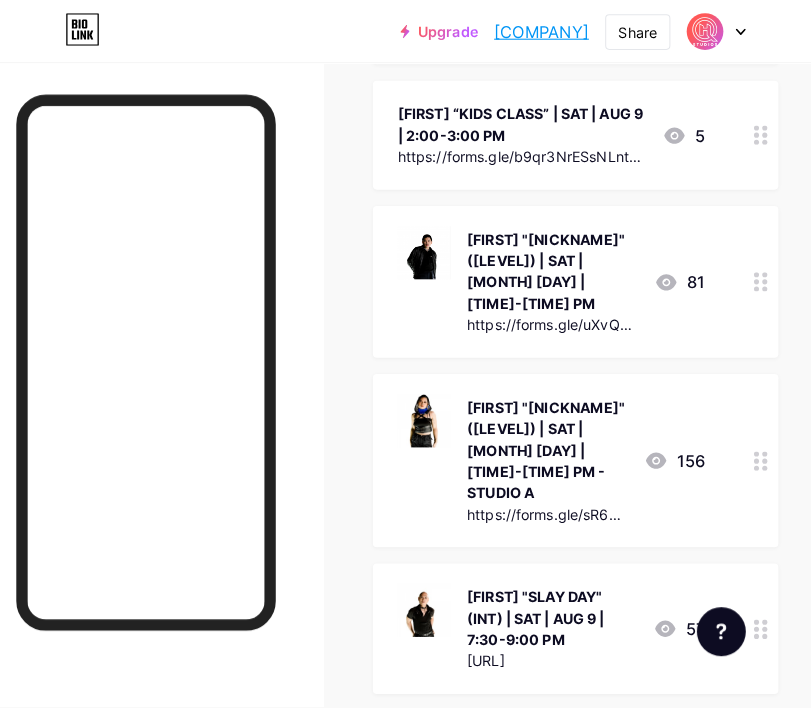 scroll, scrollTop: 2605, scrollLeft: 0, axis: vertical 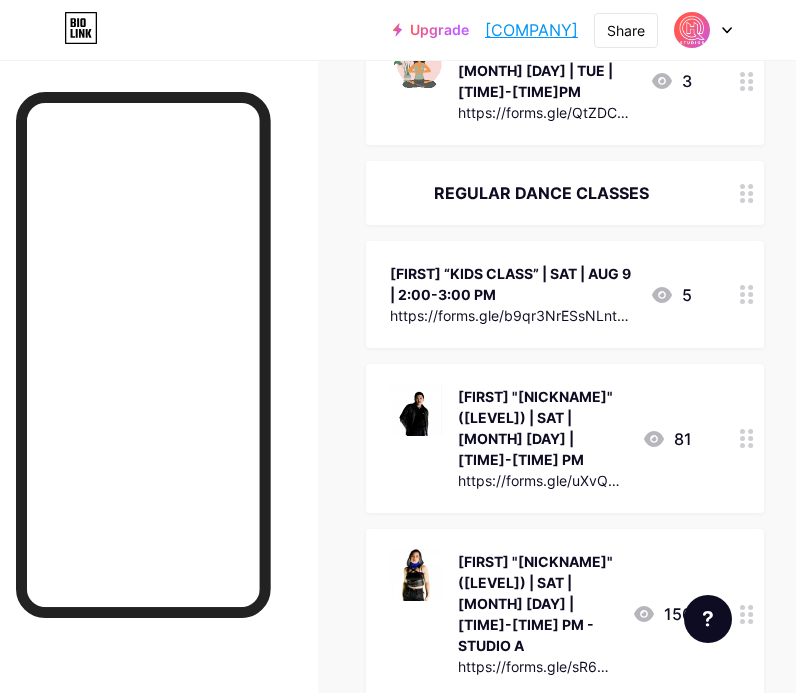 click on "[FIRST] "[NICKNAME]" ([LEVEL]) | SAT | [MONTH] [DAY] | [TIME]-[TIME] PM - STUDIO A" at bounding box center [537, 603] 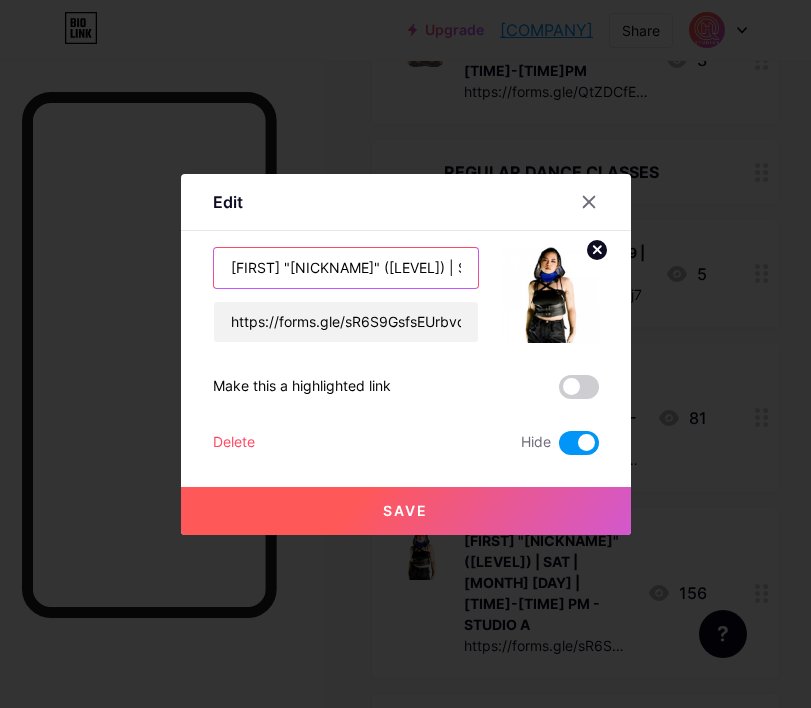 click on "[FIRST] "[NICKNAME]" ([LEVEL]) | SAT | [MONTH] [DAY] | [TIME]-[TIME] PM - STUDIO A" at bounding box center [346, 268] 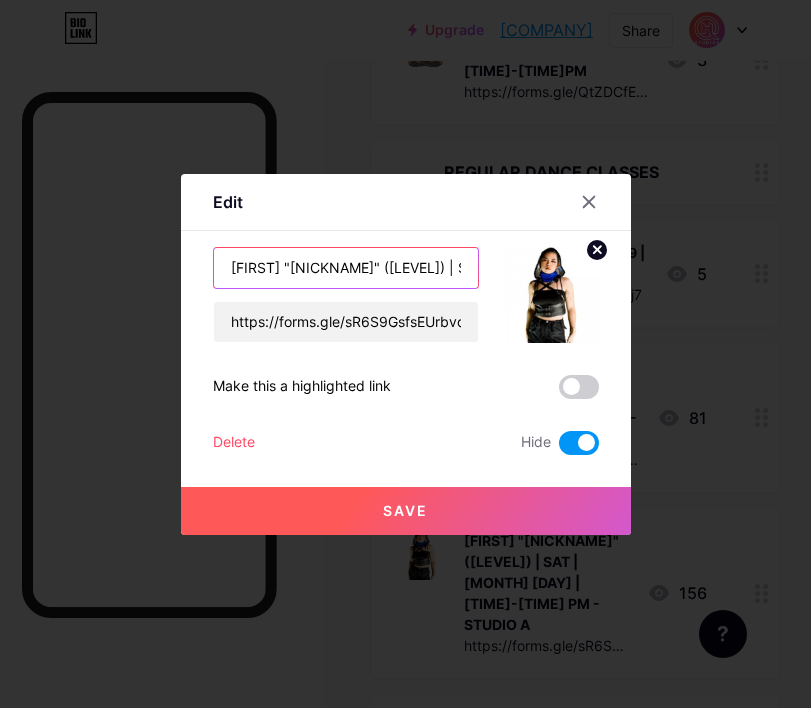 click on "[FIRST] "[NICKNAME]" ([LEVEL]) | SAT | [MONTH] [DAY] | [TIME]-[TIME] PM - STUDIO A" at bounding box center (346, 268) 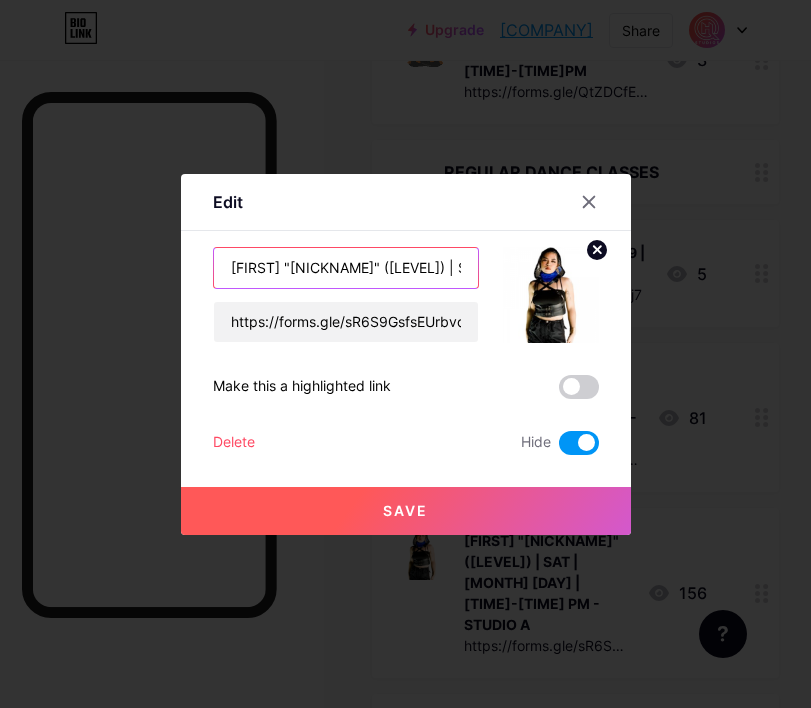 click on "[FIRST] "[NICKNAME]" ([LEVEL]) | SAT | [MONTH] [DAY] | [TIME]-[TIME] PM - STUDIO A" at bounding box center [346, 268] 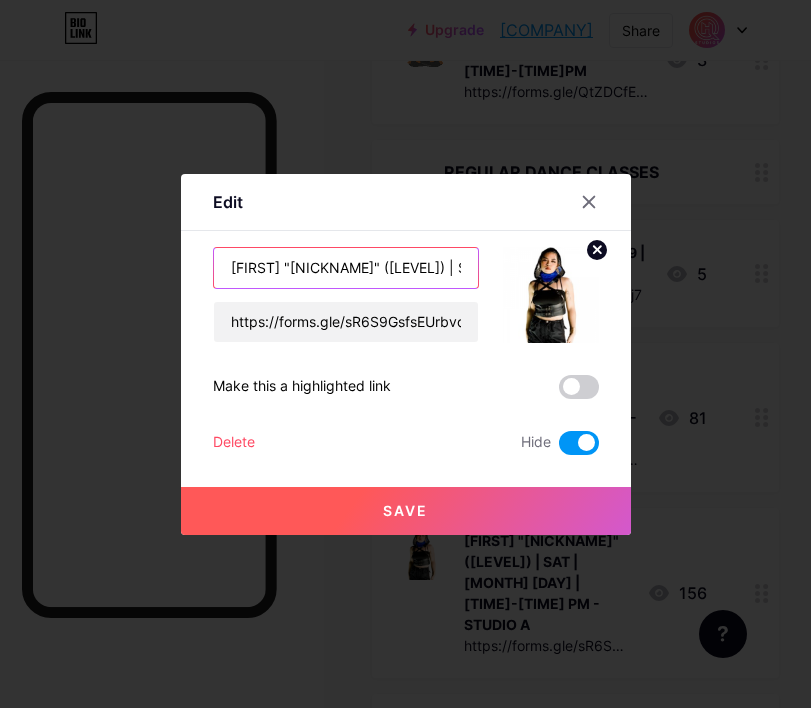click on "[FIRST] "[NICKNAME]" ([LEVEL]) | SAT | [MONTH] [DAY] | [TIME]-[TIME] PM - STUDIO A" at bounding box center [346, 268] 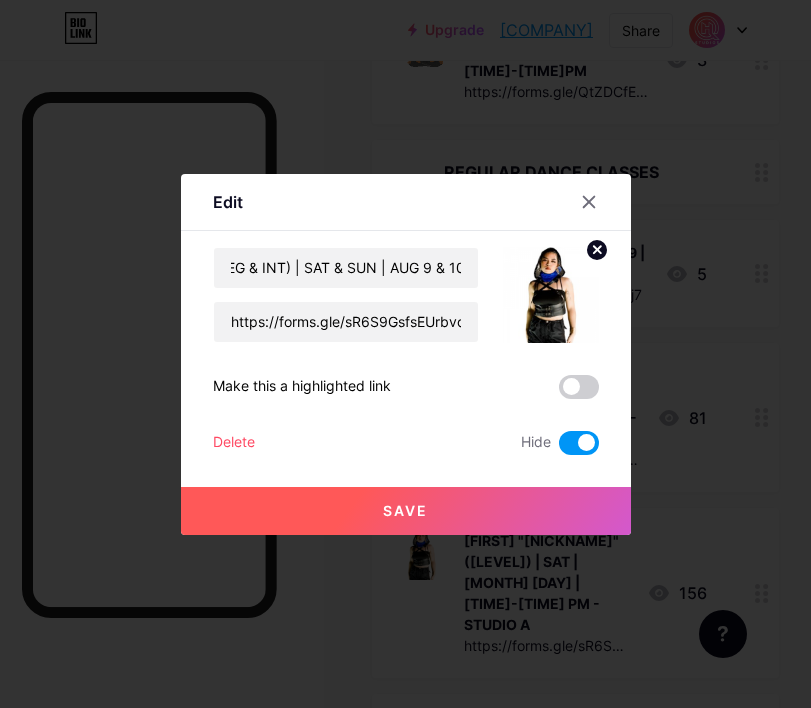 scroll, scrollTop: 0, scrollLeft: 0, axis: both 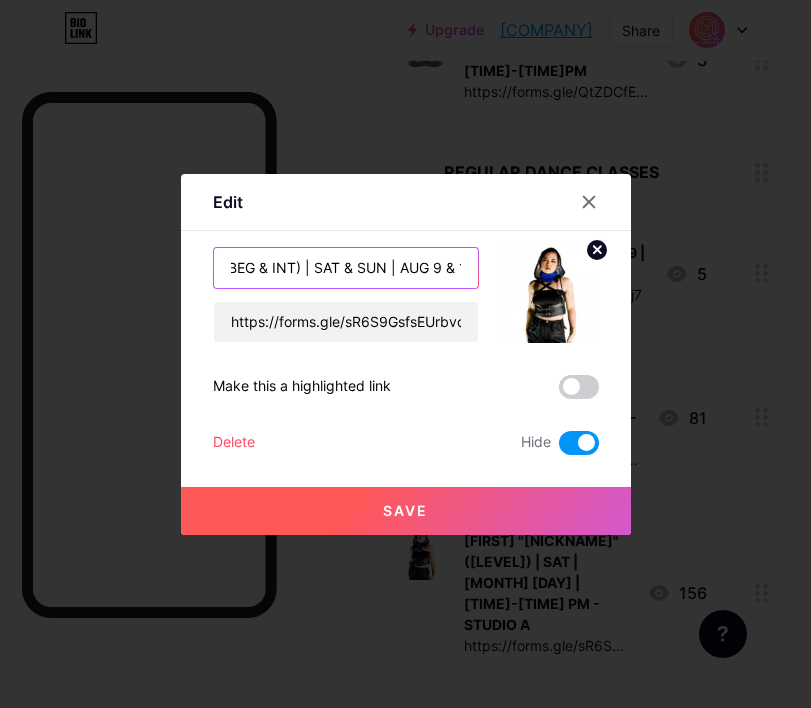 drag, startPoint x: 433, startPoint y: 266, endPoint x: 451, endPoint y: 267, distance: 18.027756 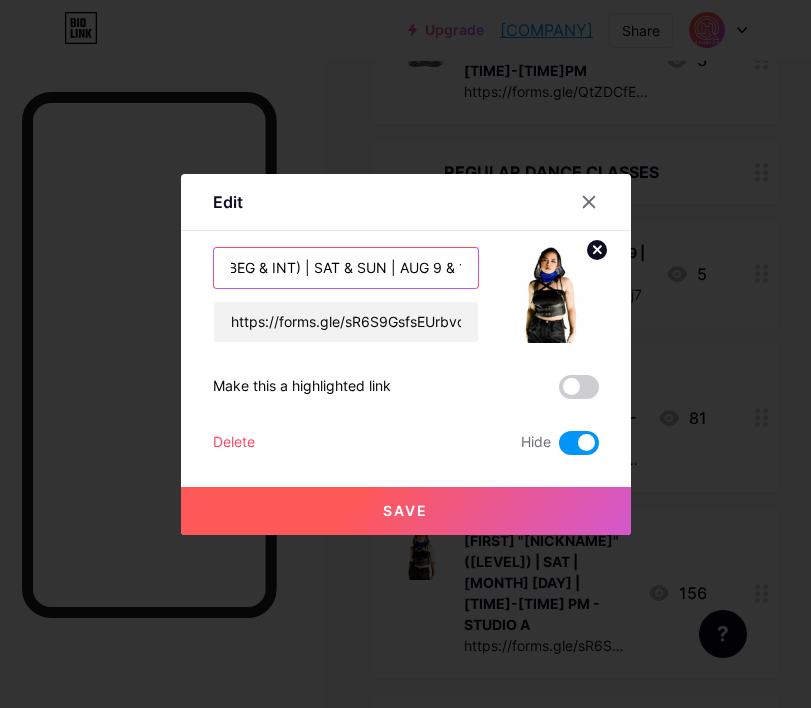click on "[FIRST] "FEMDOM" (BEG & INT) | SAT & SUN | AUG 9 & 10| 4:30-6:00 PM - STUDIO A" at bounding box center (346, 268) 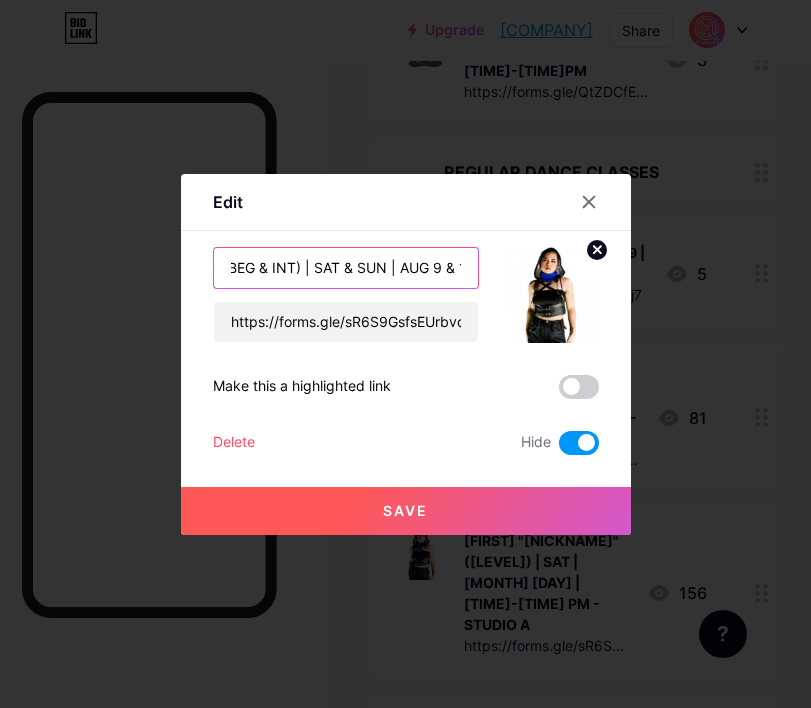 scroll, scrollTop: 0, scrollLeft: 163, axis: horizontal 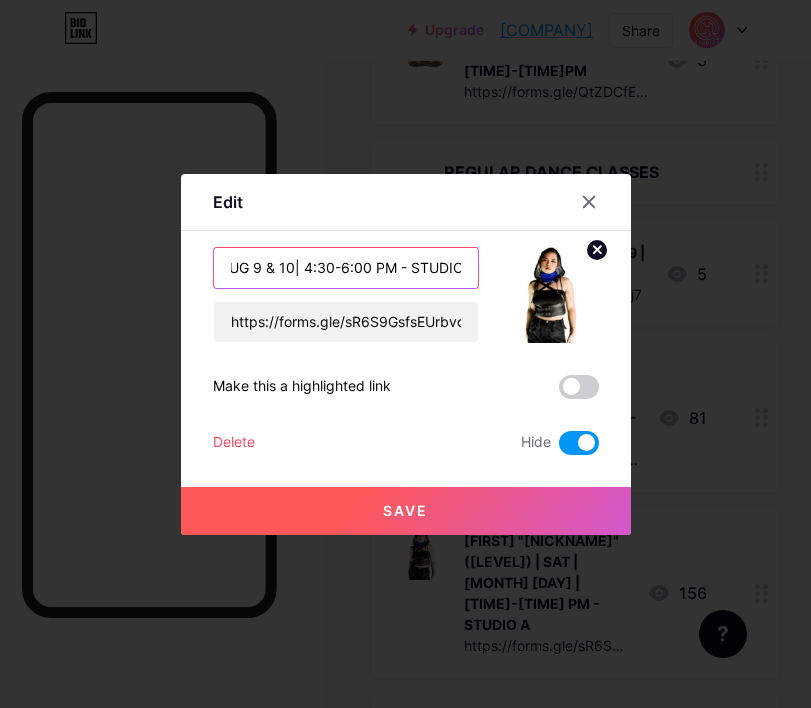 drag, startPoint x: 426, startPoint y: 267, endPoint x: 466, endPoint y: 266, distance: 40.012497 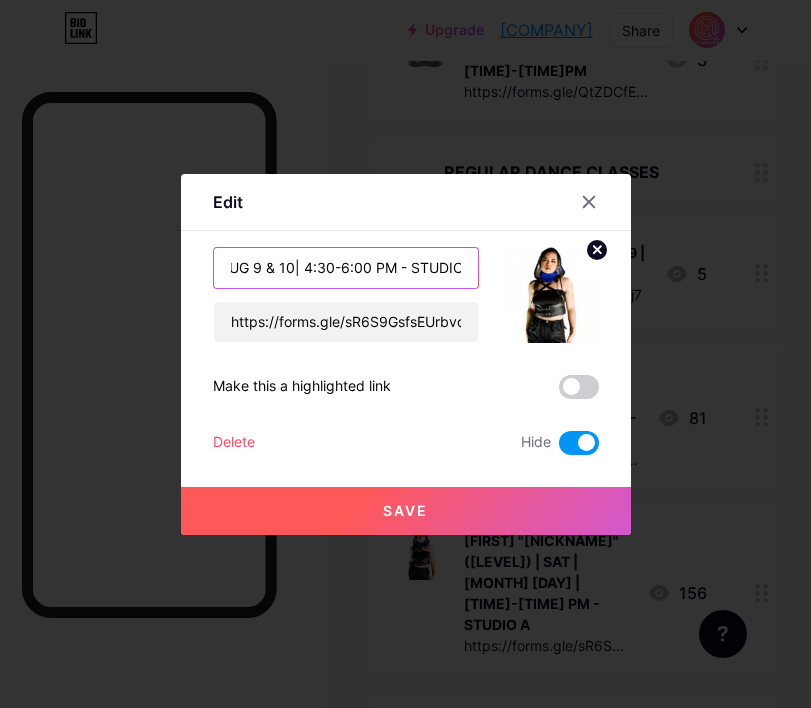 click on "[FIRST] "FEMDOM" (BEG & INT) | SAT & SUN | AUG 9 & 10| 4:30-6:00 PM - STUDIO A" at bounding box center (346, 268) 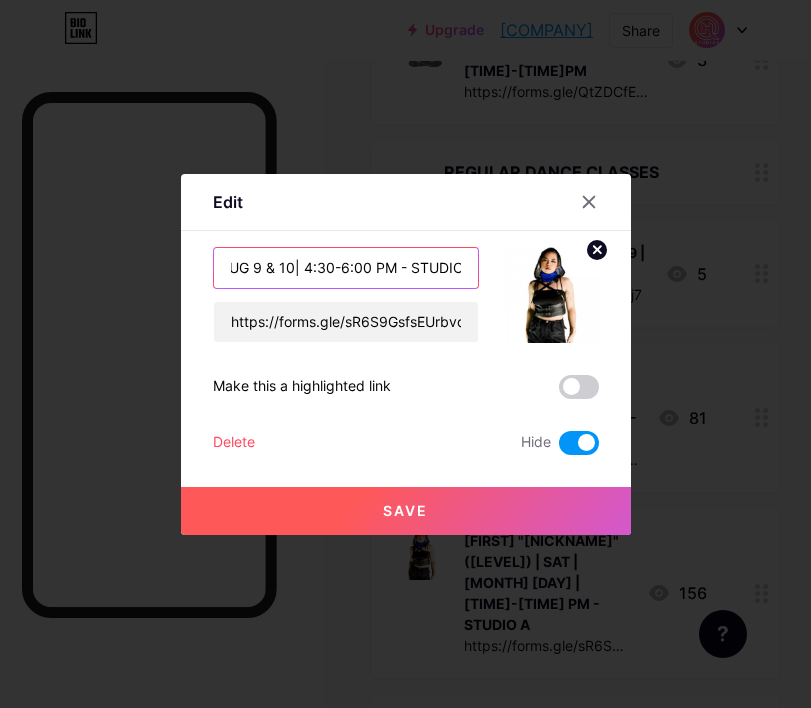 scroll, scrollTop: 0, scrollLeft: 329, axis: horizontal 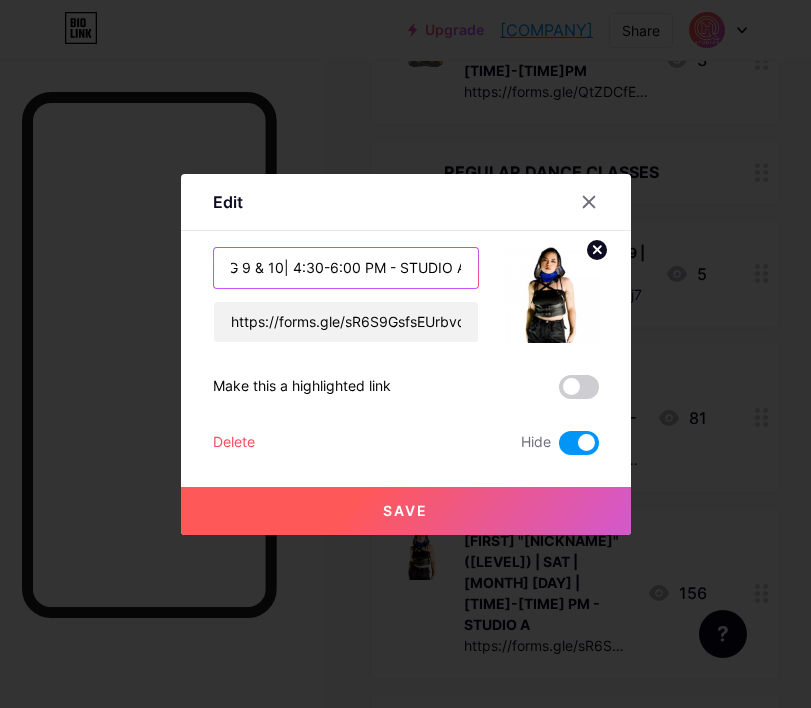 click on "[FIRST] "FEMDOM" (BEG & INT) | SAT & SUN | AUG 9 & 10| 4:30-6:00 PM - STUDIO A" at bounding box center (346, 268) 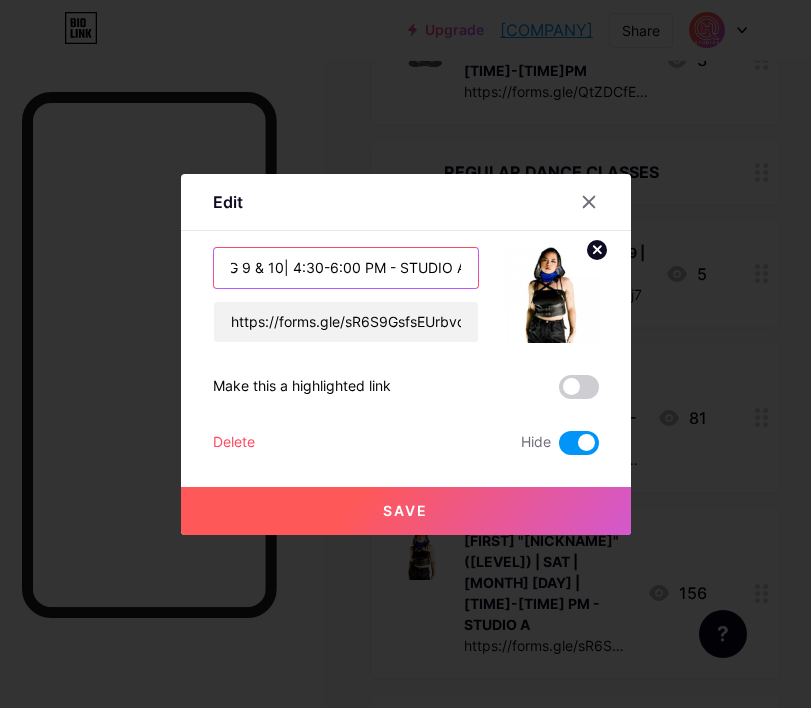 click on "[FIRST] "FEMDOM" (BEG & INT) | SAT & SUN | AUG 9 & 10| 4:30-6:00 PM - STUDIO A" at bounding box center (346, 268) 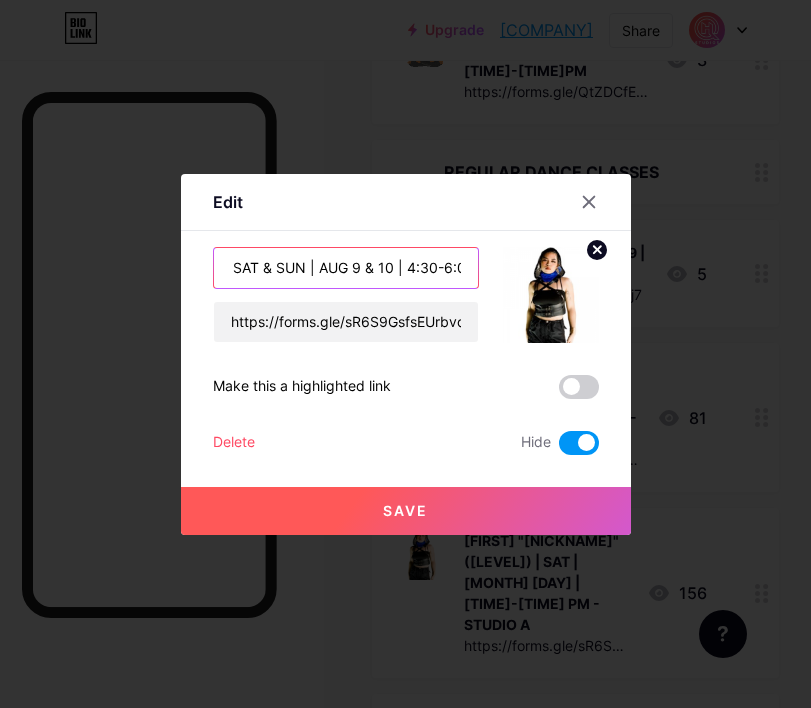 scroll, scrollTop: 0, scrollLeft: 0, axis: both 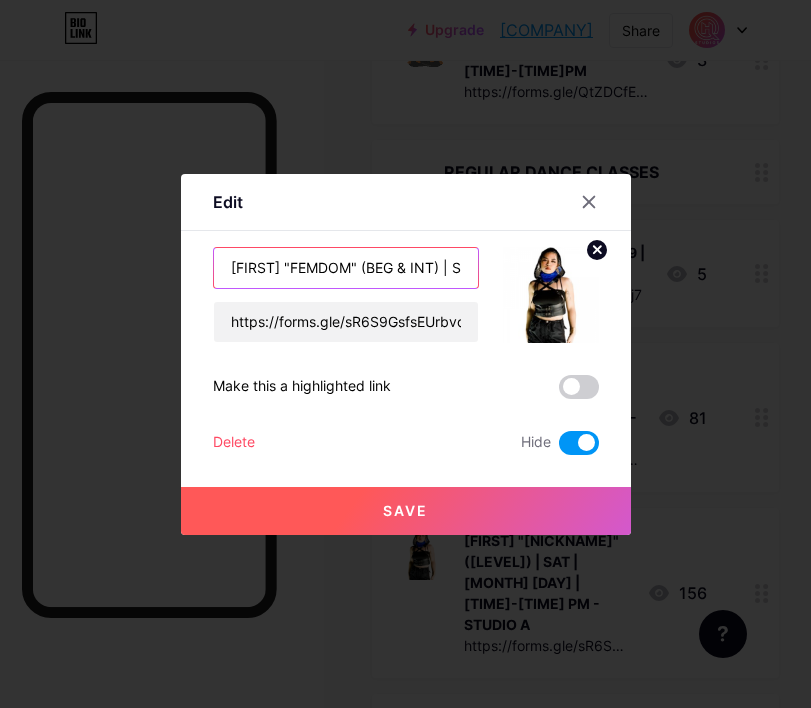 drag, startPoint x: 254, startPoint y: 267, endPoint x: 183, endPoint y: 265, distance: 71.02816 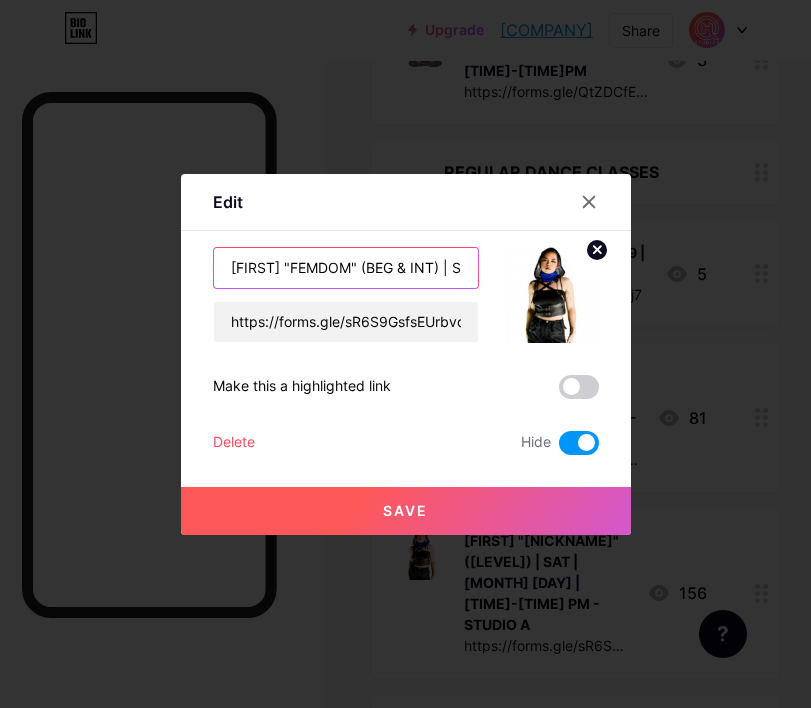 click on "Edit           Content
YouTube
Play YouTube video without leaving your page.
ADD
Vimeo
Play Vimeo video without leaving your page.
ADD
Tiktok
Grow your TikTok following
ADD
Tweet
Embed a tweet.
ADD
Reddit
Showcase your Reddit profile
ADD
Spotify
Embed Spotify to play the preview of a track.
ADD
Twitch
Play Twitch video without leaving your page.
ADD
SoundCloud" at bounding box center [406, 354] 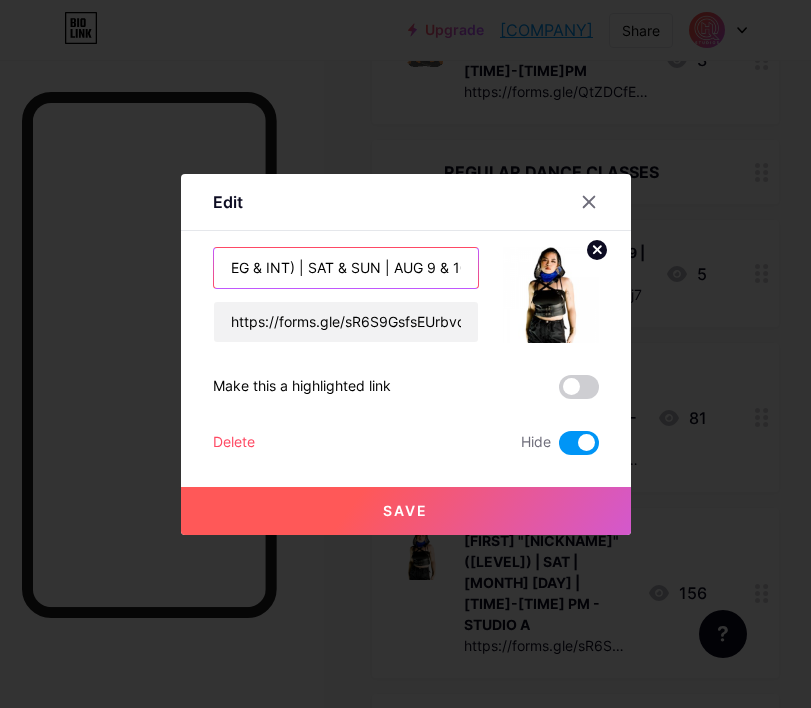 scroll, scrollTop: 0, scrollLeft: 333, axis: horizontal 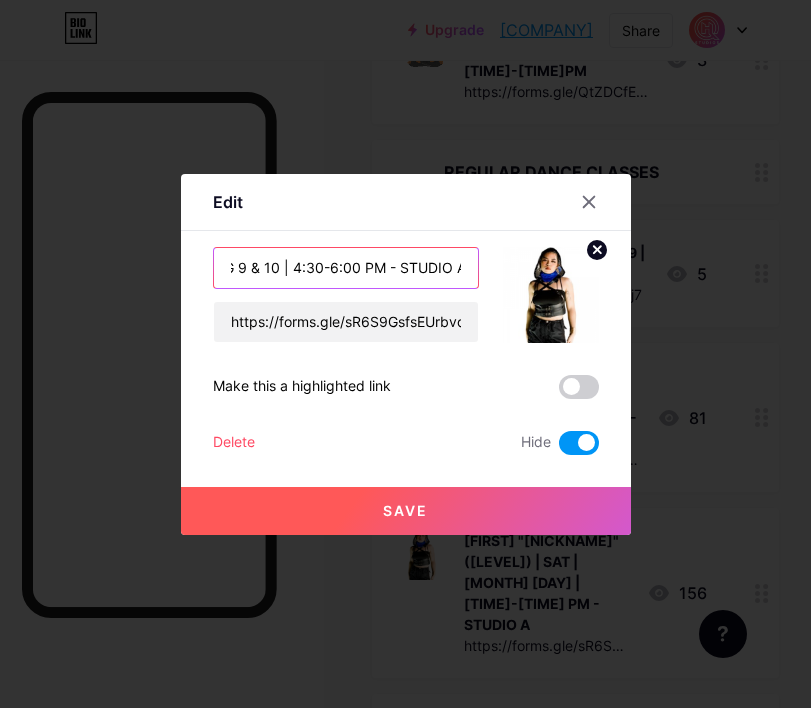 drag, startPoint x: 346, startPoint y: 272, endPoint x: 498, endPoint y: 272, distance: 152 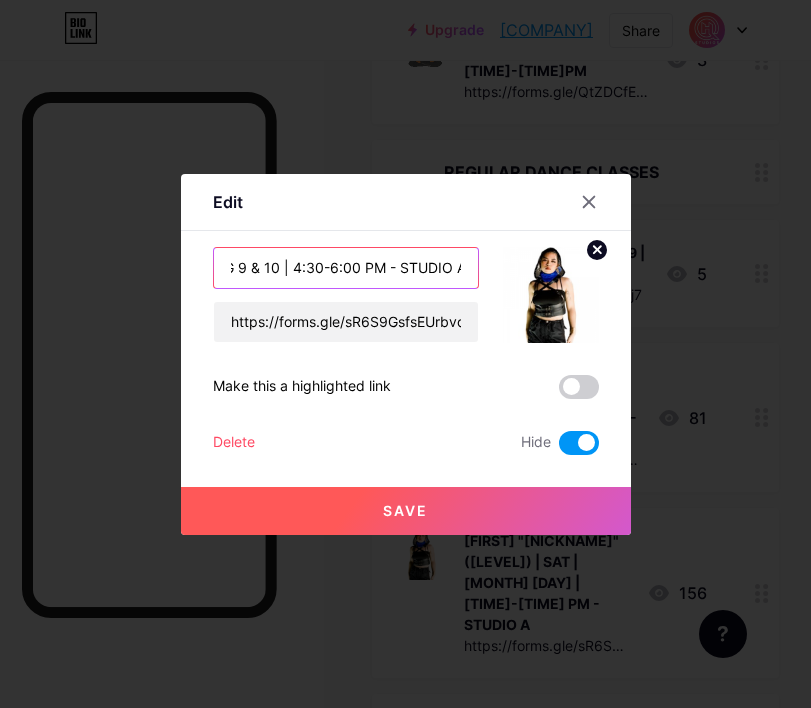 click on "[FIRST] "FEMDOM" (BEG & INT) | SAT & SUN | AUG 9 & 10 | 4:30-6:00 PM - STUDIO A     https://forms.gle/sR6S9GsfsEUrbvcT8" at bounding box center (406, 295) 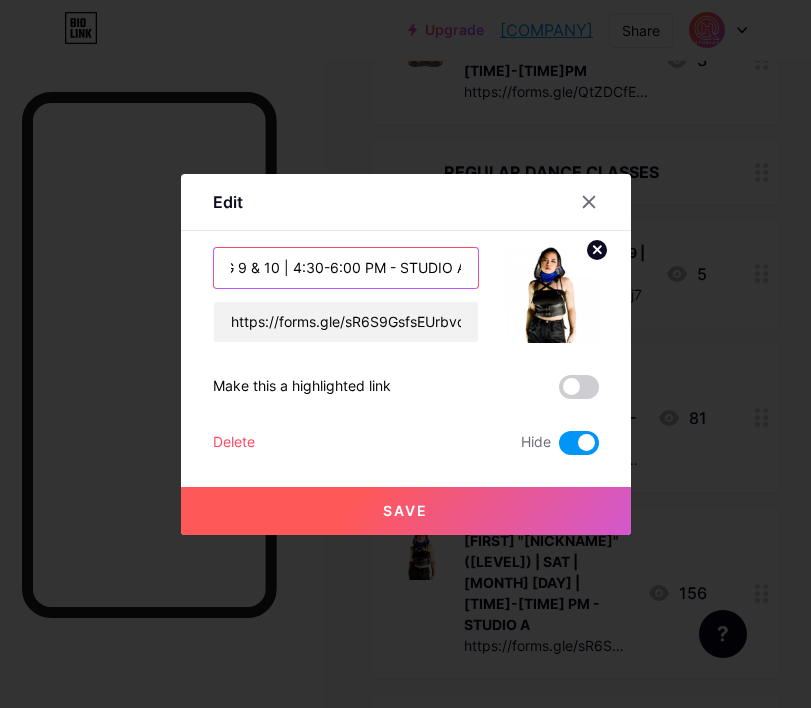 click on "[FIRST] "FEMDOM" (BEG & INT) | SAT & SUN | AUG 9 & 10 | 4:30-6:00 PM - STUDIO A" at bounding box center (346, 268) 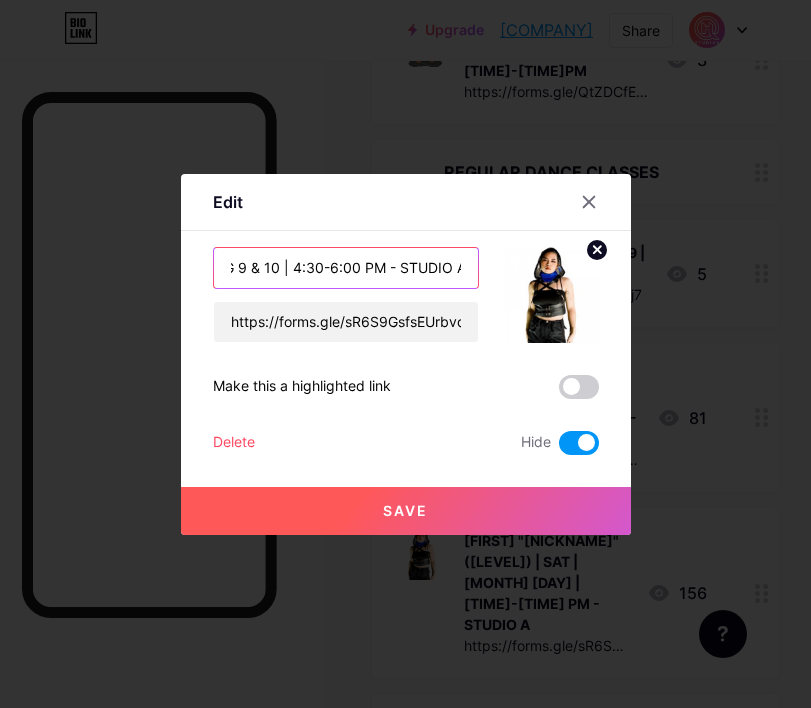 click on "[FIRST] "FEMDOM" (BEG & INT) | SAT & SUN | AUG 9 & 10 | 4:30-6:00 PM - STUDIO A" at bounding box center (346, 268) 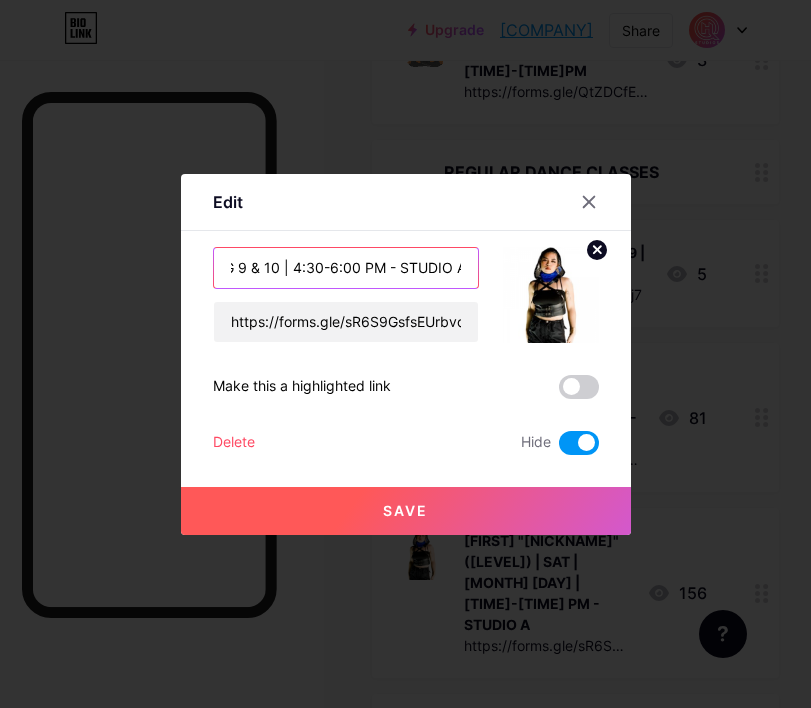 click on "[FIRST] "FEMDOM" (BEG & INT) | SAT & SUN | AUG 9 & 10 | 4:30-6:00 PM - STUDIO A" at bounding box center [346, 268] 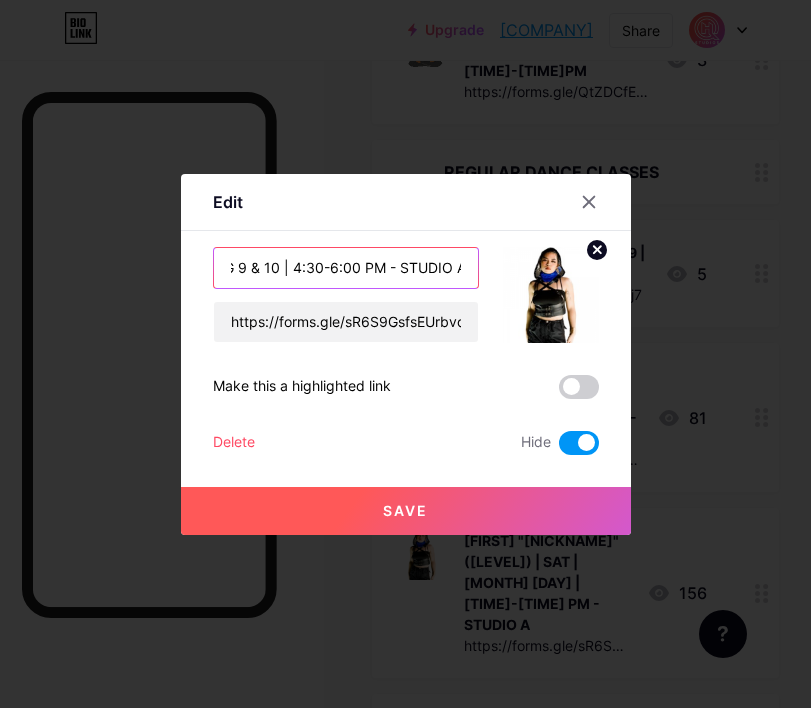 click on "[FIRST] "FEMDOM" (BEG & INT) | SAT & SUN | AUG 9 & 10 | 4:30-6:00 PM - STUDIO A" at bounding box center [346, 268] 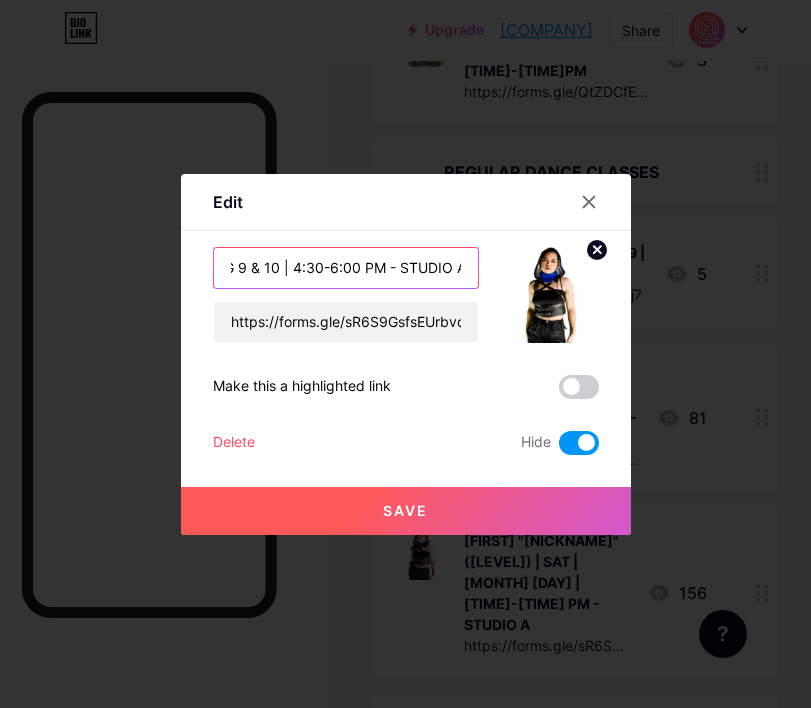 drag, startPoint x: 378, startPoint y: 268, endPoint x: 354, endPoint y: 271, distance: 24.186773 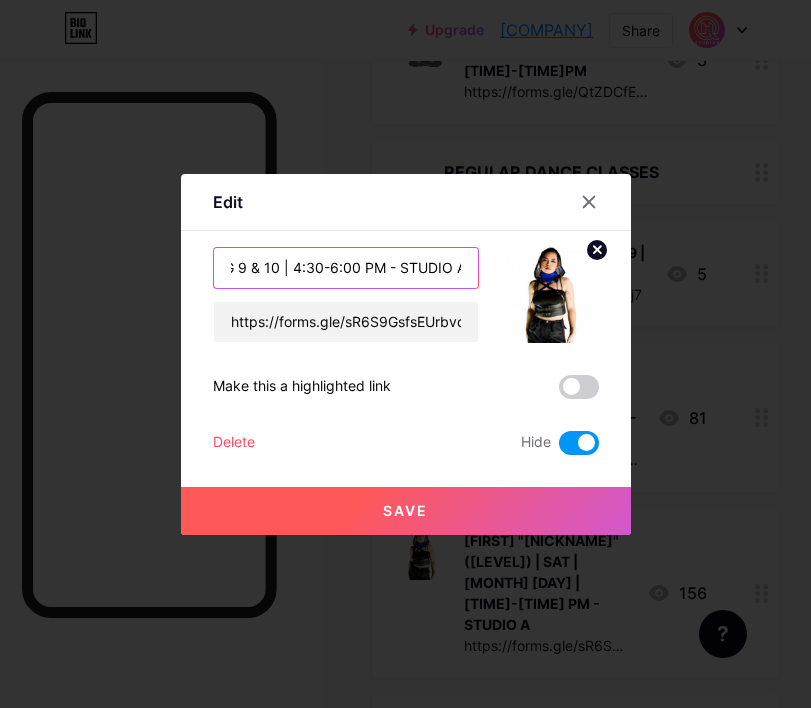 click on "[FIRST] "FEMDOM" (BEG & INT) | SAT & SUN | AUG 9 & 10 | 4:30-6:00 PM - STUDIO A" at bounding box center [346, 268] 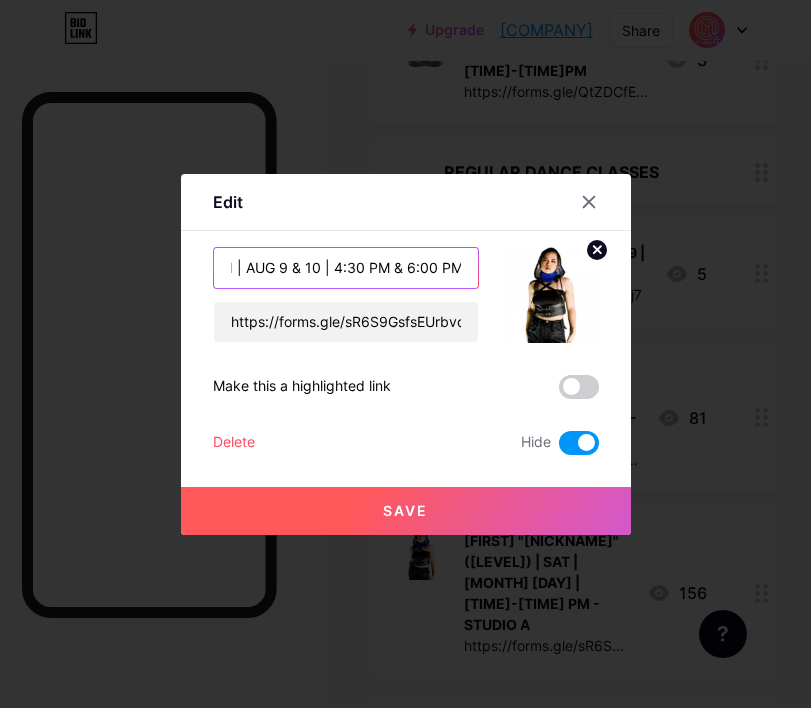 scroll, scrollTop: 0, scrollLeft: 288, axis: horizontal 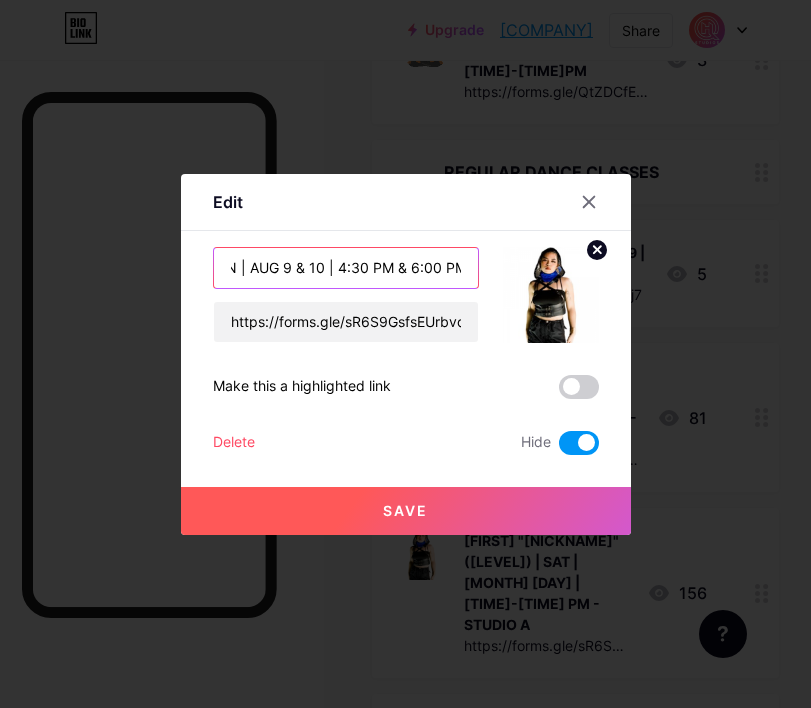 type on "[FIRST] "FEMDOM" (BEG & INT) | SAT & SUN | AUG 9 & 10 | 4:30 PM & 6:00 PM" 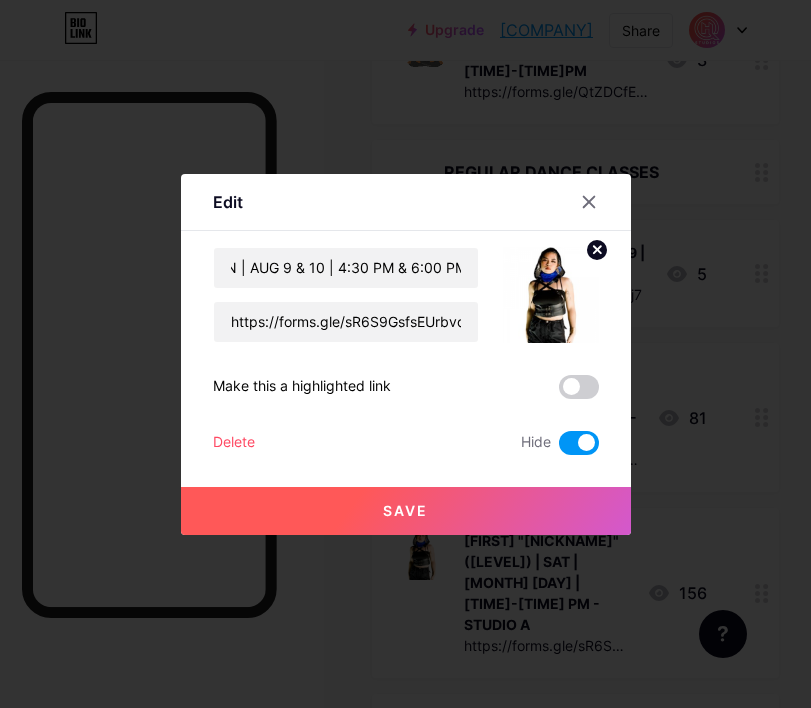 click on "Save" at bounding box center [405, 510] 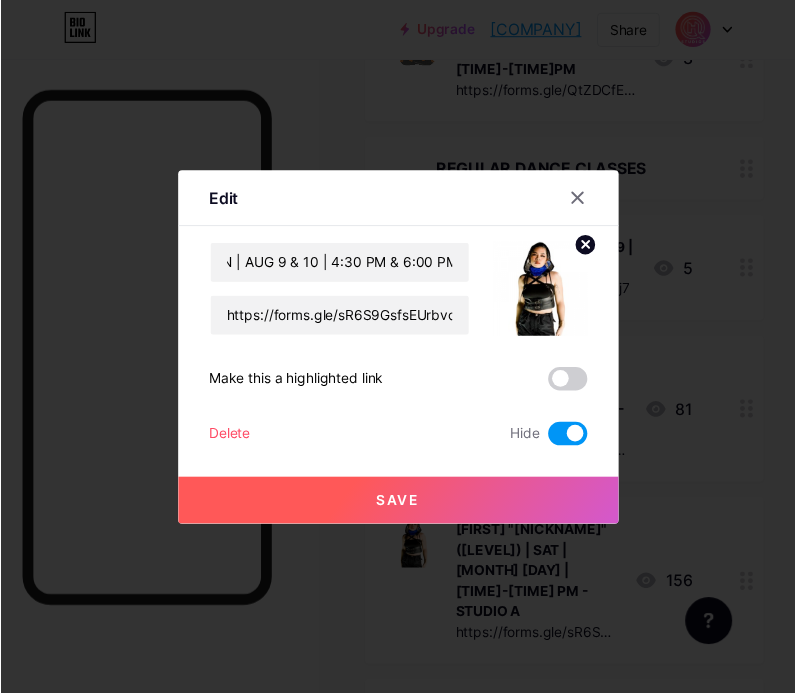 scroll, scrollTop: 0, scrollLeft: 0, axis: both 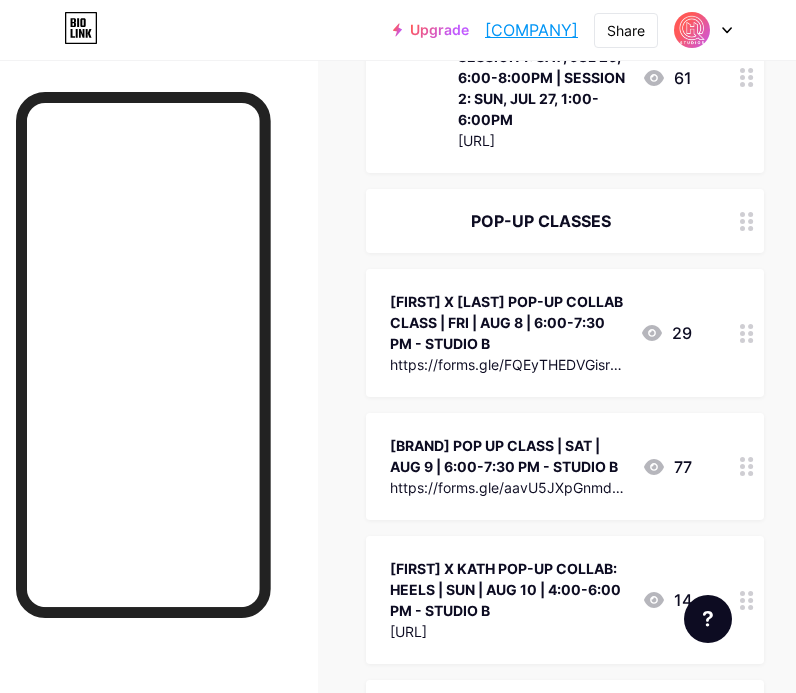 click 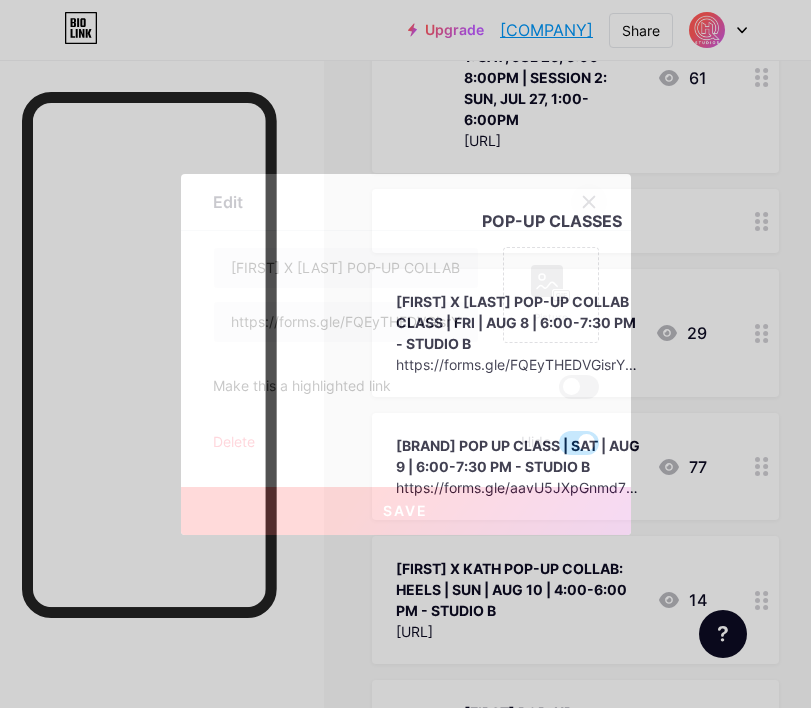 click at bounding box center (589, 202) 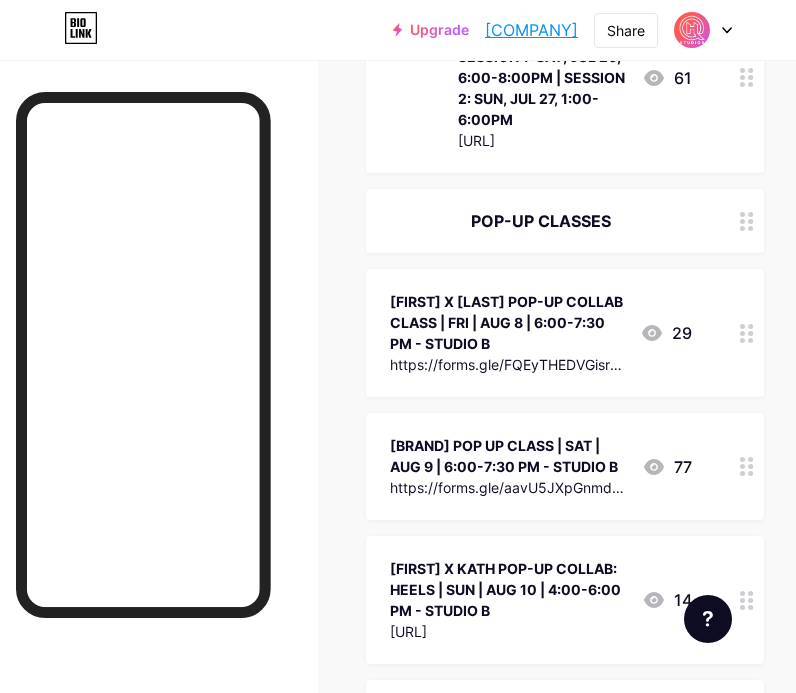 click at bounding box center [747, 333] 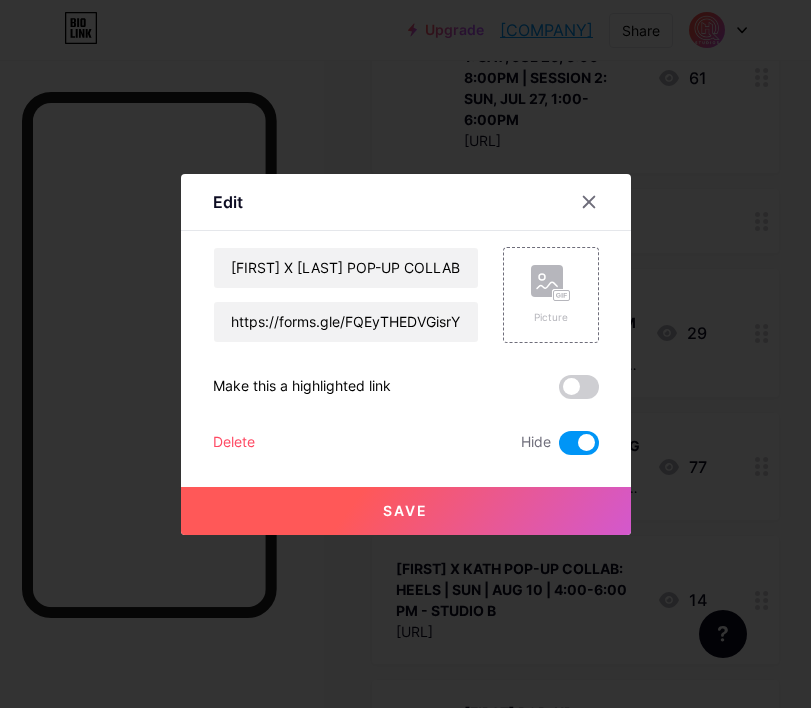click at bounding box center [579, 443] 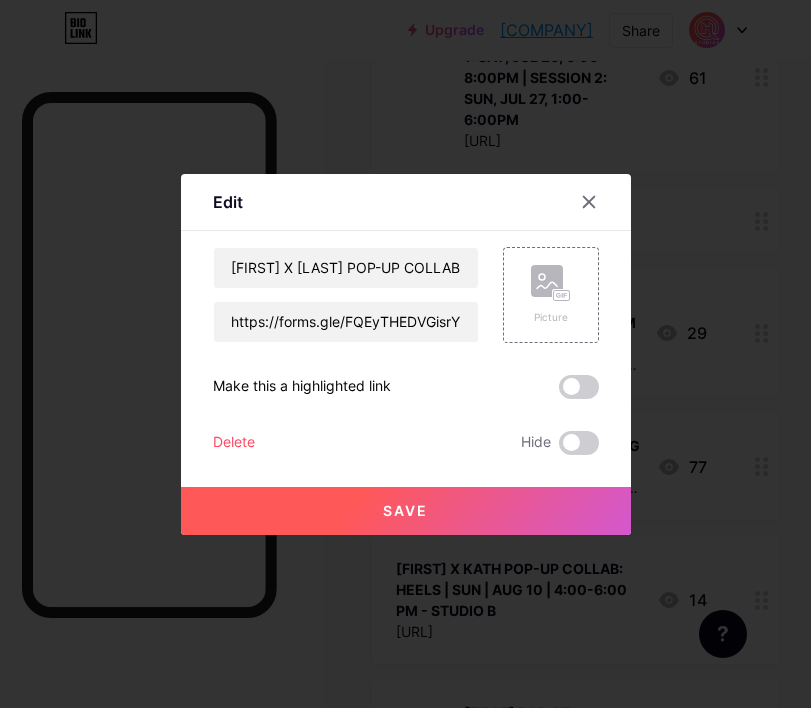 click on "Save" at bounding box center [406, 511] 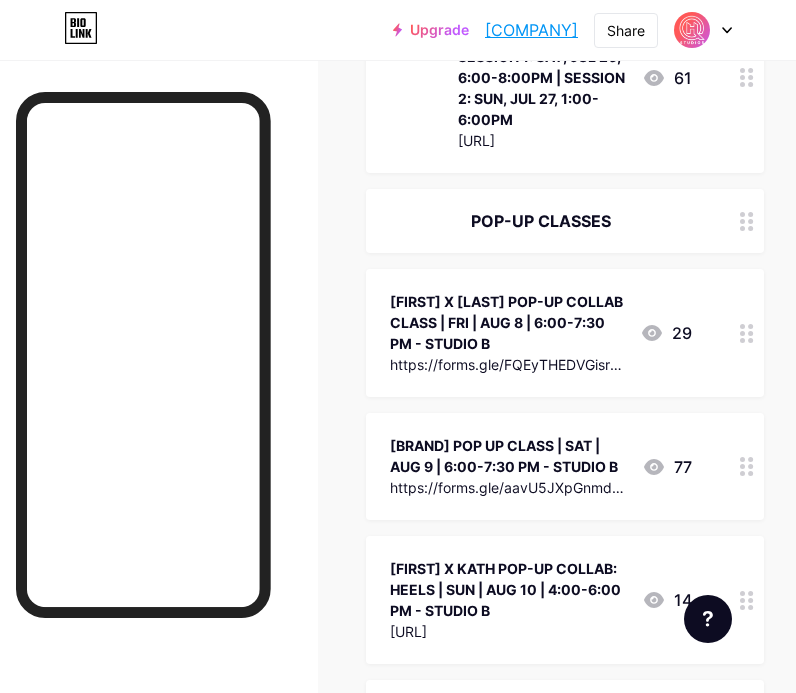 click at bounding box center [747, 466] 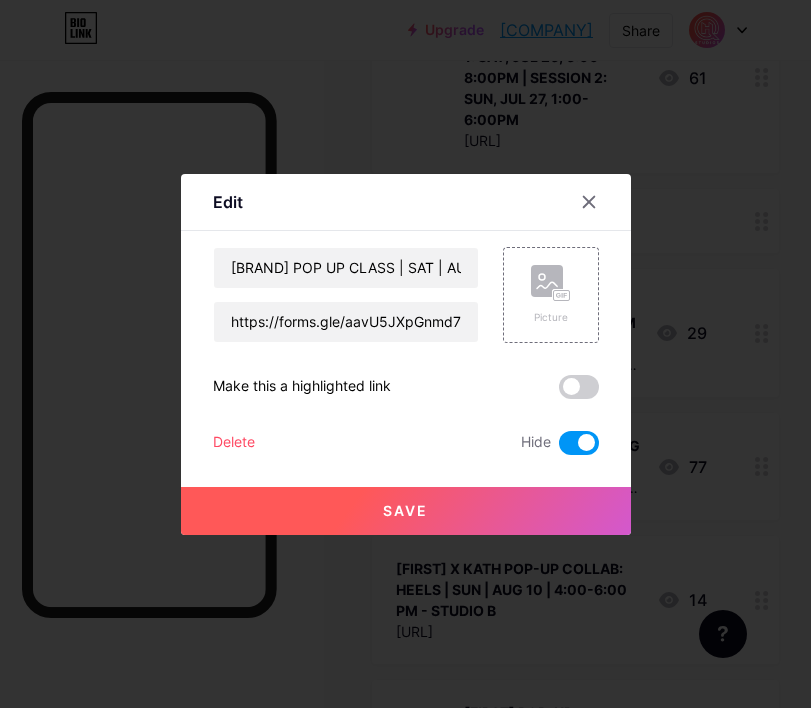click at bounding box center [579, 443] 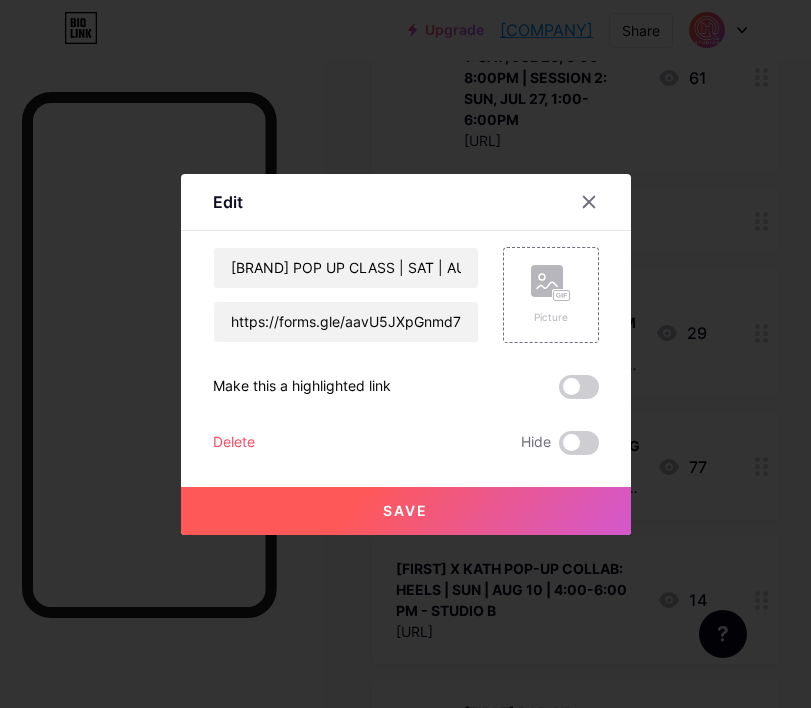 click on "Save" at bounding box center [406, 511] 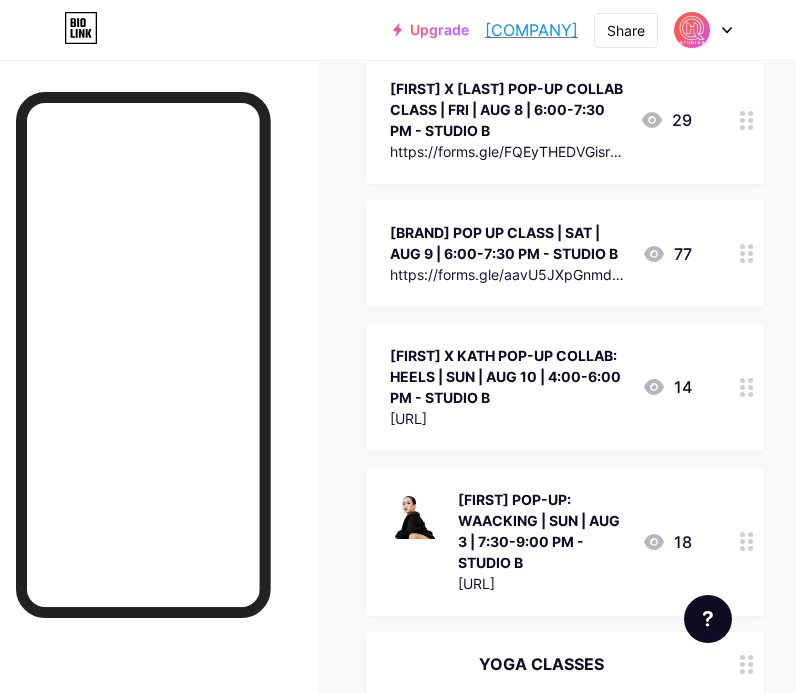 scroll, scrollTop: 863, scrollLeft: 0, axis: vertical 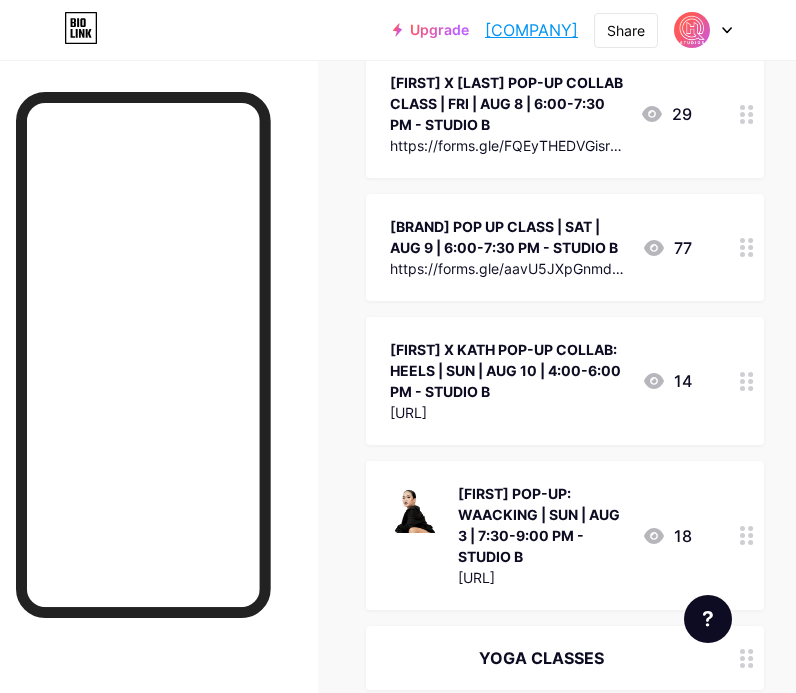 click at bounding box center [747, 381] 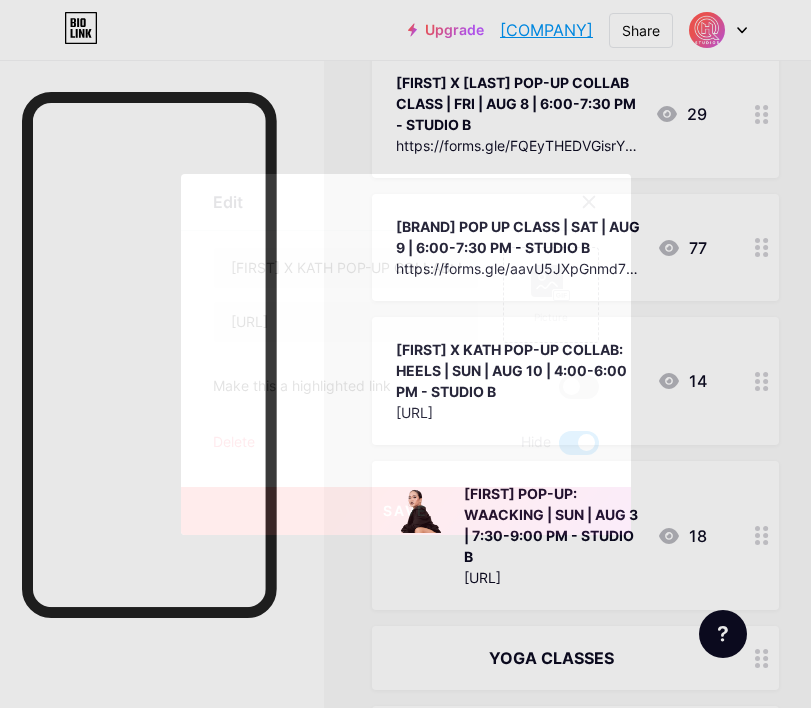 click at bounding box center [579, 443] 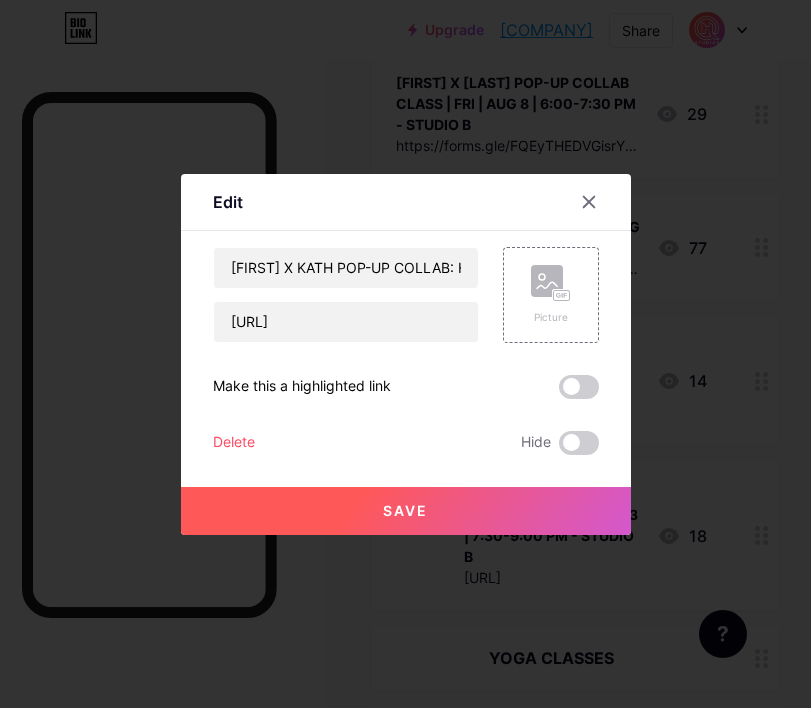 click on "Save" at bounding box center (406, 511) 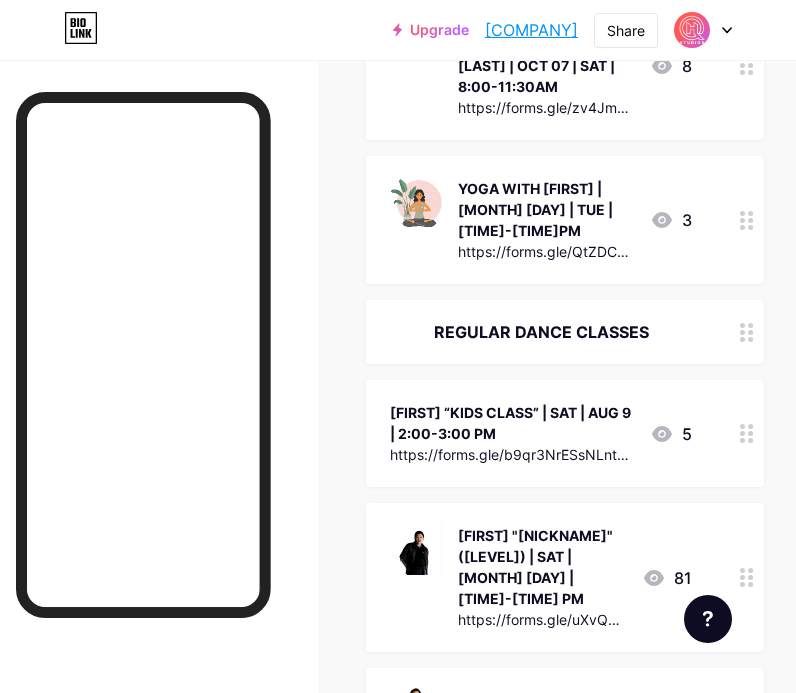 scroll, scrollTop: 2452, scrollLeft: 0, axis: vertical 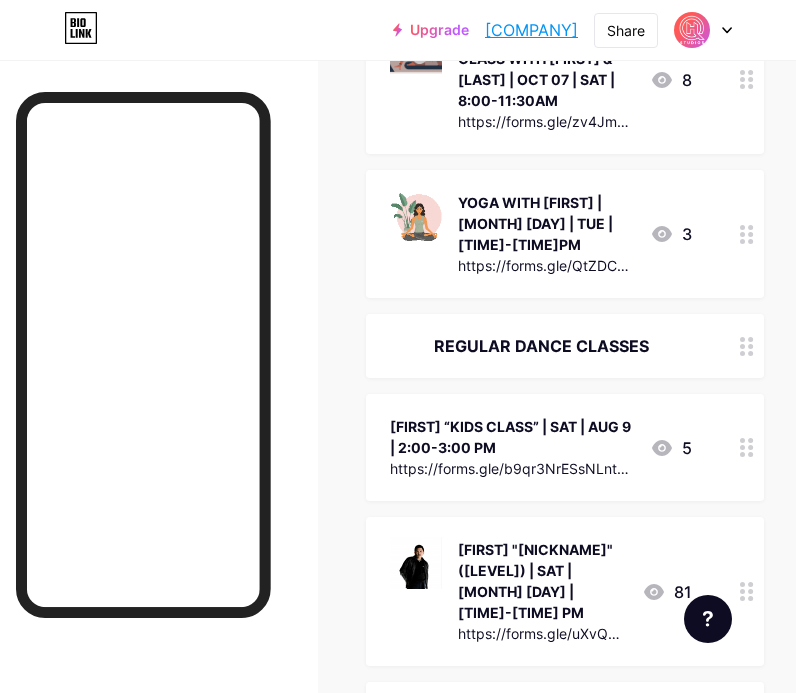 click at bounding box center (747, 447) 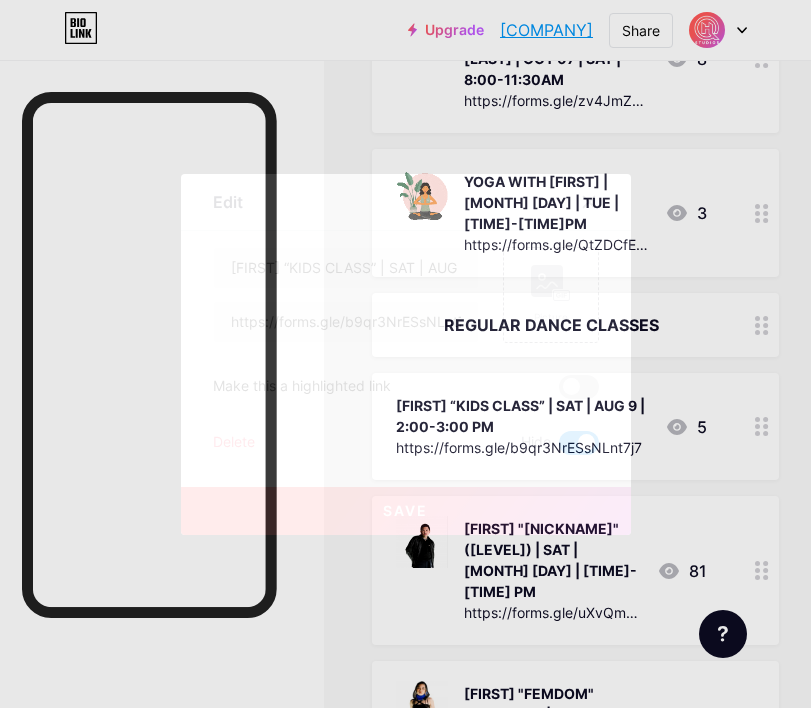 click at bounding box center (579, 443) 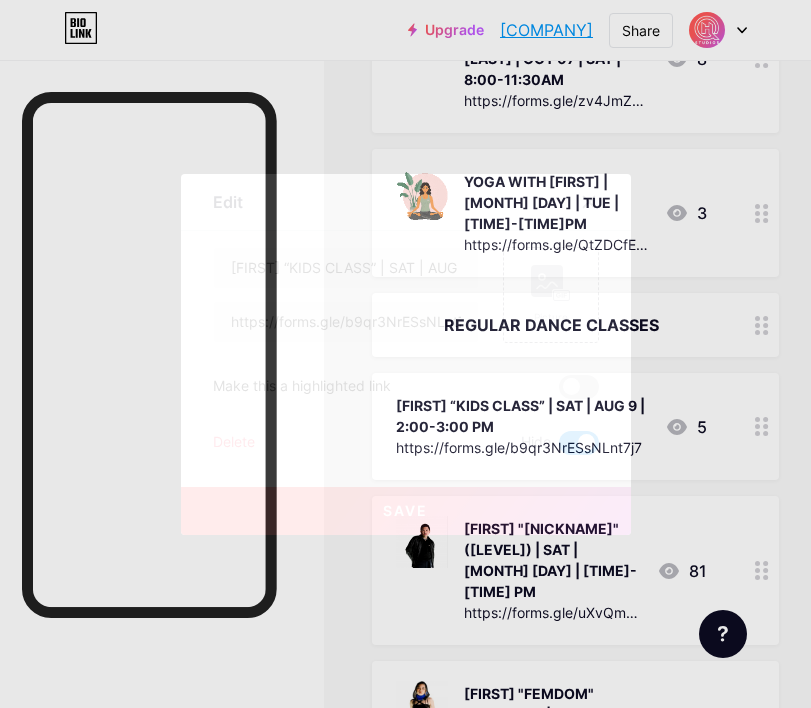 click at bounding box center (559, 448) 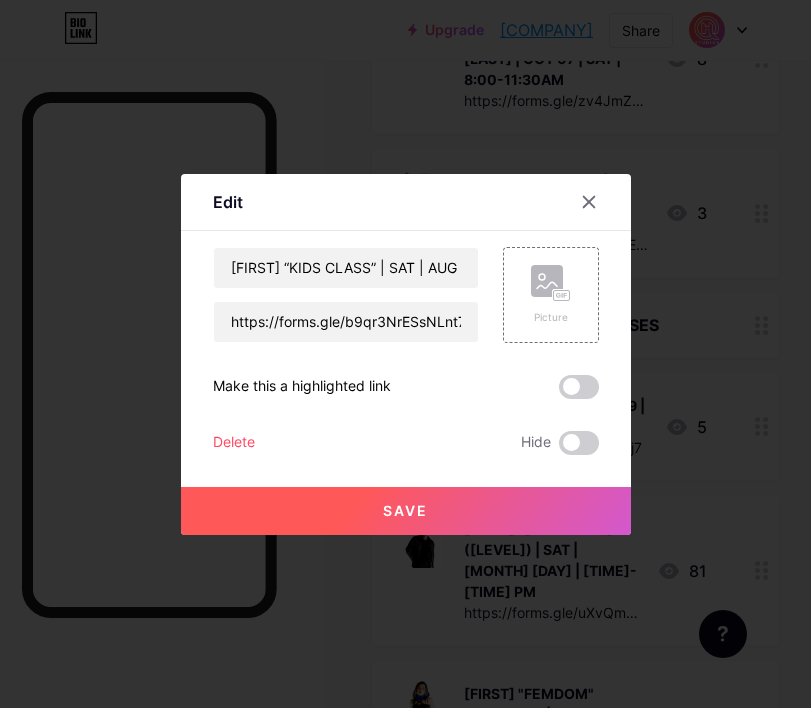 click on "Save" at bounding box center [406, 511] 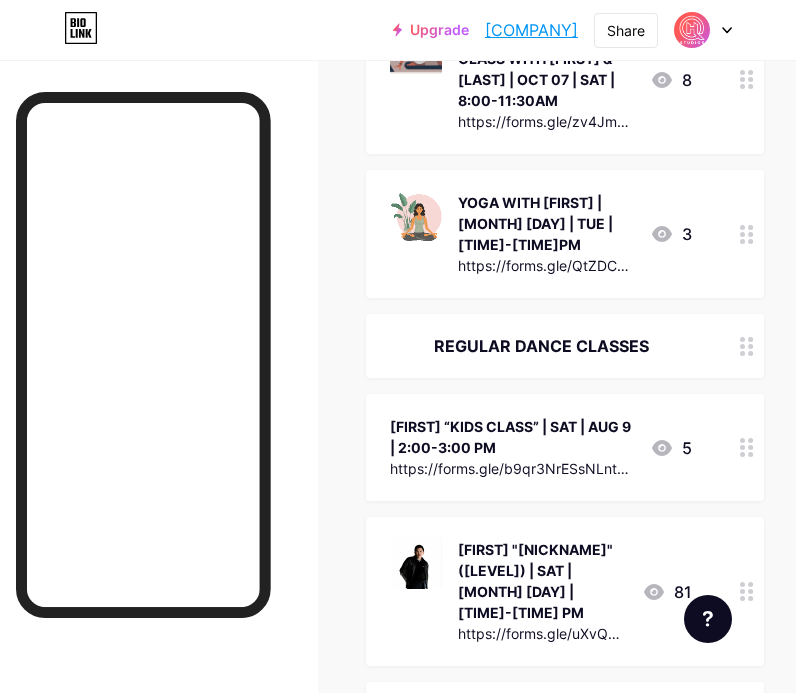 click 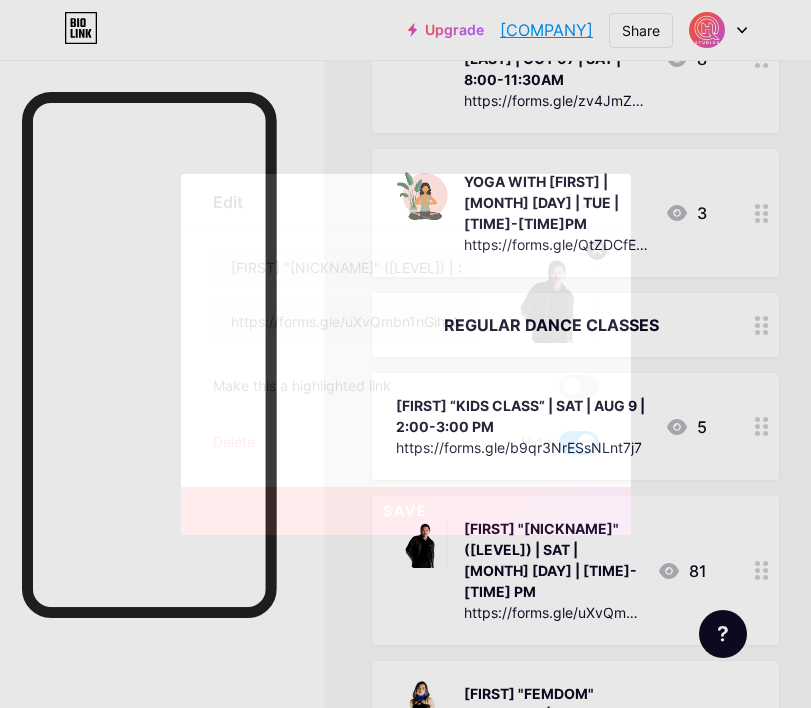 click at bounding box center [579, 443] 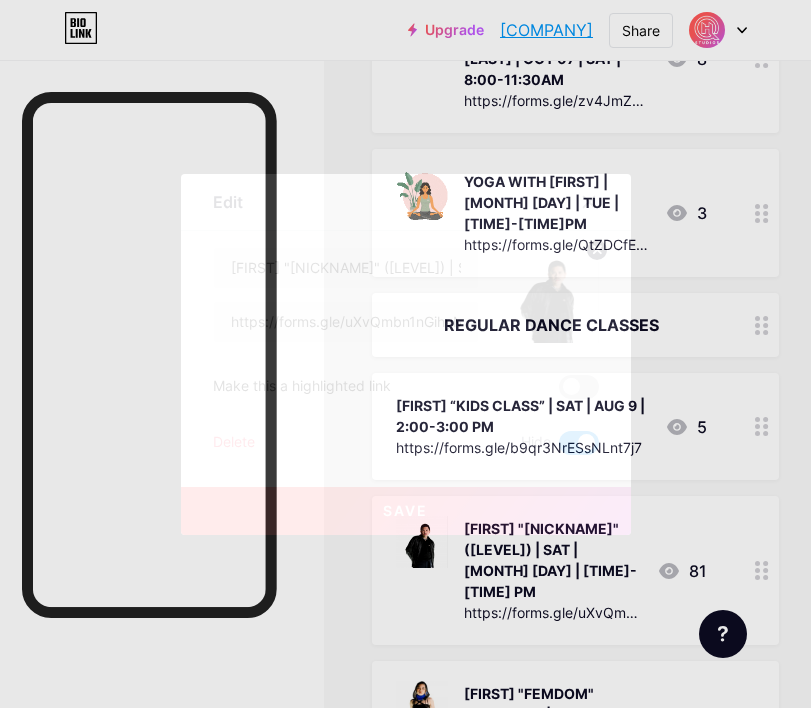click at bounding box center (559, 448) 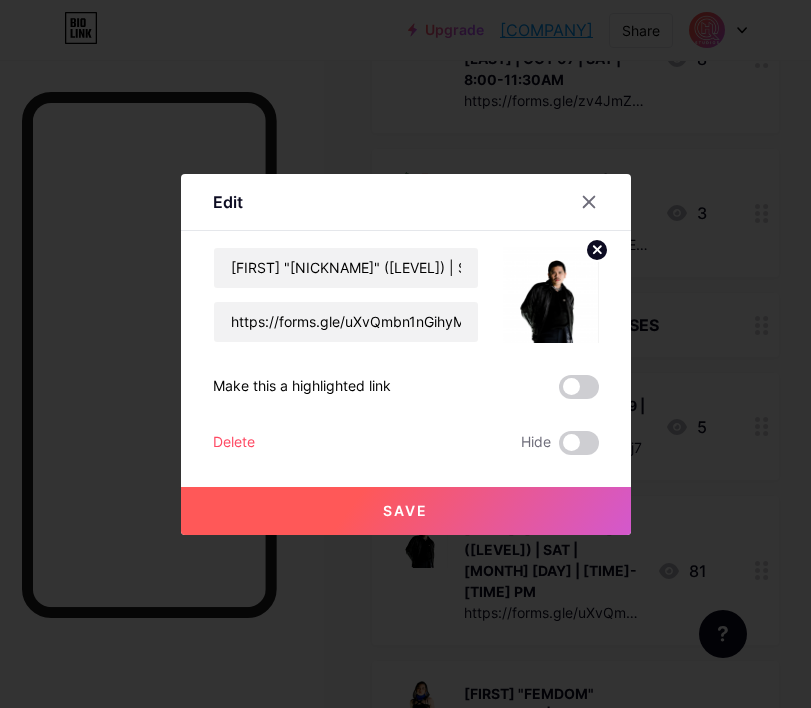 click on "Save" at bounding box center [406, 511] 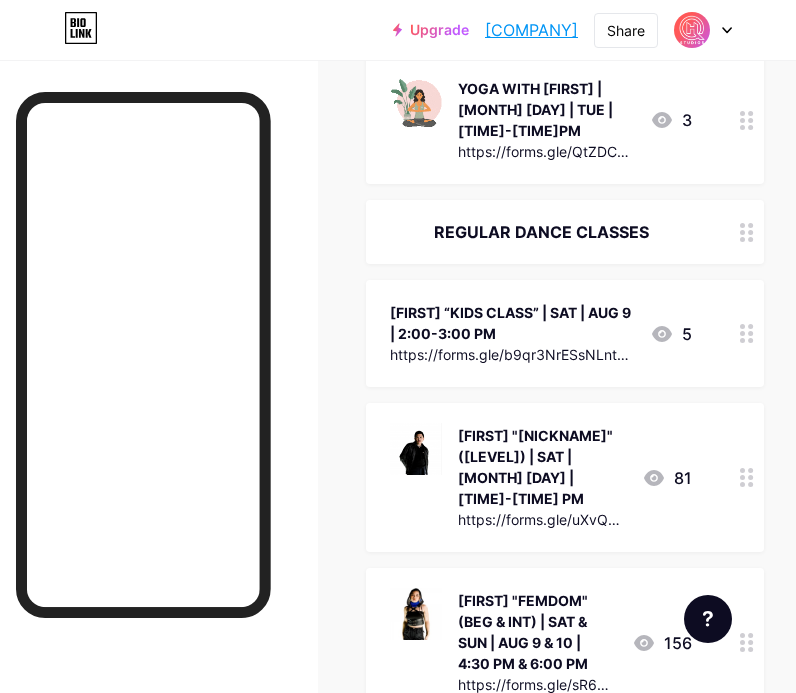scroll, scrollTop: 2567, scrollLeft: 0, axis: vertical 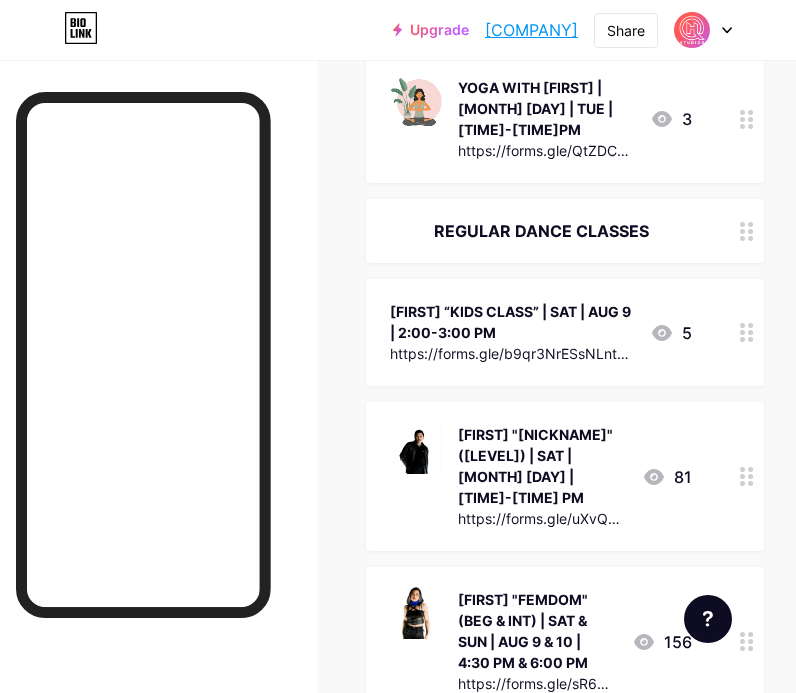 click 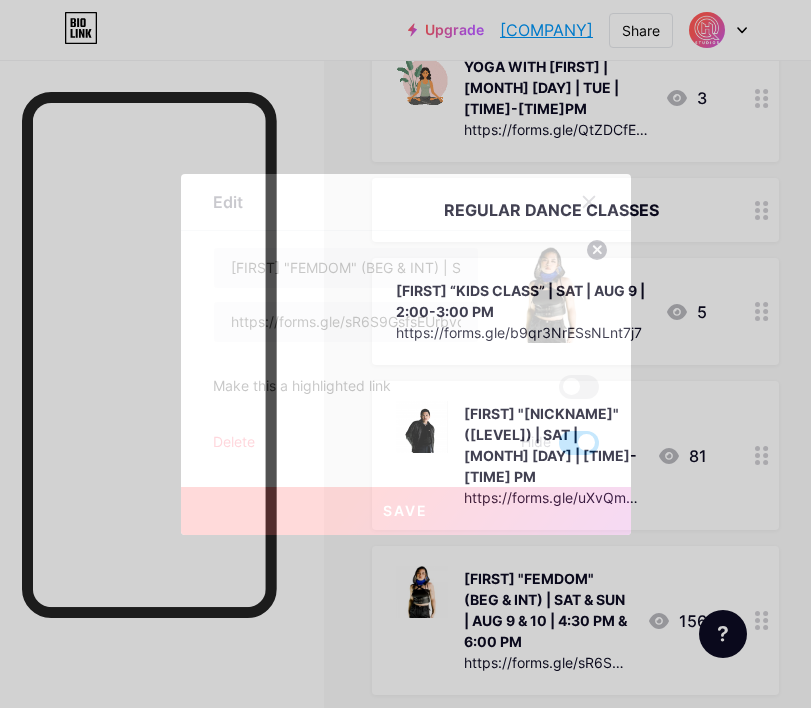 click at bounding box center (579, 443) 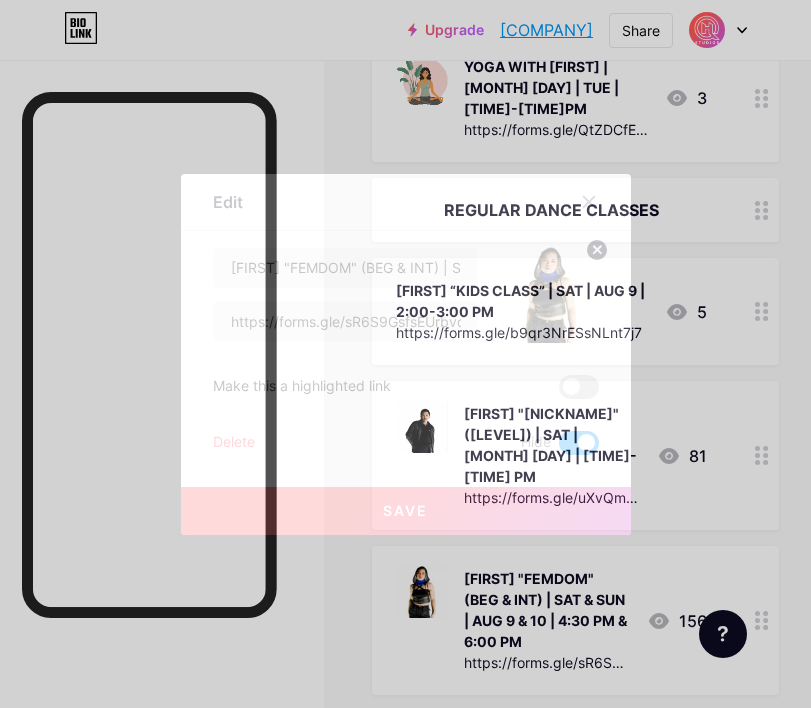 click at bounding box center (559, 448) 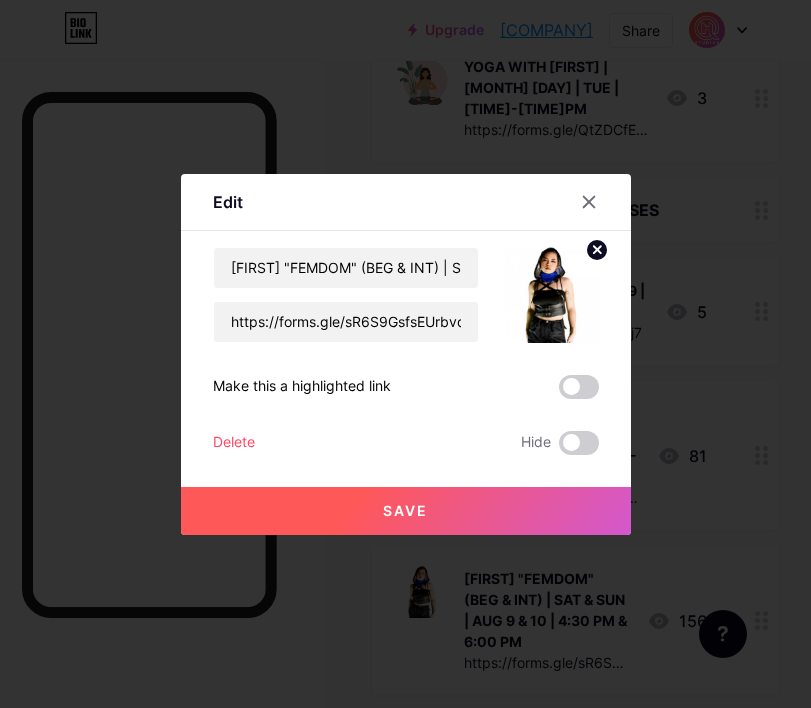 click on "Save" at bounding box center [406, 511] 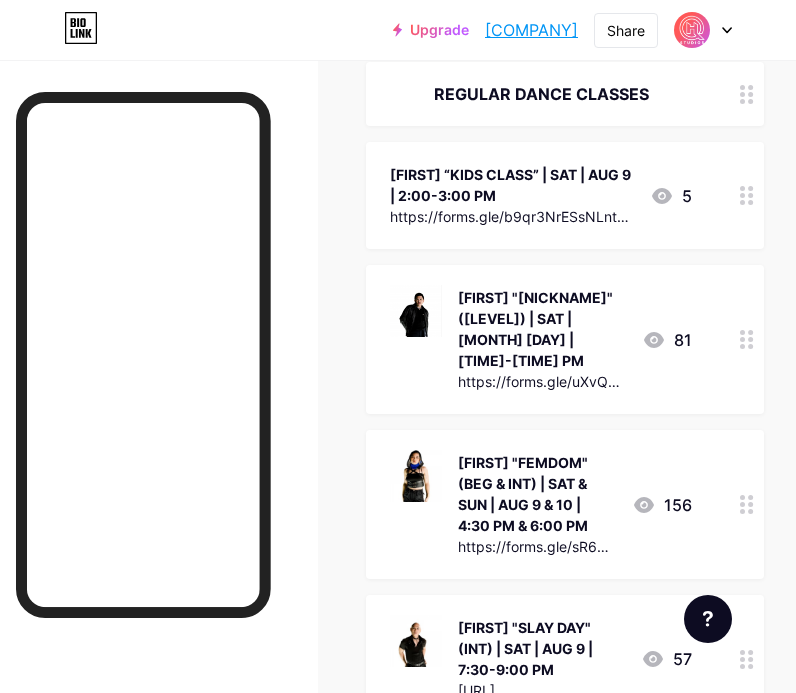 scroll, scrollTop: 2705, scrollLeft: 0, axis: vertical 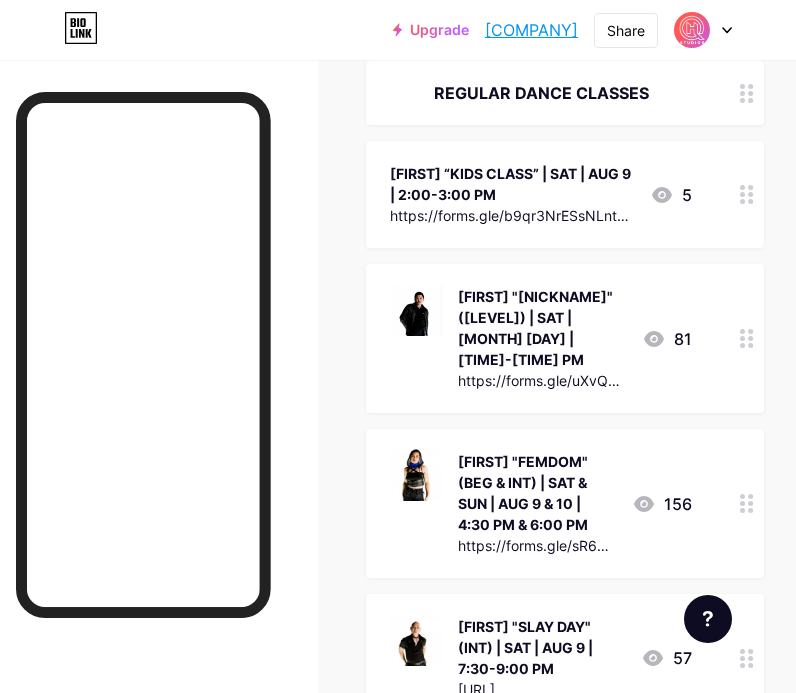click 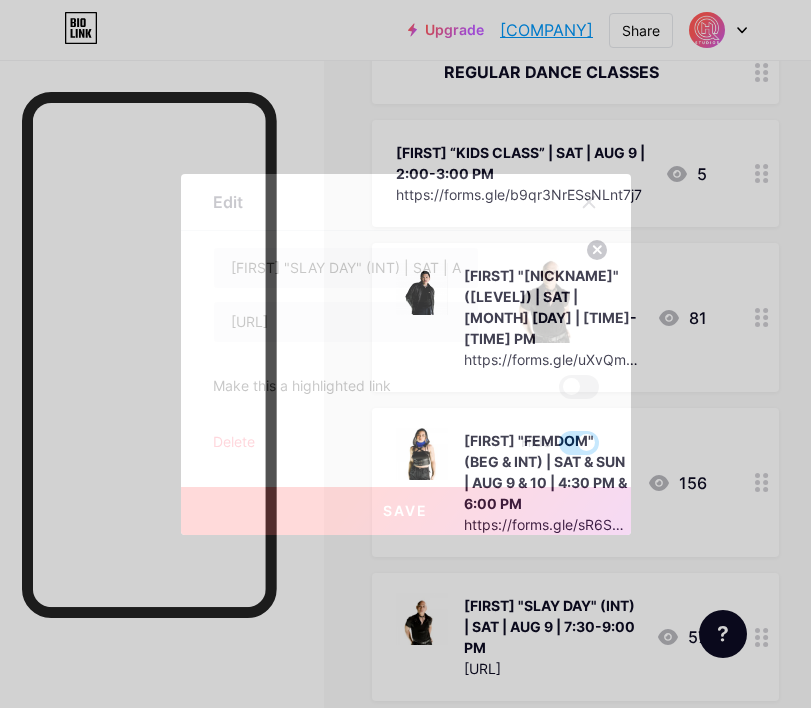 click at bounding box center [579, 443] 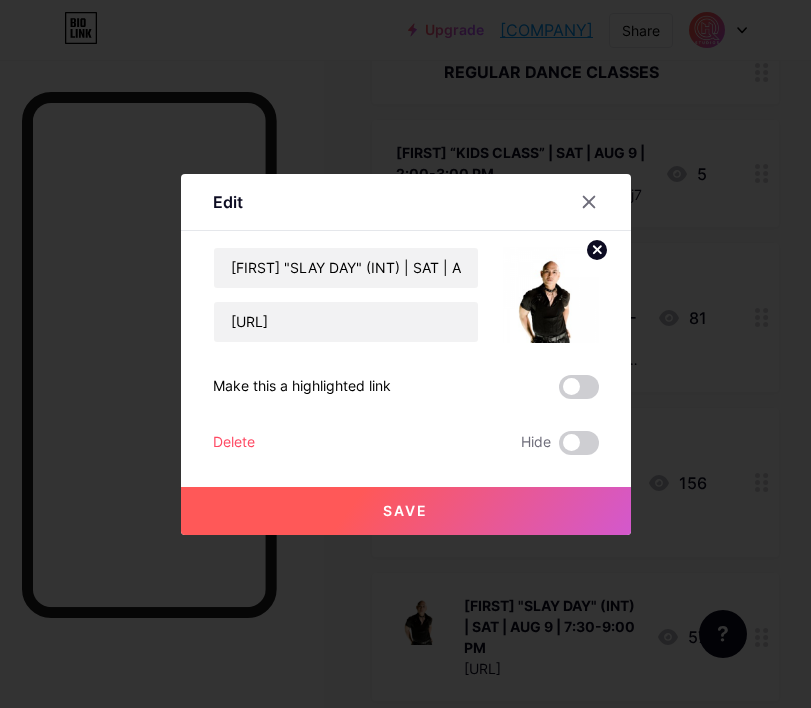 click on "Save" at bounding box center [406, 511] 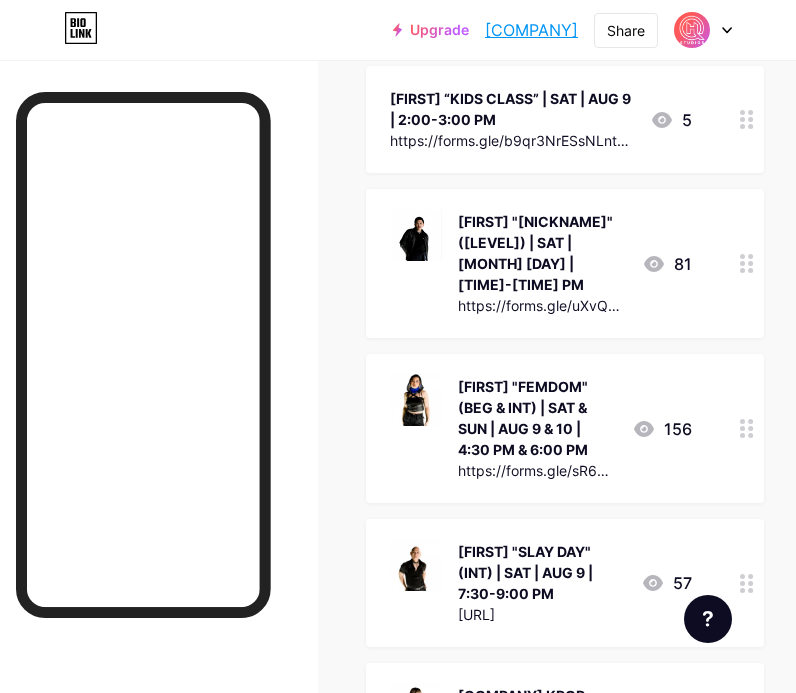 scroll, scrollTop: 2818, scrollLeft: 0, axis: vertical 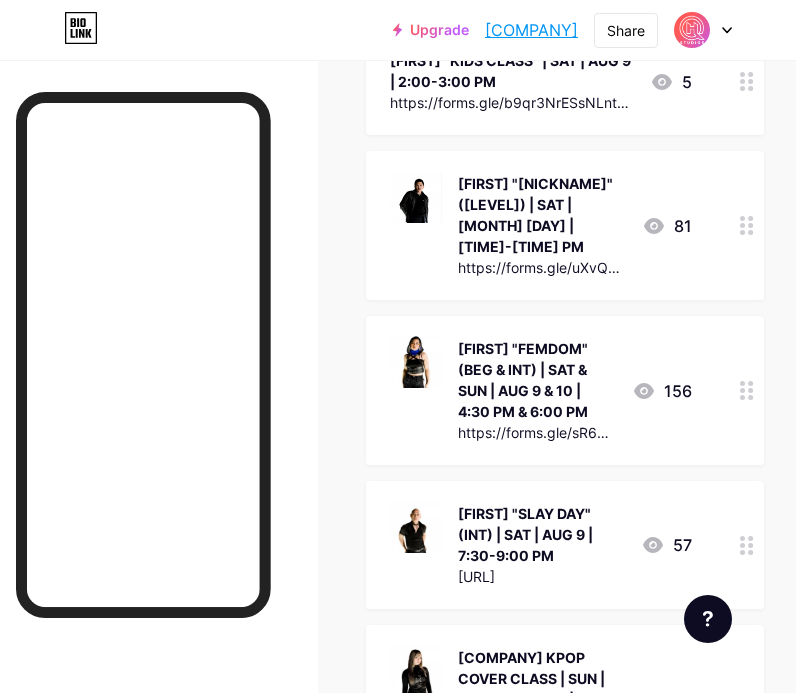 click 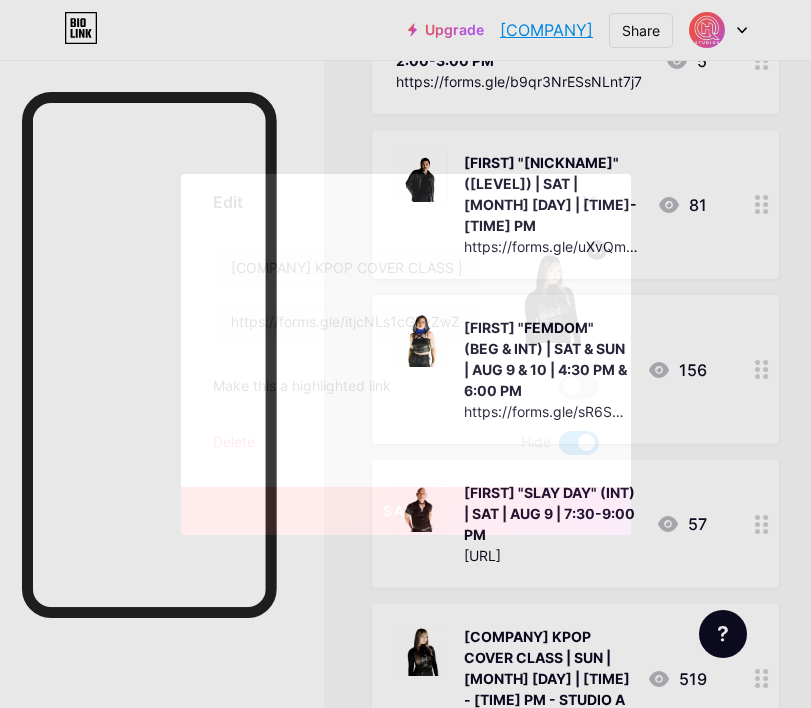 click at bounding box center (579, 443) 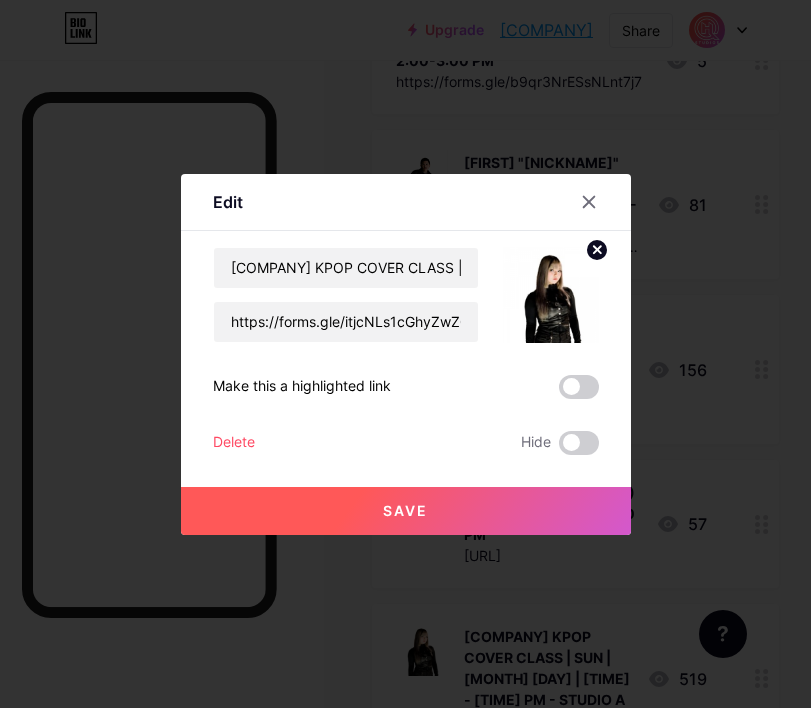 click on "Save" at bounding box center (406, 511) 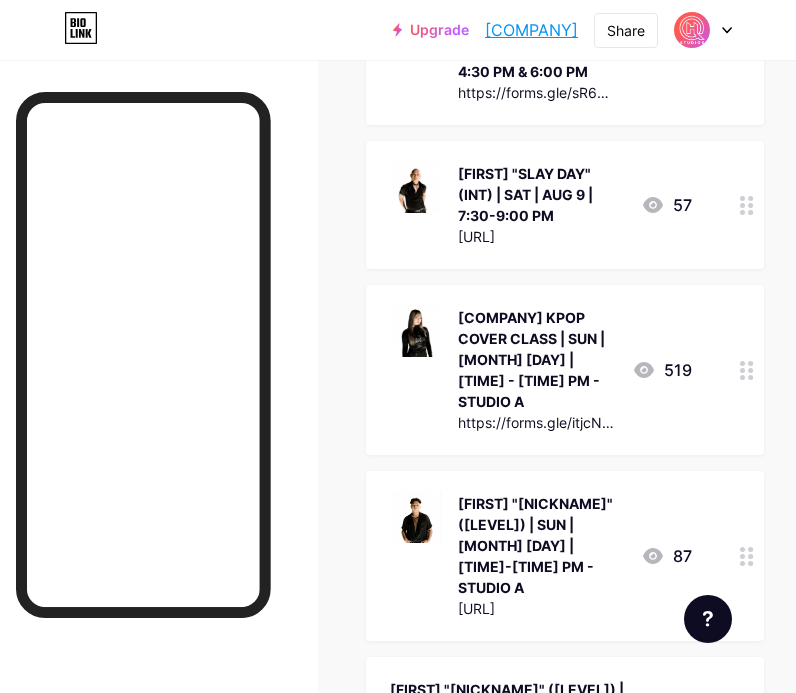 scroll, scrollTop: 3165, scrollLeft: 0, axis: vertical 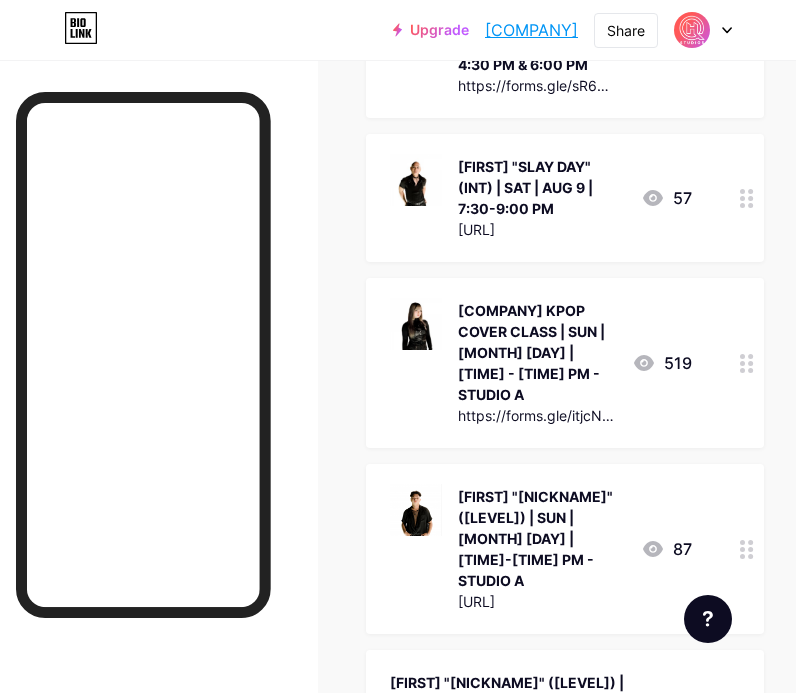 click at bounding box center (747, 549) 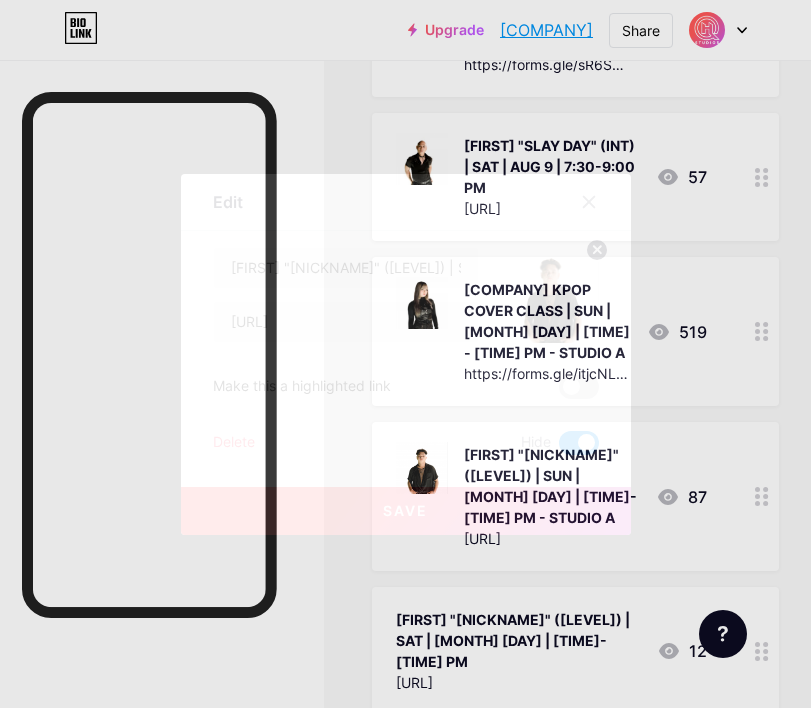 click at bounding box center [579, 443] 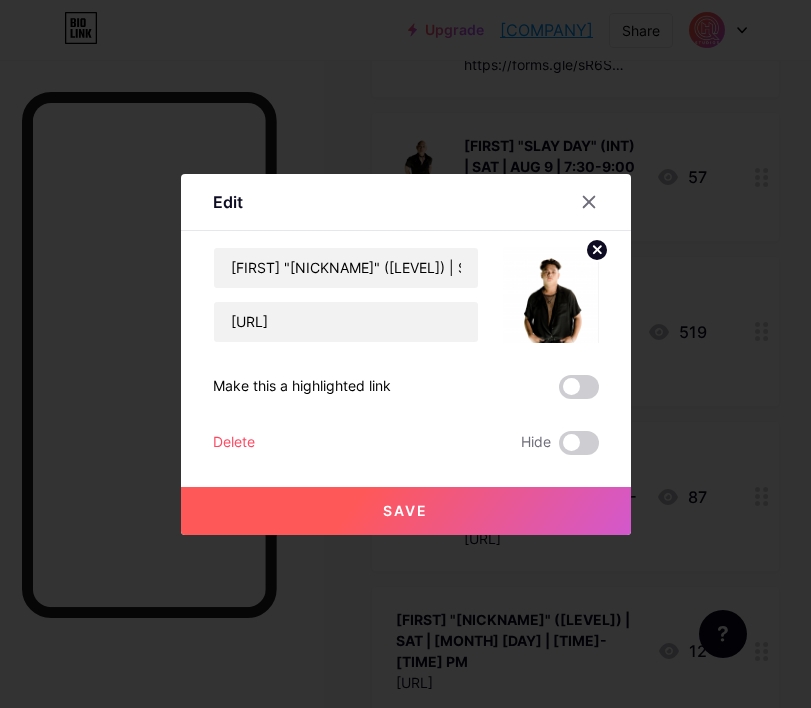 click on "Save" at bounding box center (406, 495) 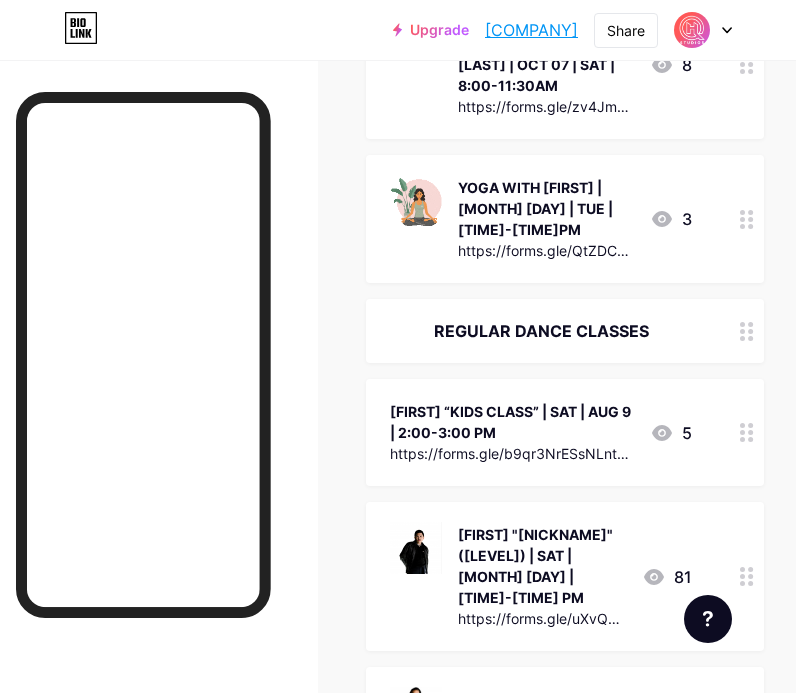 scroll, scrollTop: 2414, scrollLeft: 0, axis: vertical 